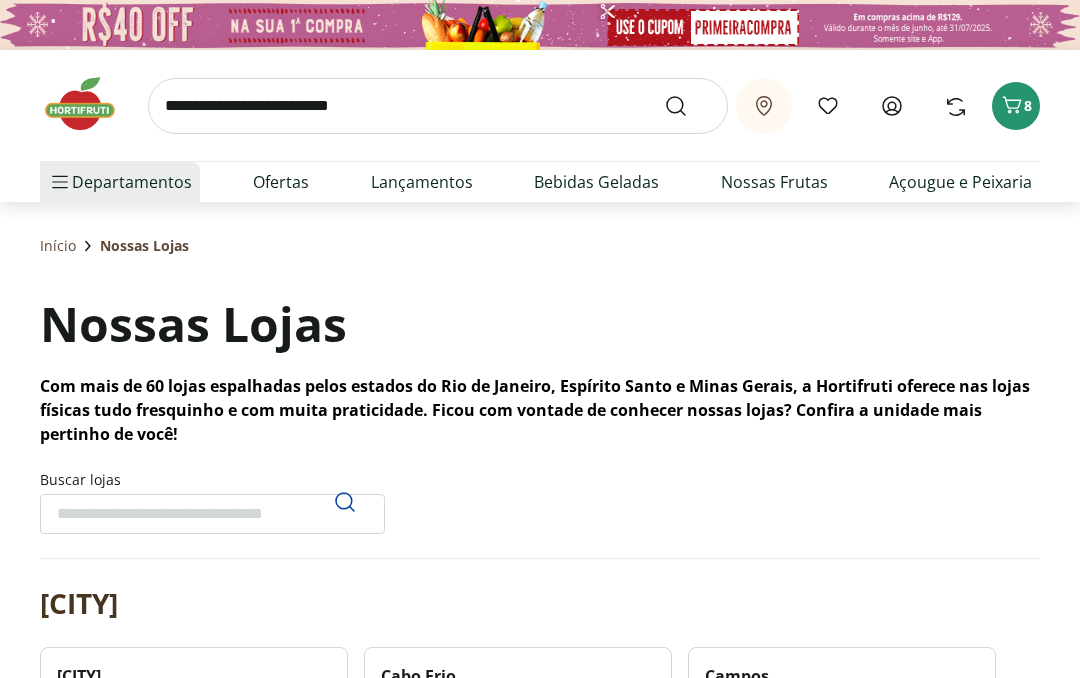 scroll, scrollTop: 0, scrollLeft: 0, axis: both 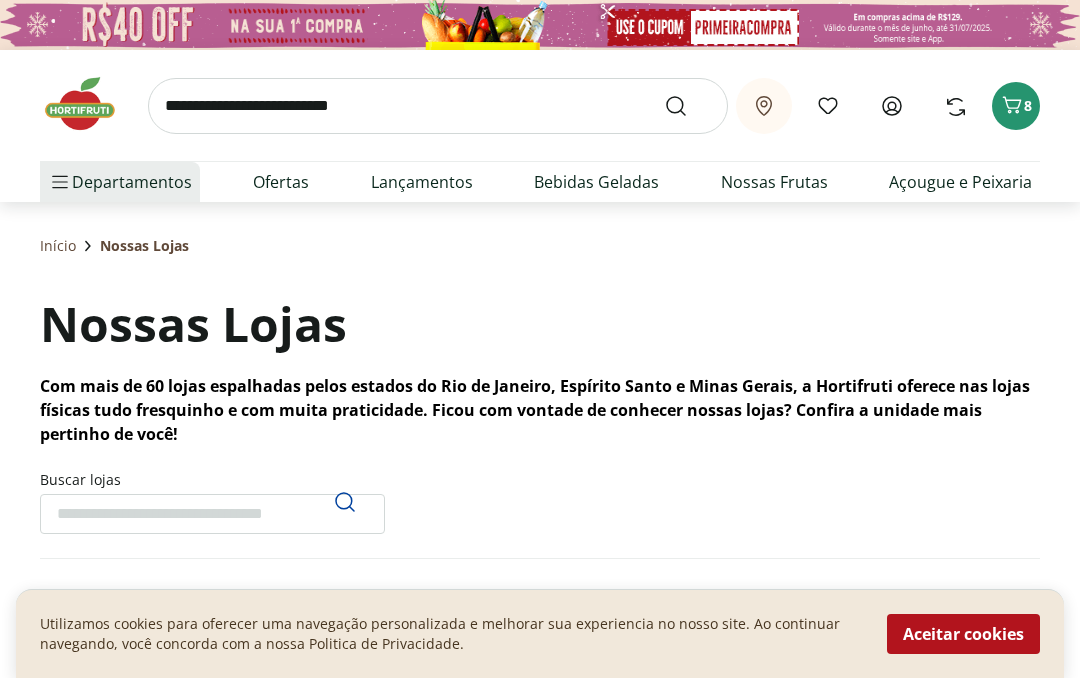 click at bounding box center (345, 502) 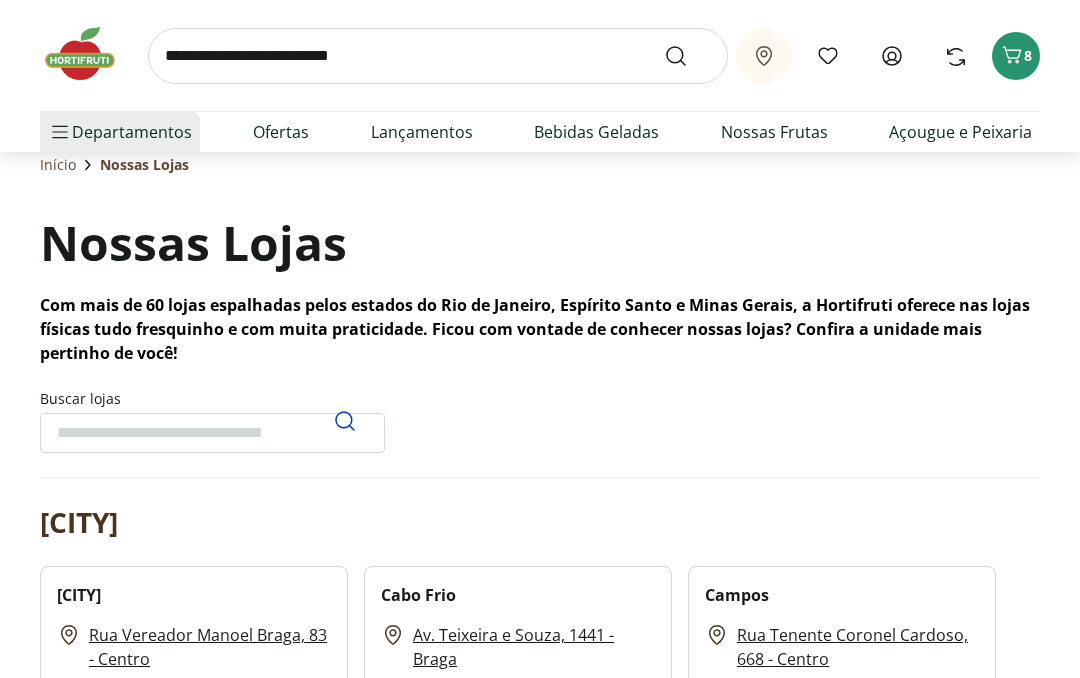 scroll, scrollTop: 0, scrollLeft: 0, axis: both 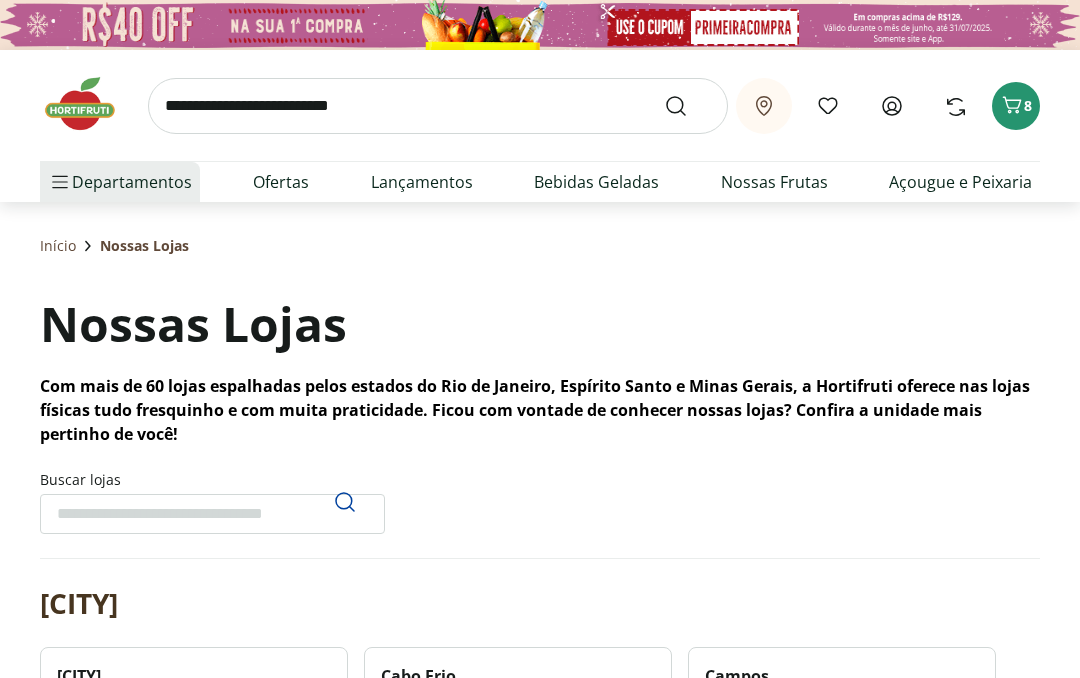 click on "Início Nossas Lojas Nossas Lojas Com mais de 60 lojas espalhadas pelos estados do Rio de Janeiro, Espírito Santo e Minas Gerais, a Hortifruti oferece nas lojas físicas tudo fresquinho e com muita praticidade. Ficou com vontade de conhecer nossas lojas? Confira a unidade mais pertinho de você! Buscar lojas Rio de Janeiro Macaé Rua Vereador Manoel Braga, 83 - Centro Segunda a Sábado: 7:00 às 21:00 / Domingo e Feriado: 7:00 às 20:00 ([PHONE]) ([PHONE]) Estacionamento no local - Sim Clique e retire Cabo Frio Av. Teixeira e Souza, 1441 - Braga Segunda a Domingo: 7:00 às 22:00 / Feriado: 7:00 às 22:00 ([PHONE]) ([PHONE]) Estacionamento no local - Sim Clique e retire Campos Rua Tenente Coronel Cardoso, 668 - Centro Segunda a Sábado: 6:00 às 22:00 / Domingo e Feriado: 7:00 às 20:00 ([PHONE]) ([PHONE]) Estacionamento no local - Sim Clique e retire Grajaú Rua Barão do Bom Retiro, 2.683 (Loja. A) - Grajaú ([PHONE]) ([PHONE]) Sim Clique e retire Sim" at bounding box center (540, 4438) 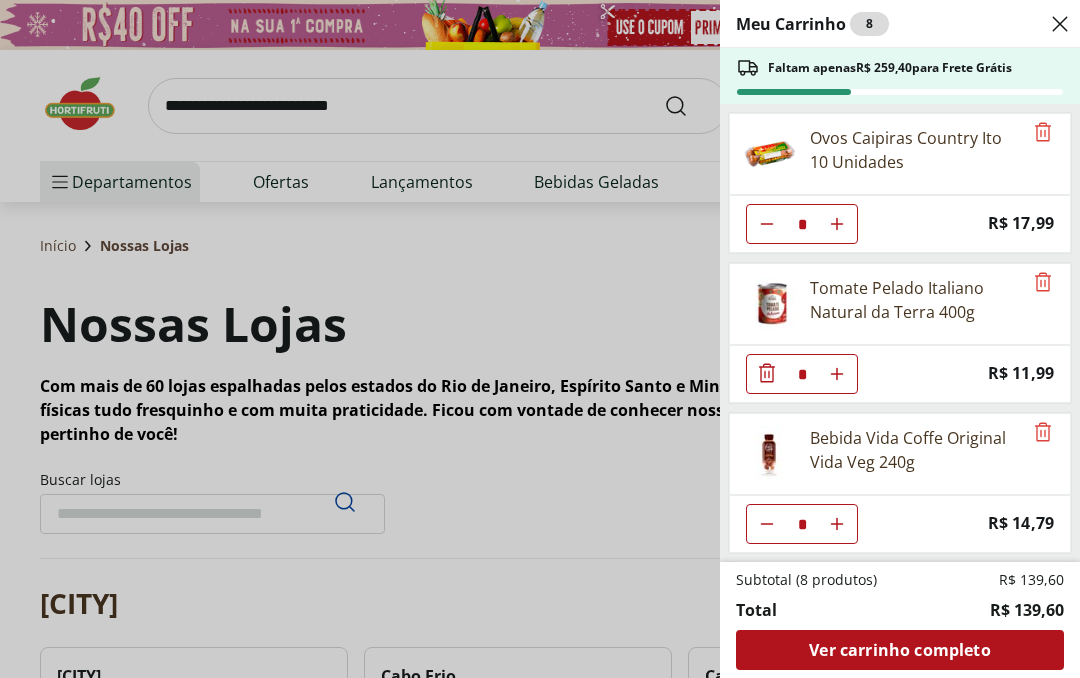 click 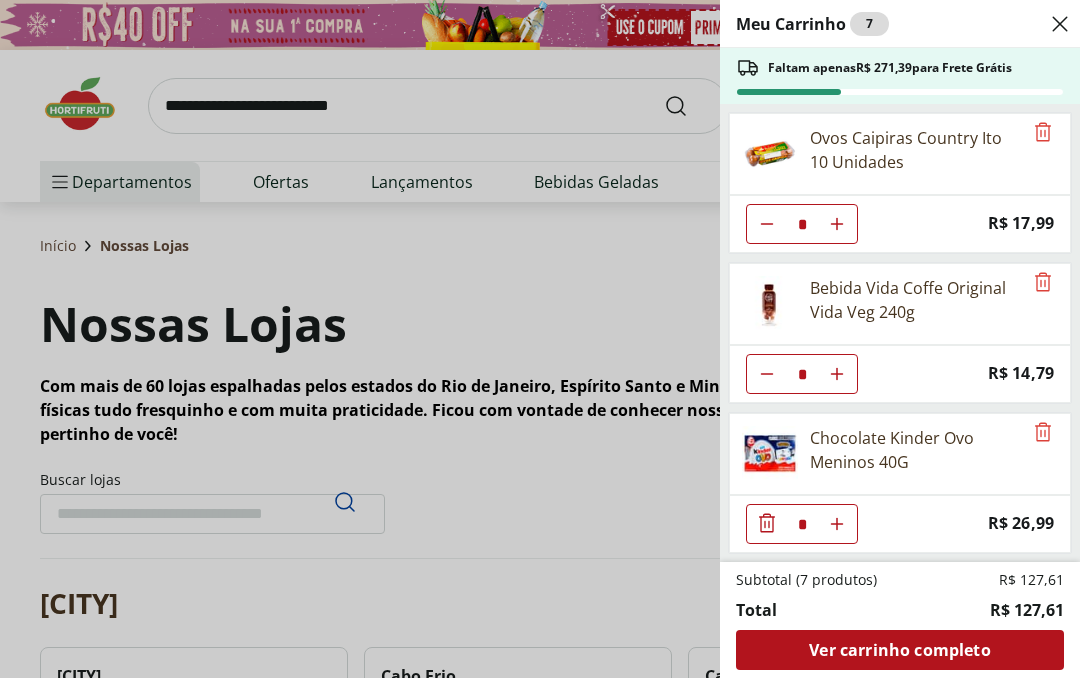 click 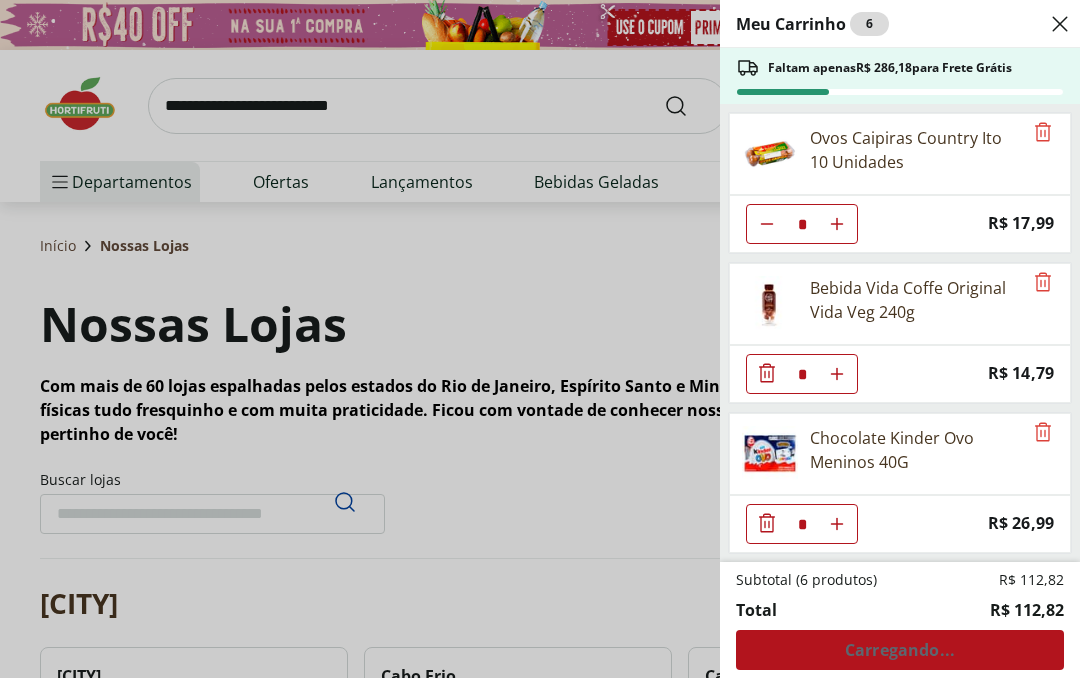 click 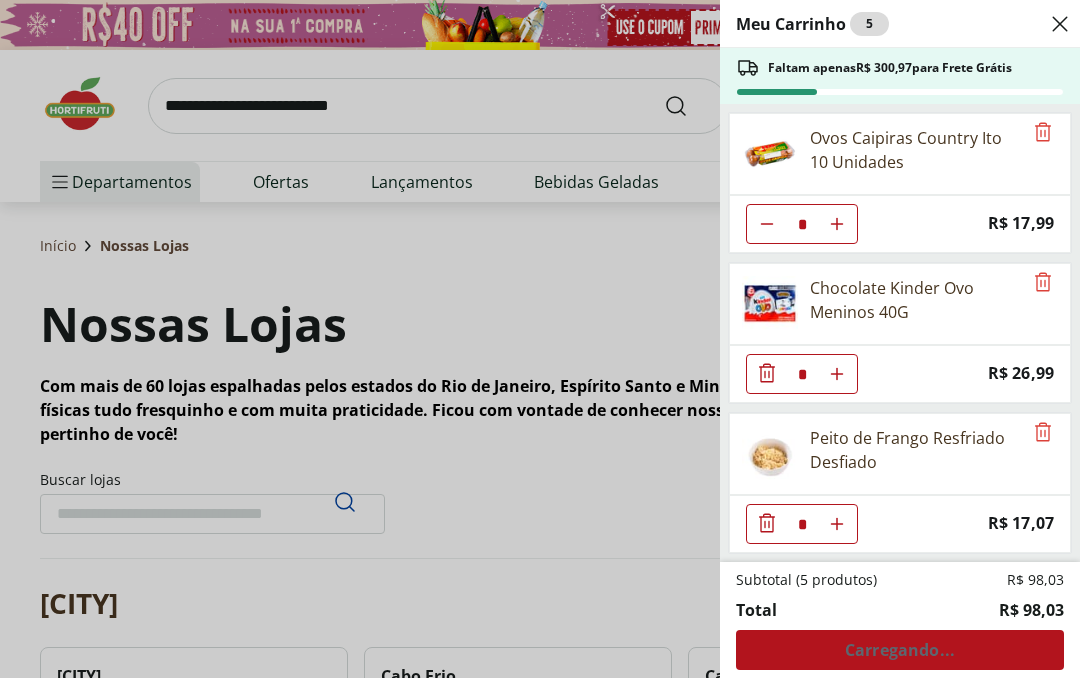 click 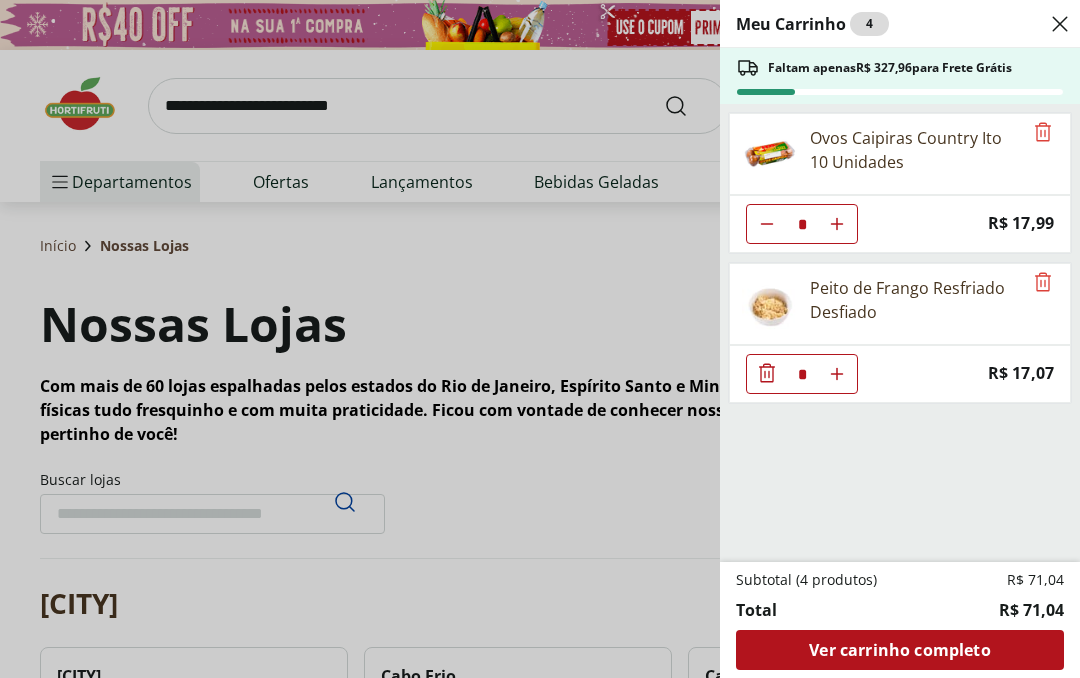 click at bounding box center (837, 224) 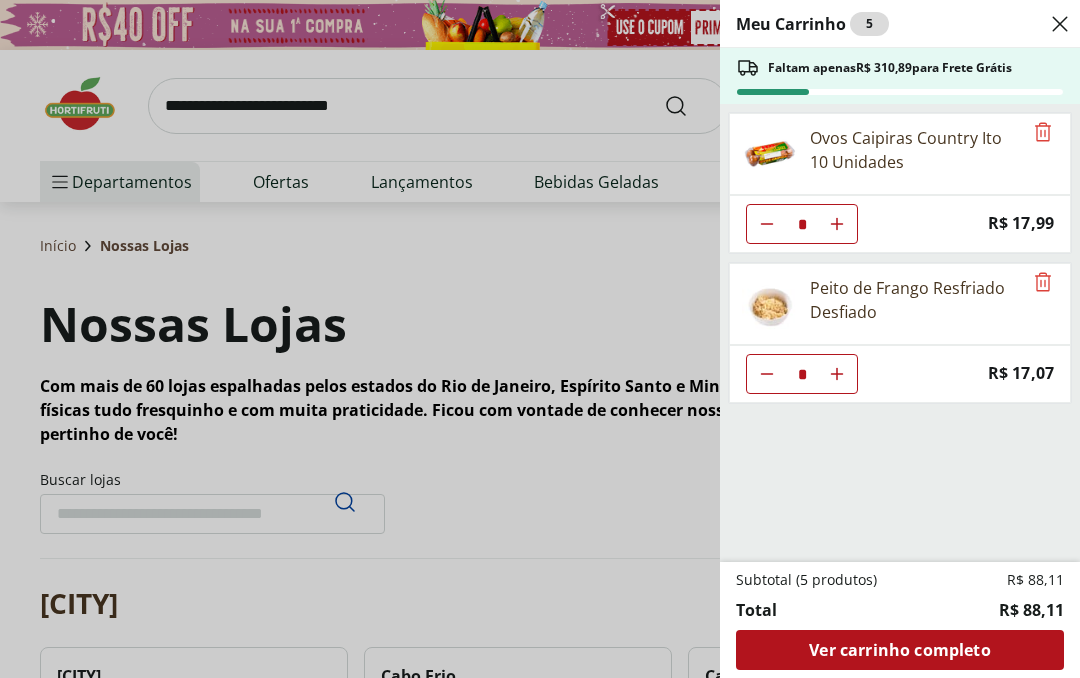 click on "Meu Carrinho 5 Faltam apenas  R$ 310,89  para Frete Grátis Ovos Caipiras Country Ito 10 Unidades * Price: R$ 17,99 Peito de Frango Resfriado Desfiado * Price: R$ 17,07 Subtotal (5 produtos) R$ 88,11 Total R$ 88,11 Ver carrinho completo" at bounding box center [540, 339] 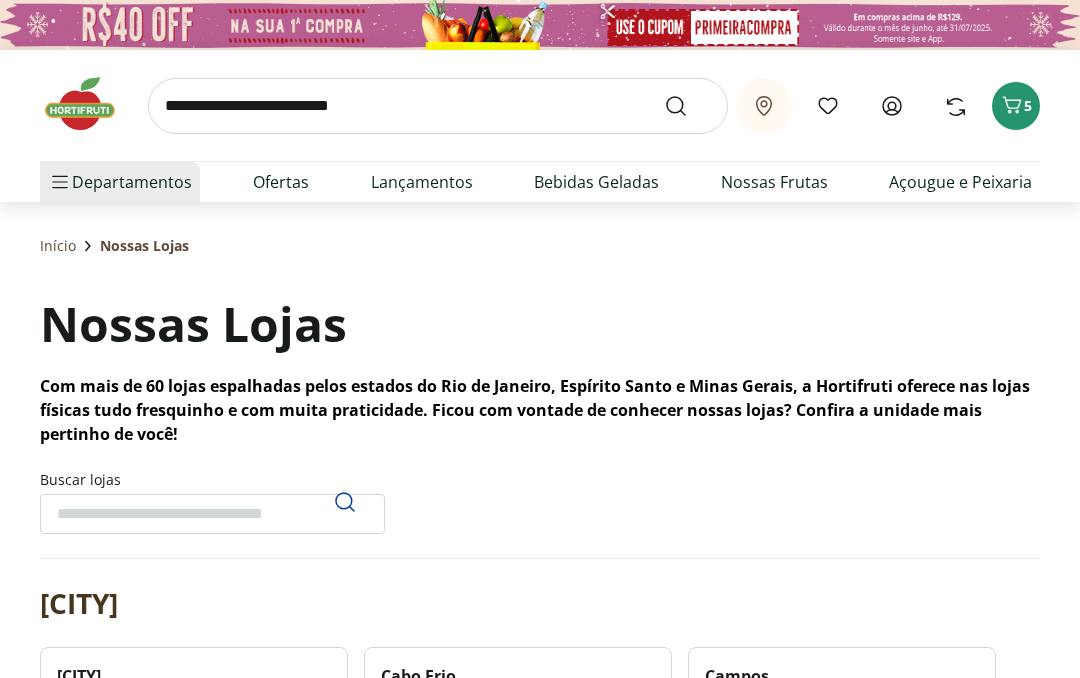 click at bounding box center (438, 106) 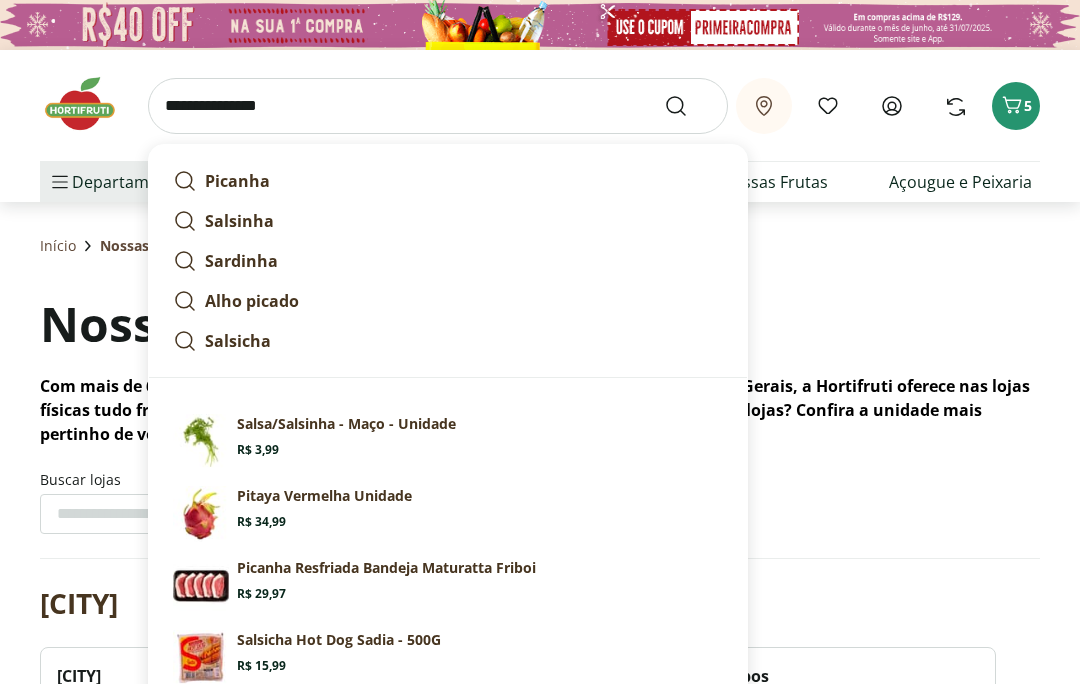 type on "**********" 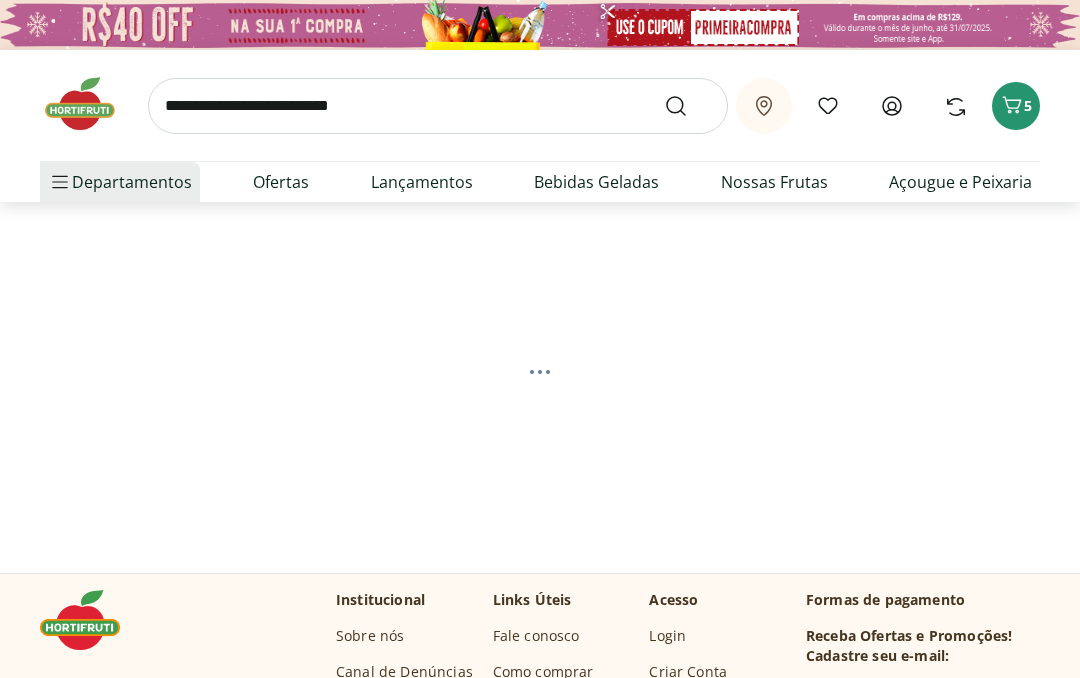 select on "**********" 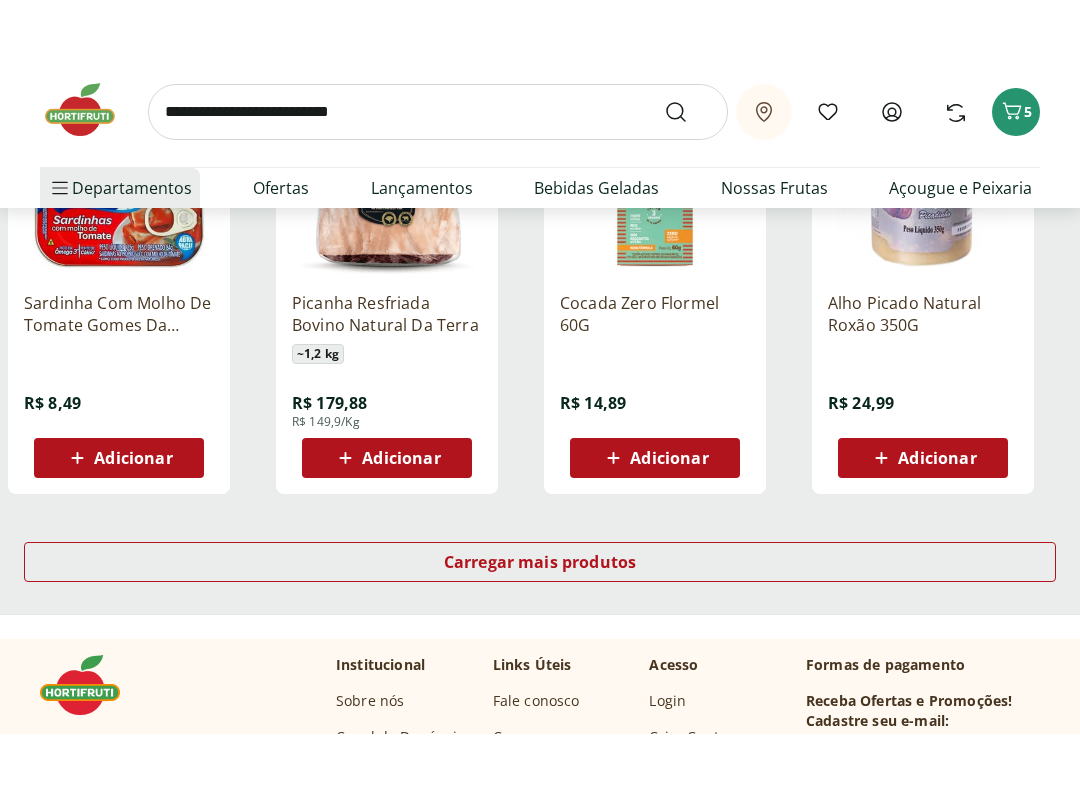 scroll, scrollTop: 1258, scrollLeft: 0, axis: vertical 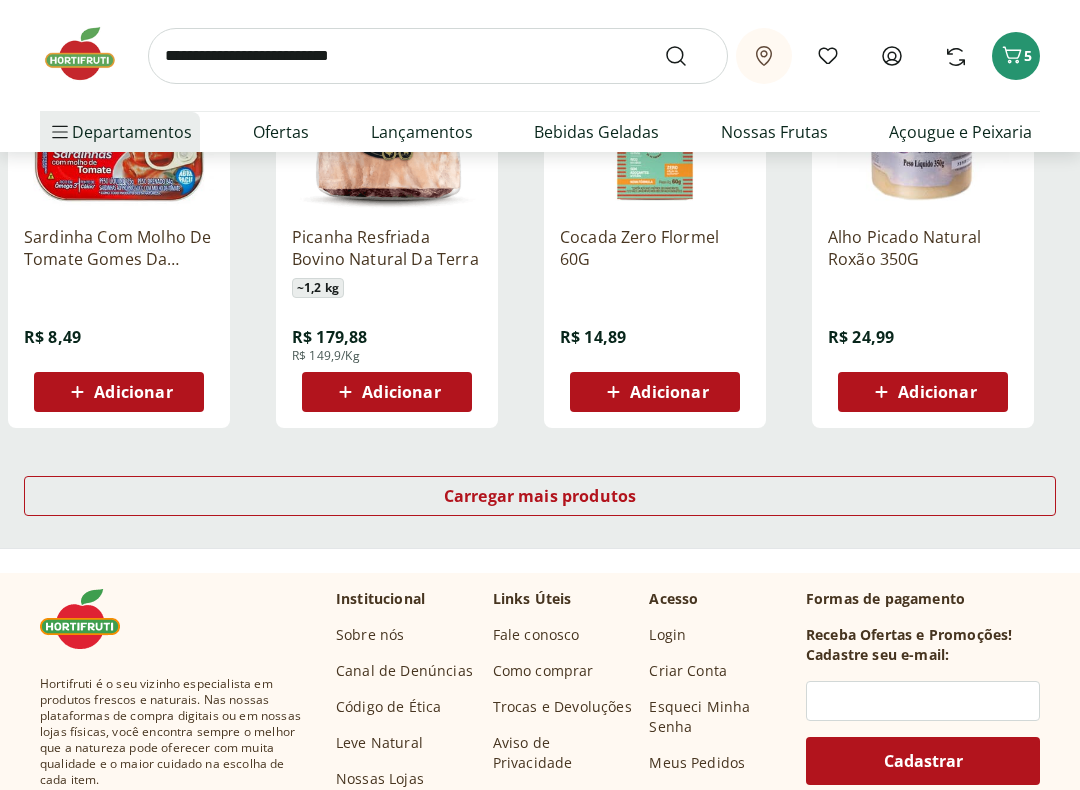 click on "Carregar mais produtos" at bounding box center (540, 496) 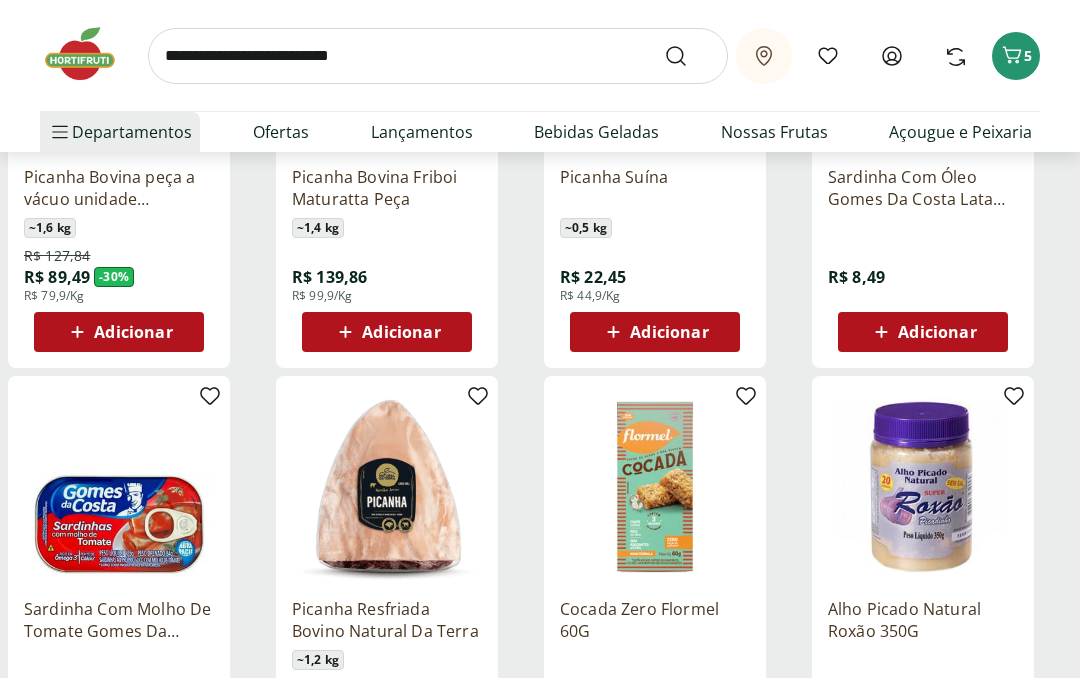 click at bounding box center [438, 56] 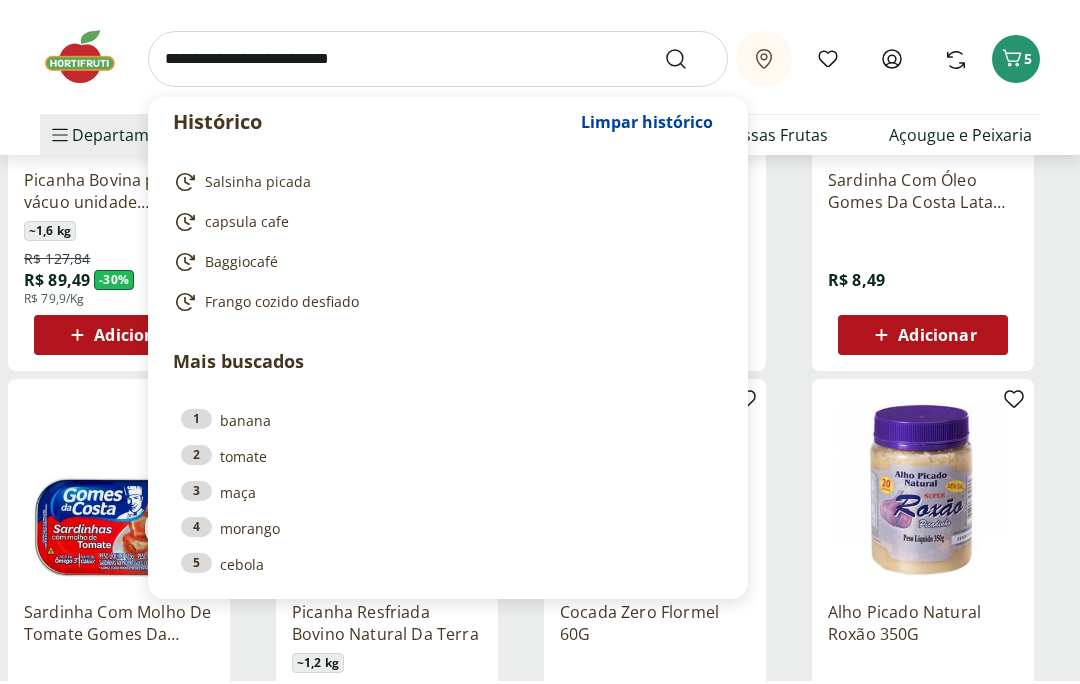 scroll, scrollTop: 885, scrollLeft: 0, axis: vertical 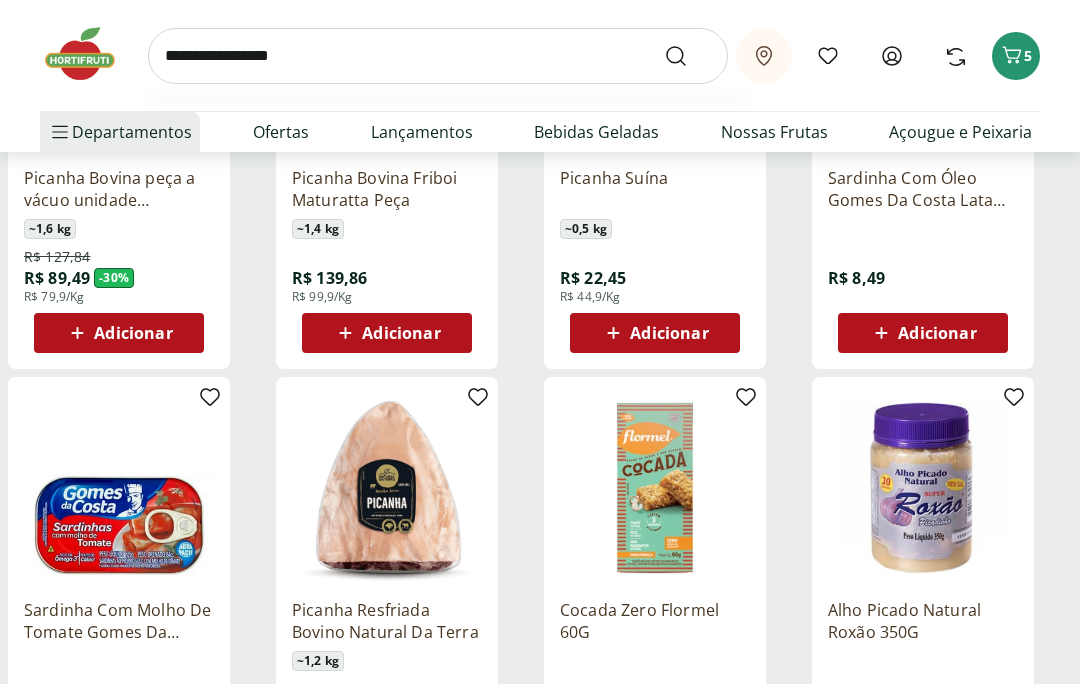 type on "**********" 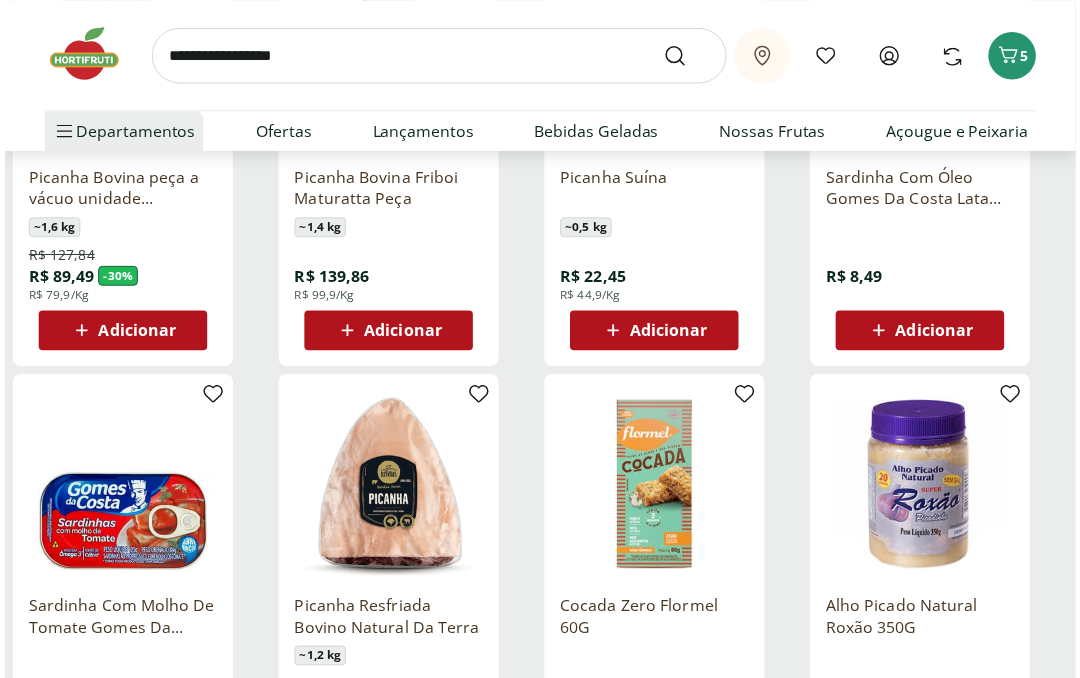 scroll, scrollTop: 0, scrollLeft: 0, axis: both 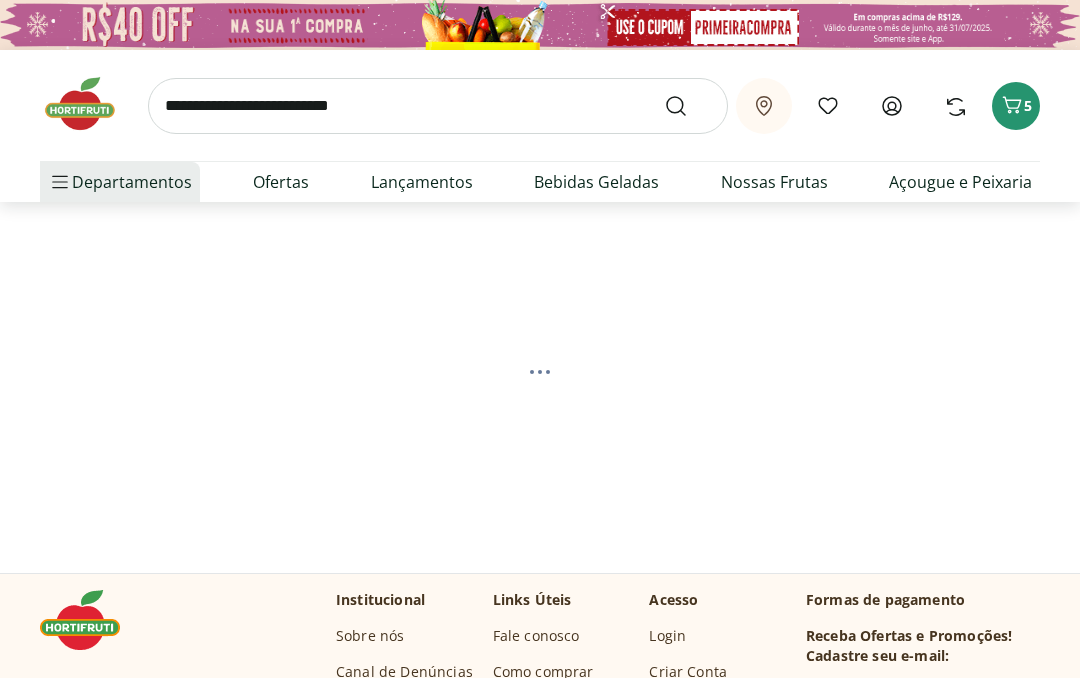 select on "**********" 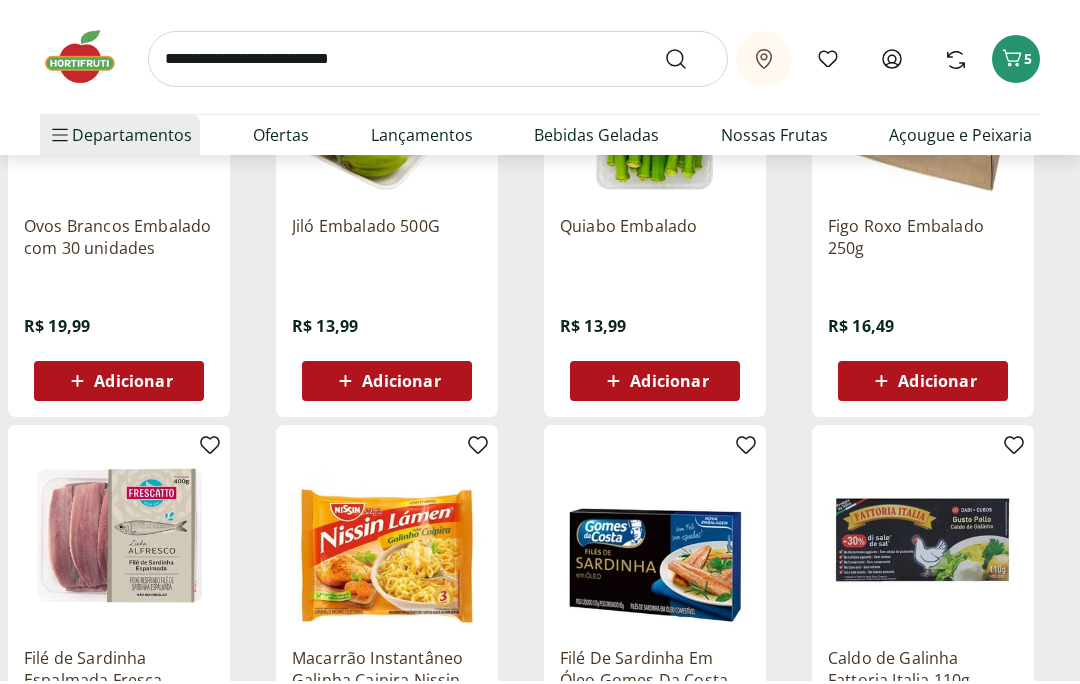 scroll, scrollTop: 1670, scrollLeft: 0, axis: vertical 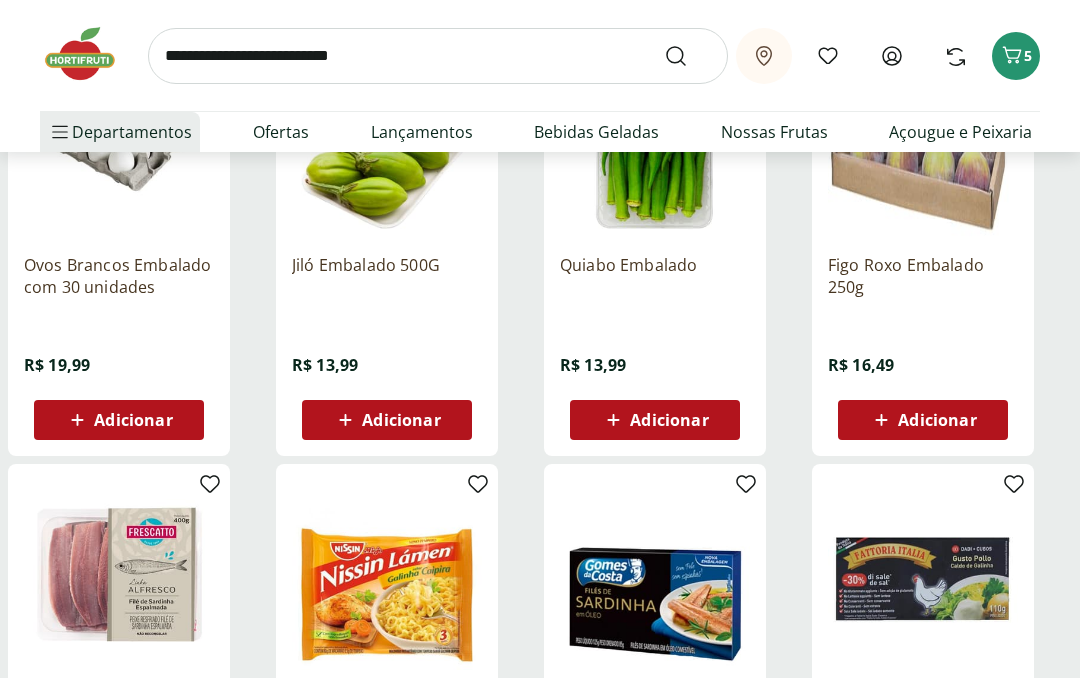 click at bounding box center (438, 56) 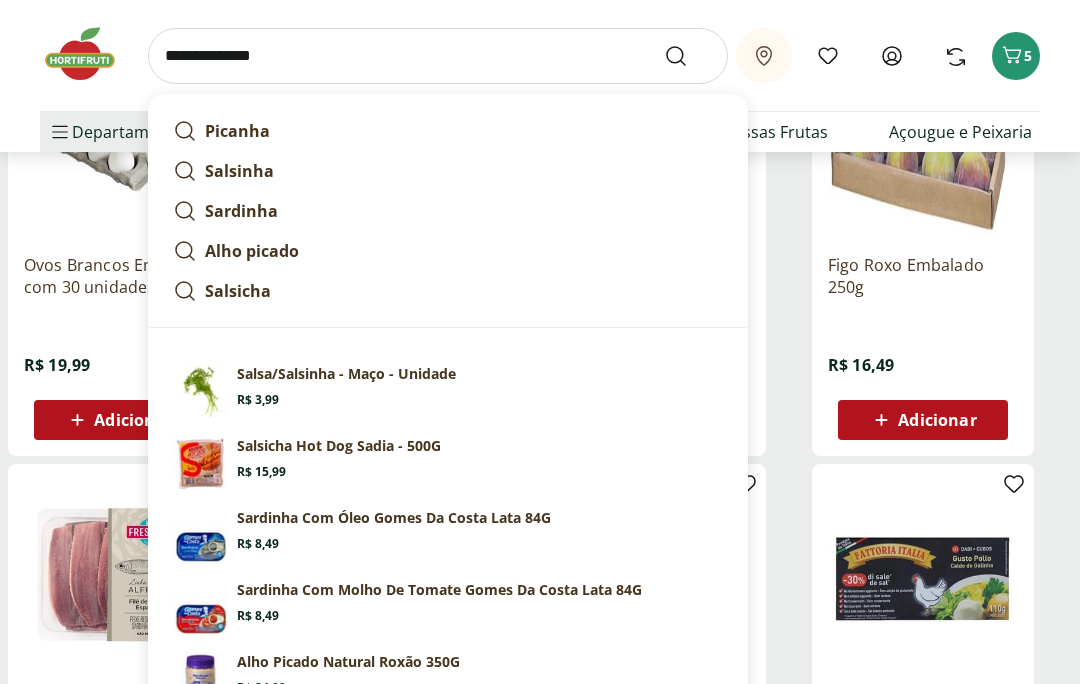 type on "**********" 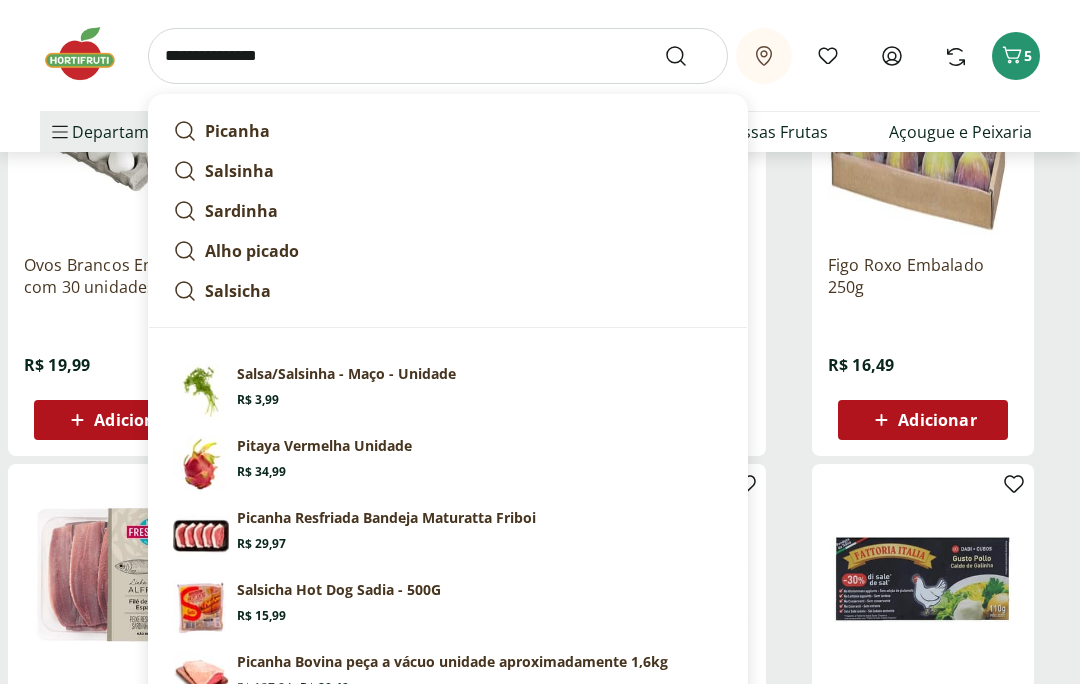 click at bounding box center [688, 56] 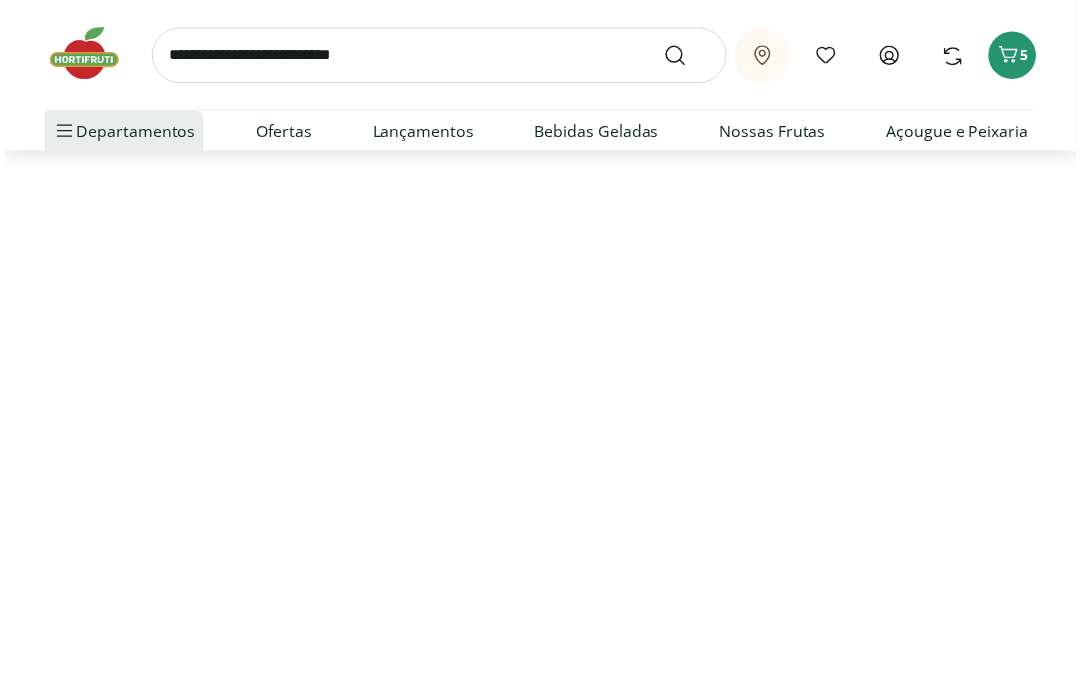 scroll, scrollTop: 0, scrollLeft: 0, axis: both 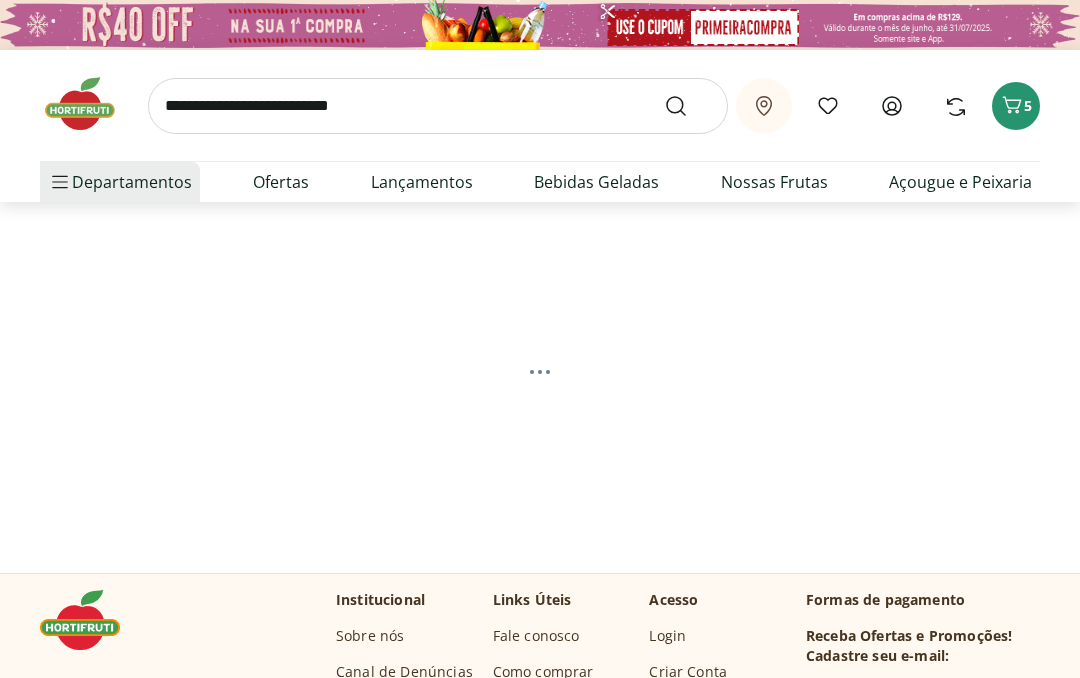 select on "**********" 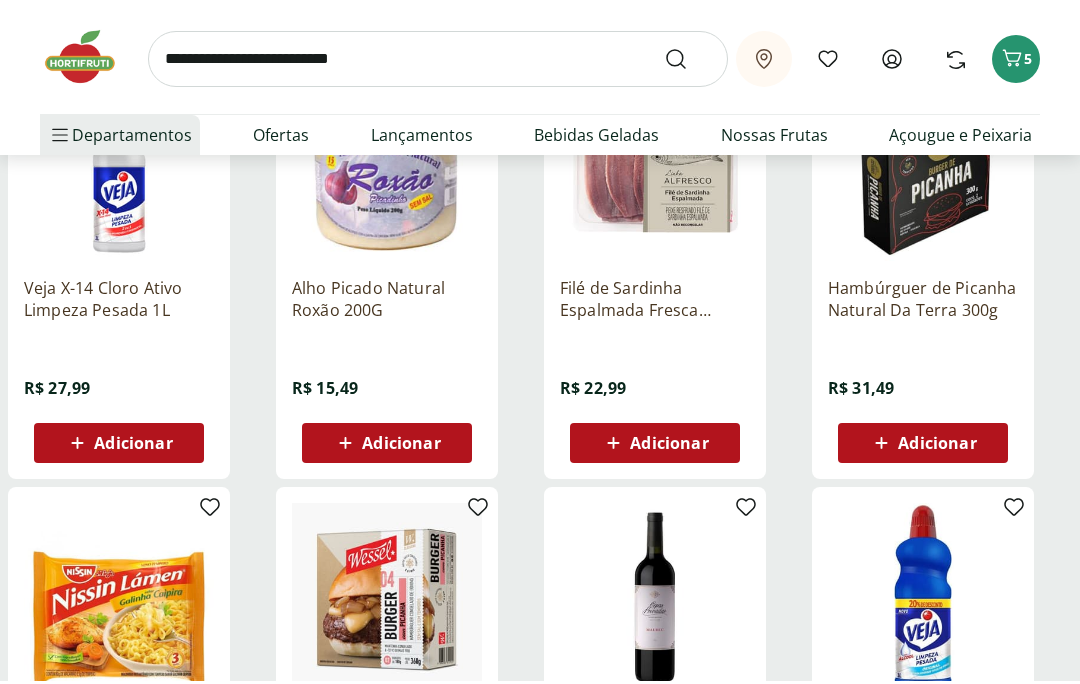 scroll, scrollTop: 1619, scrollLeft: 0, axis: vertical 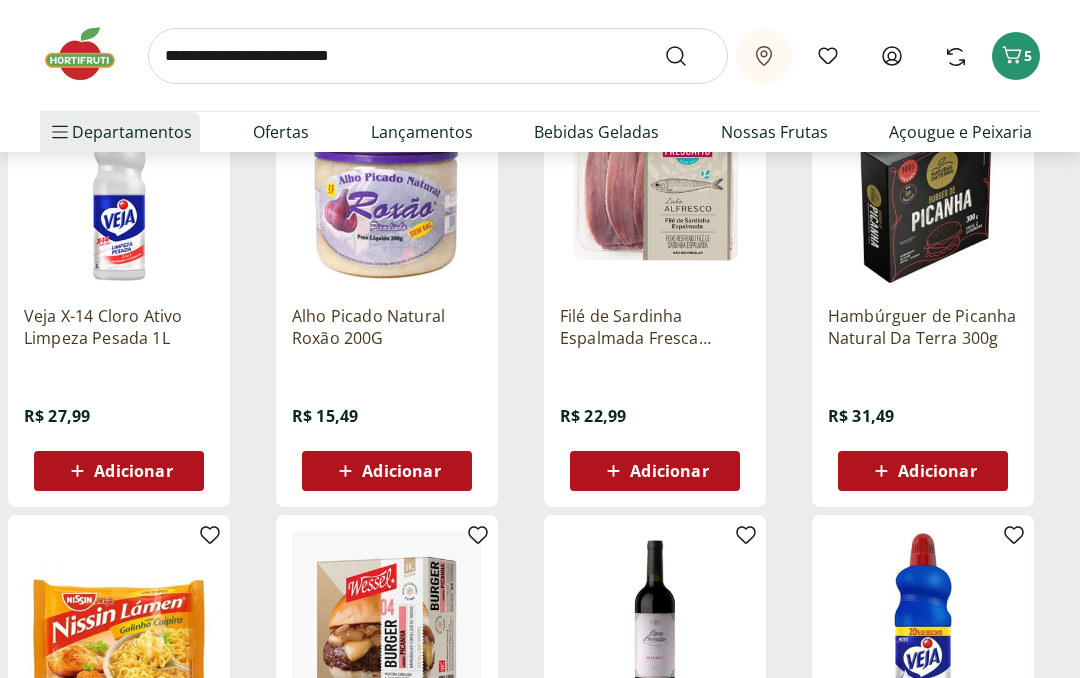 click at bounding box center (438, 56) 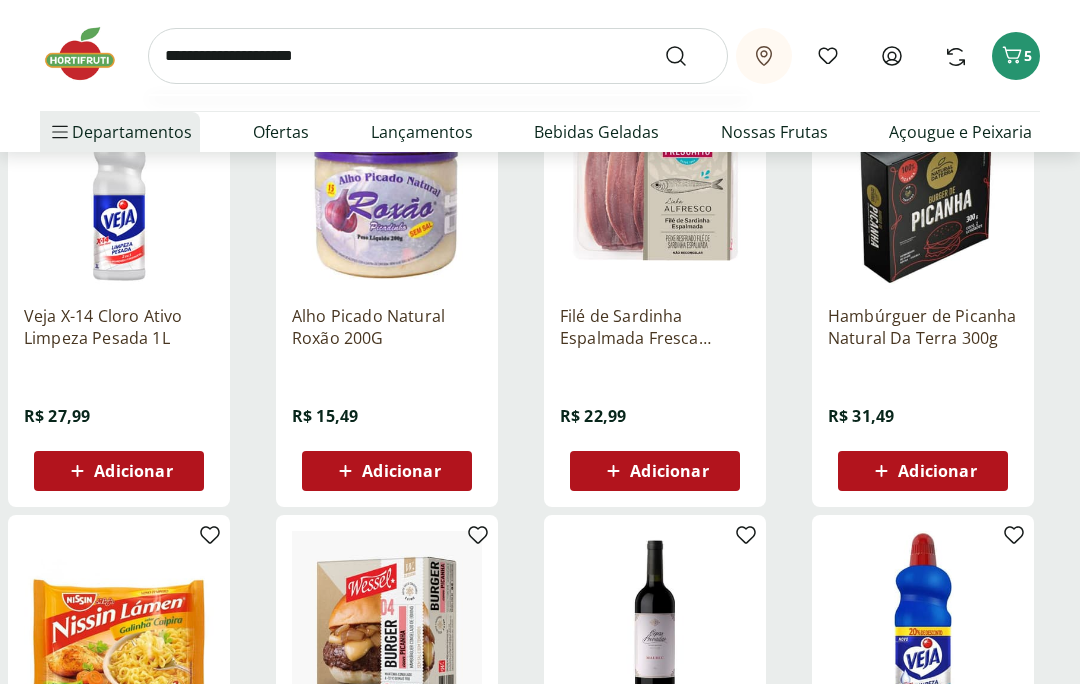 type on "**********" 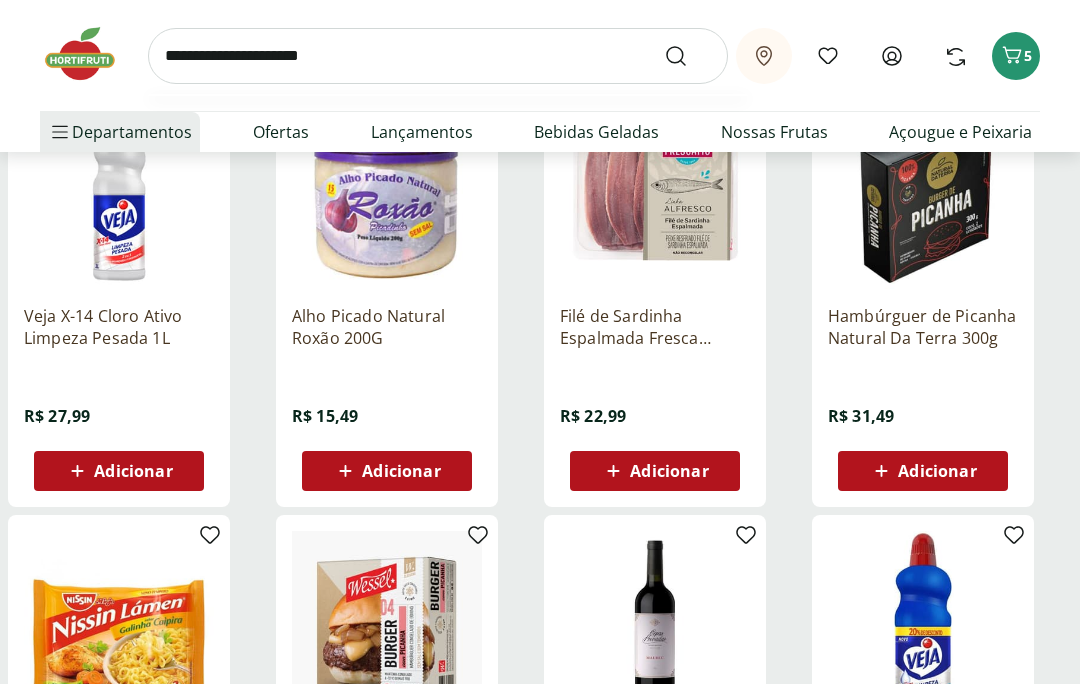click at bounding box center [688, 56] 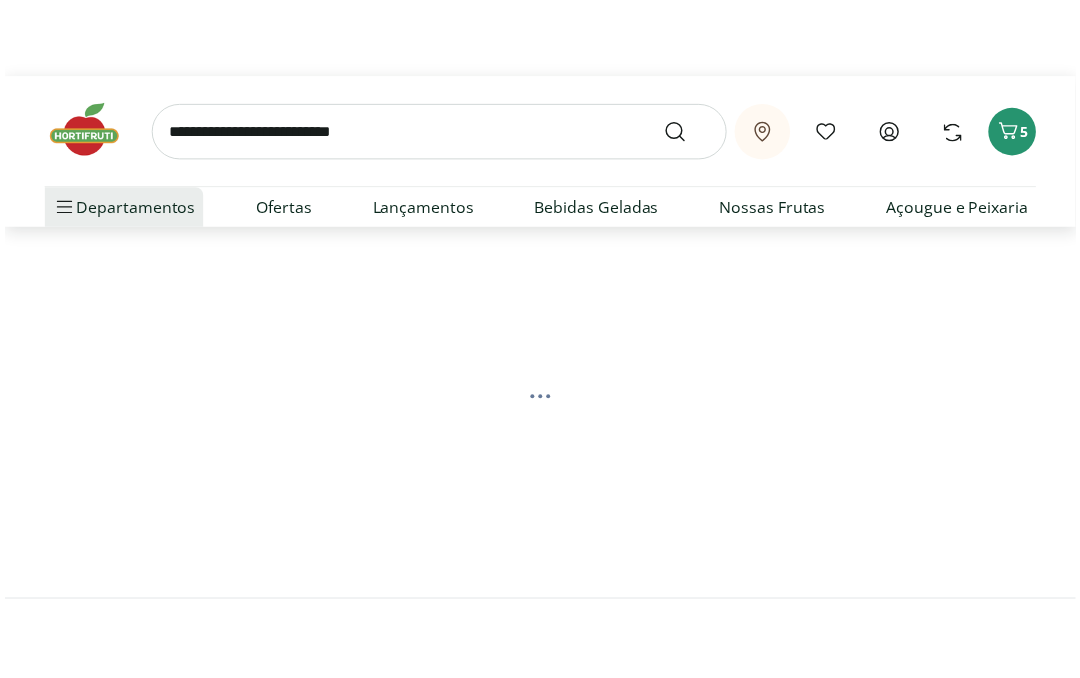 scroll, scrollTop: 0, scrollLeft: 0, axis: both 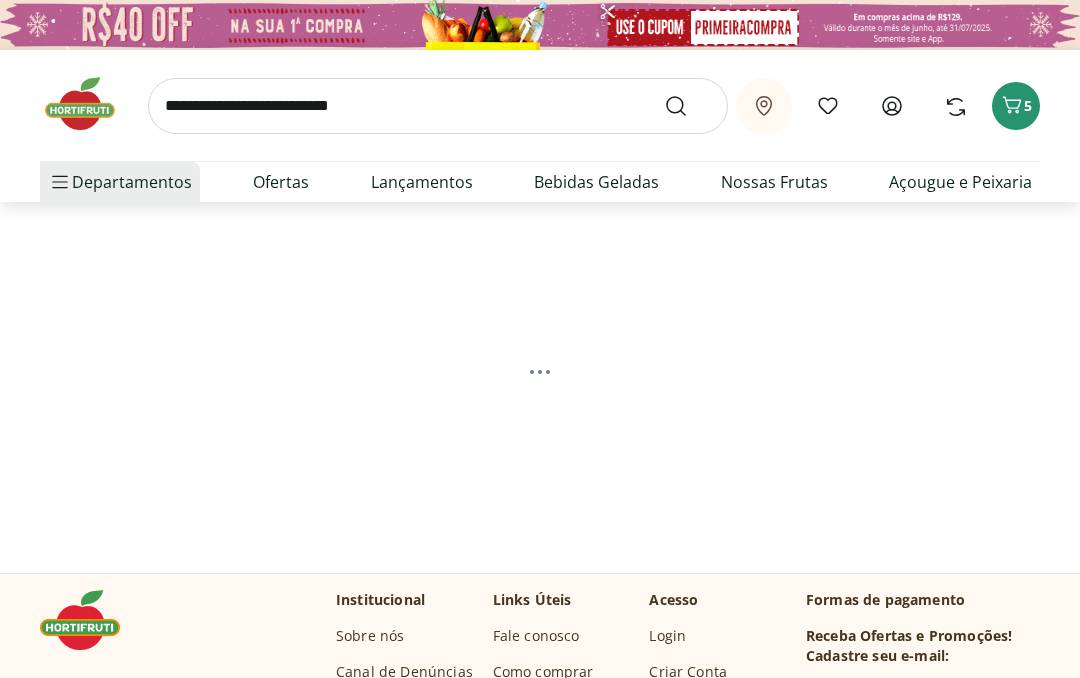 select on "**********" 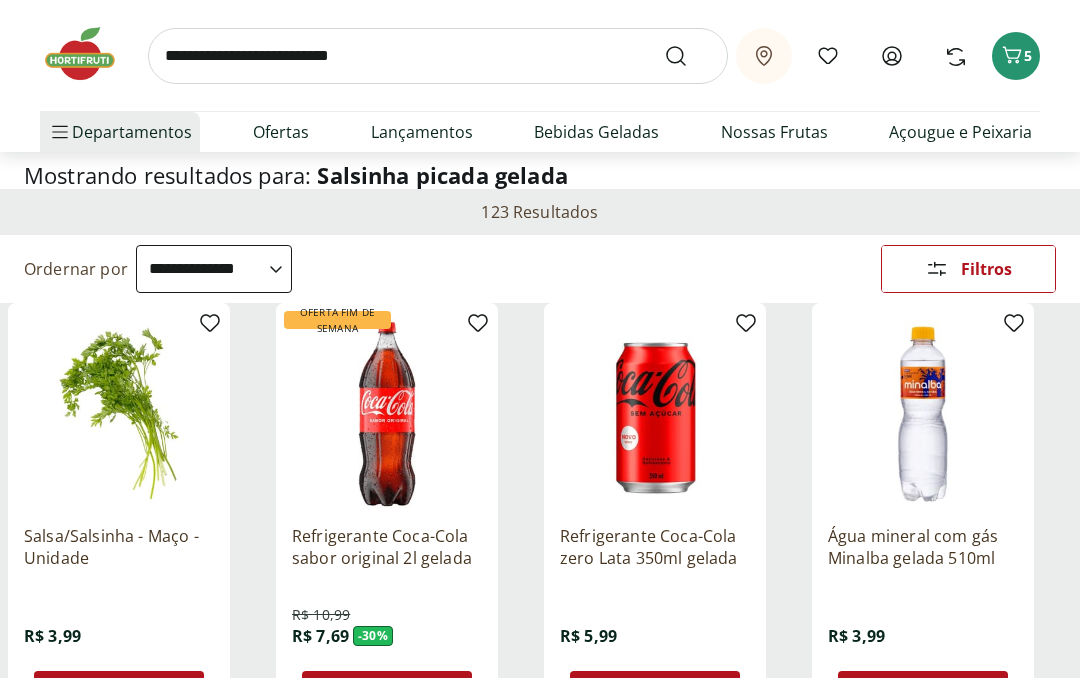 scroll, scrollTop: 0, scrollLeft: 0, axis: both 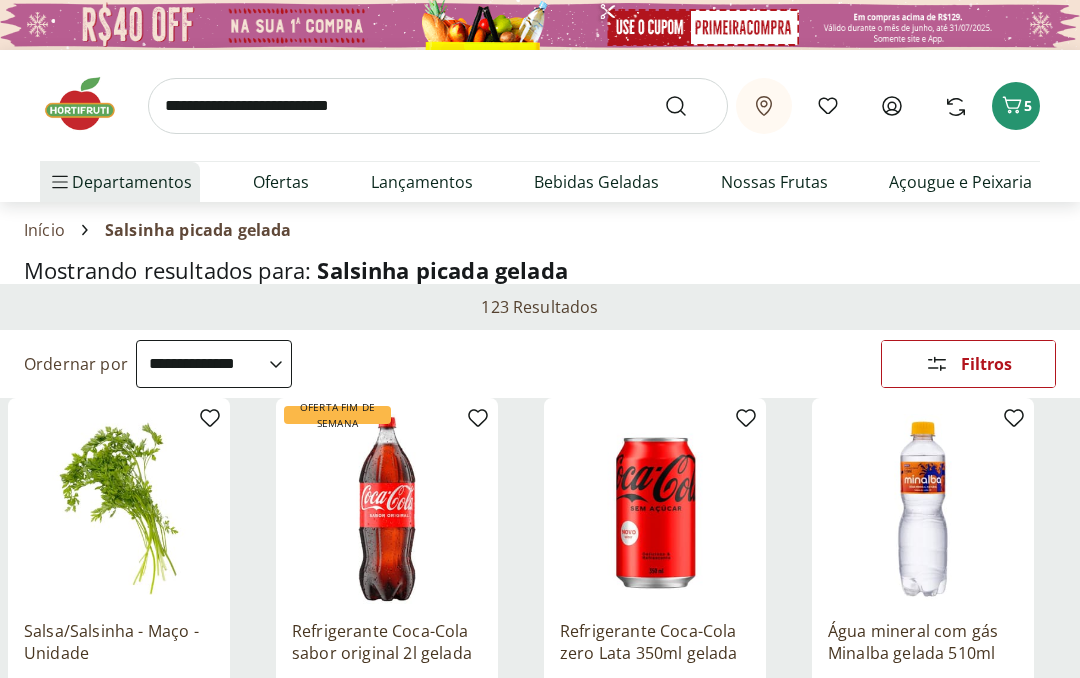 click at bounding box center [68, 422] 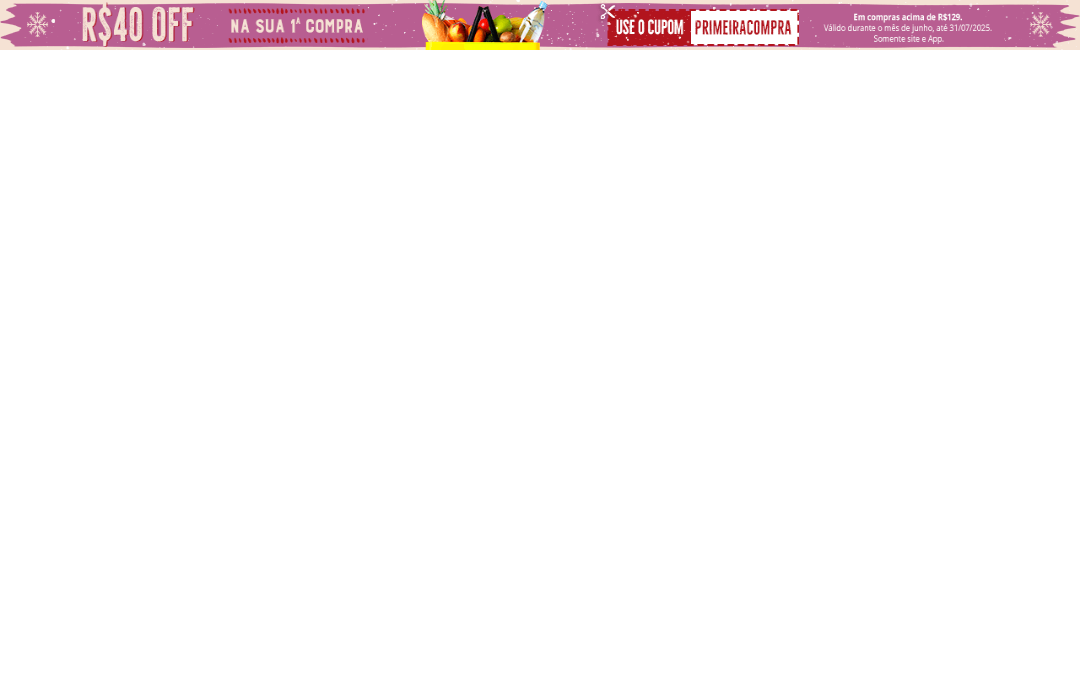 select on "**********" 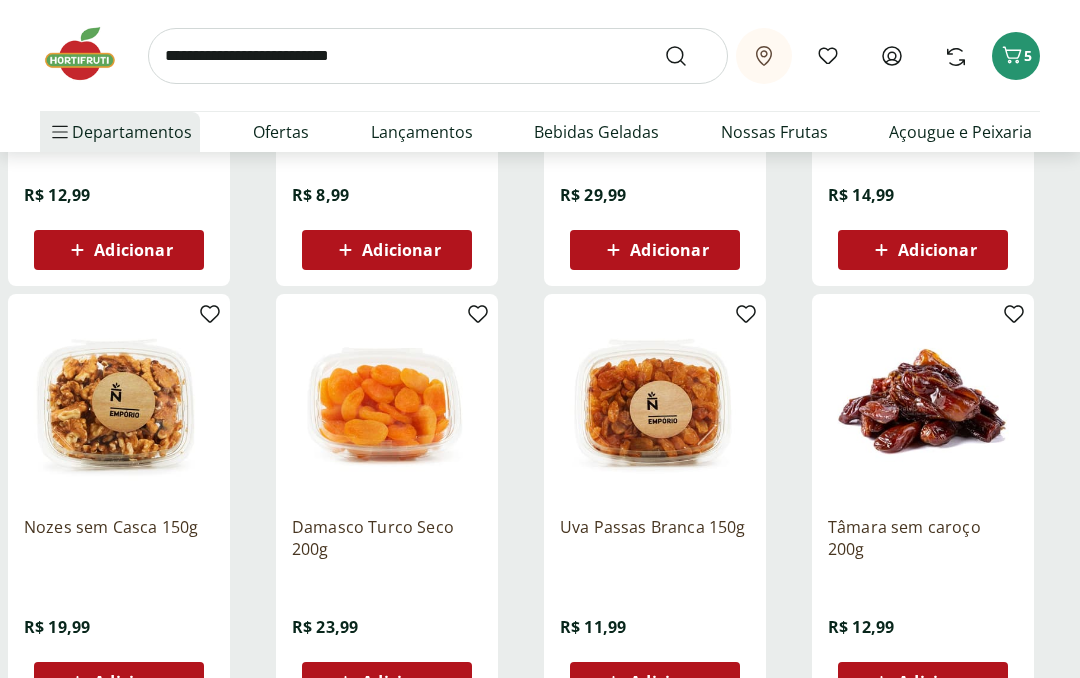 scroll, scrollTop: 534, scrollLeft: 0, axis: vertical 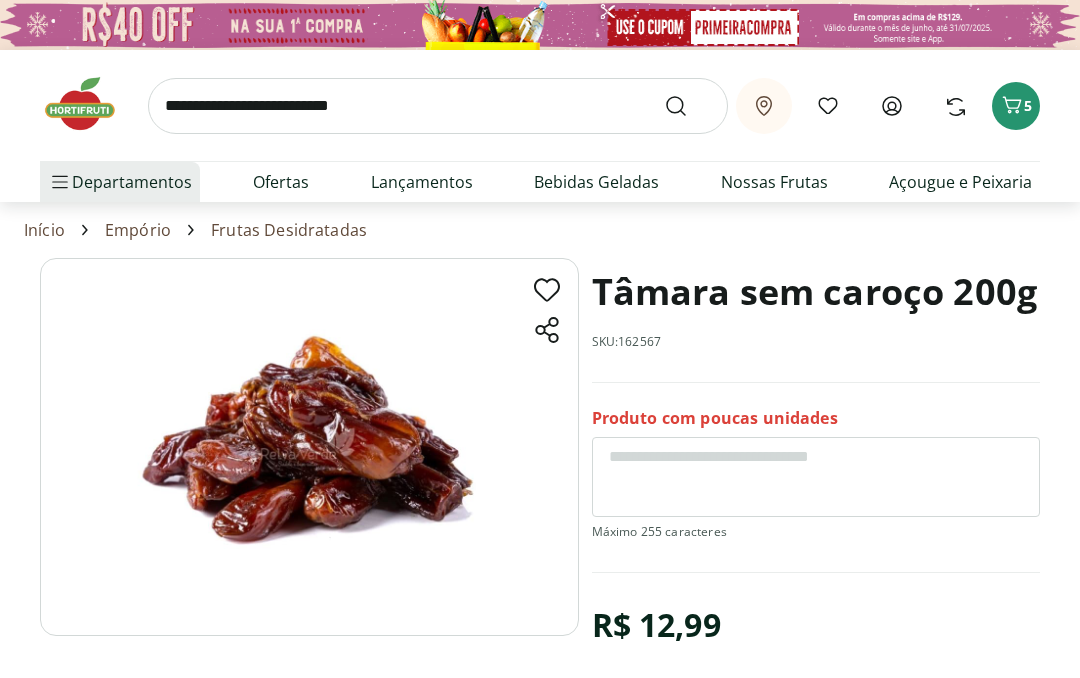 click on "Hortifruti Hortifruti Ver tudo do departamento Cogumelos Frutas Legumes Ovos Temperos Frescos Verduras" at bounding box center [166, 262] 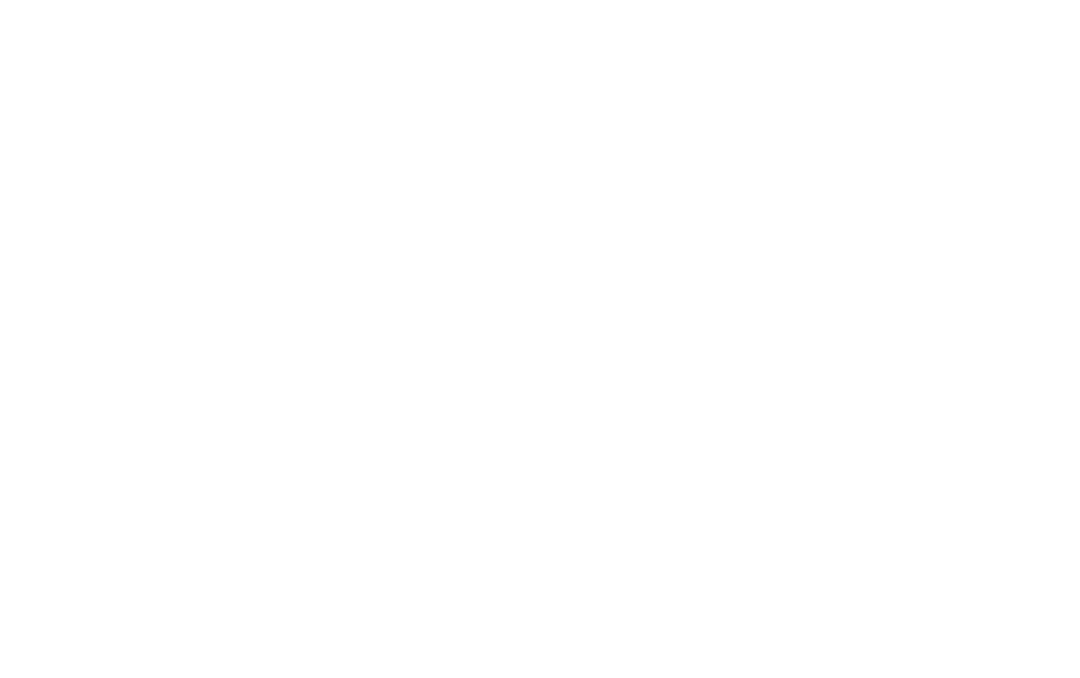 select on "**********" 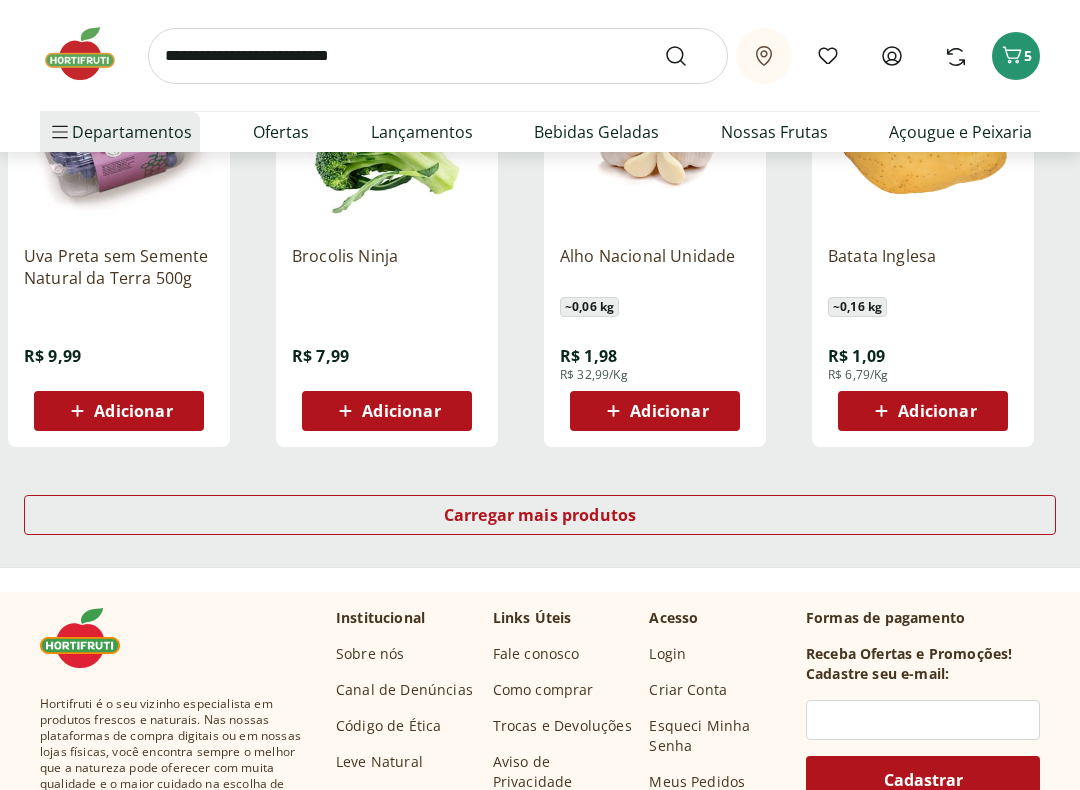 scroll, scrollTop: 1238, scrollLeft: 0, axis: vertical 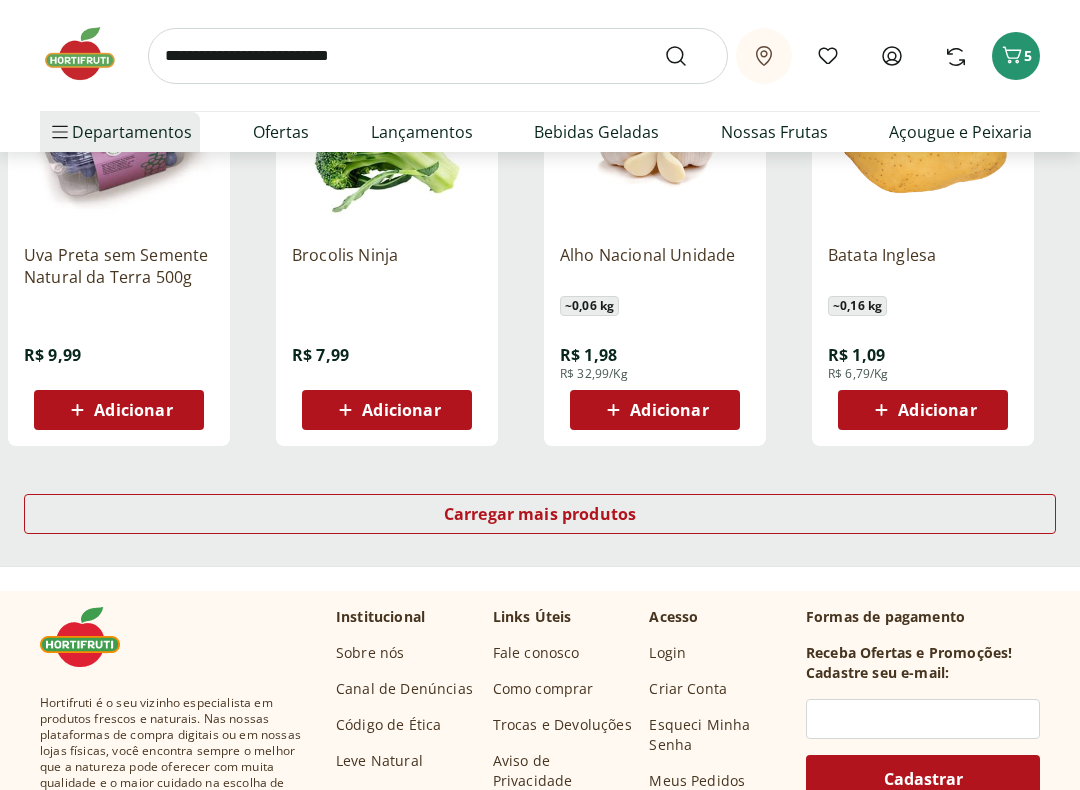 click on "Carregar mais produtos" at bounding box center [540, 514] 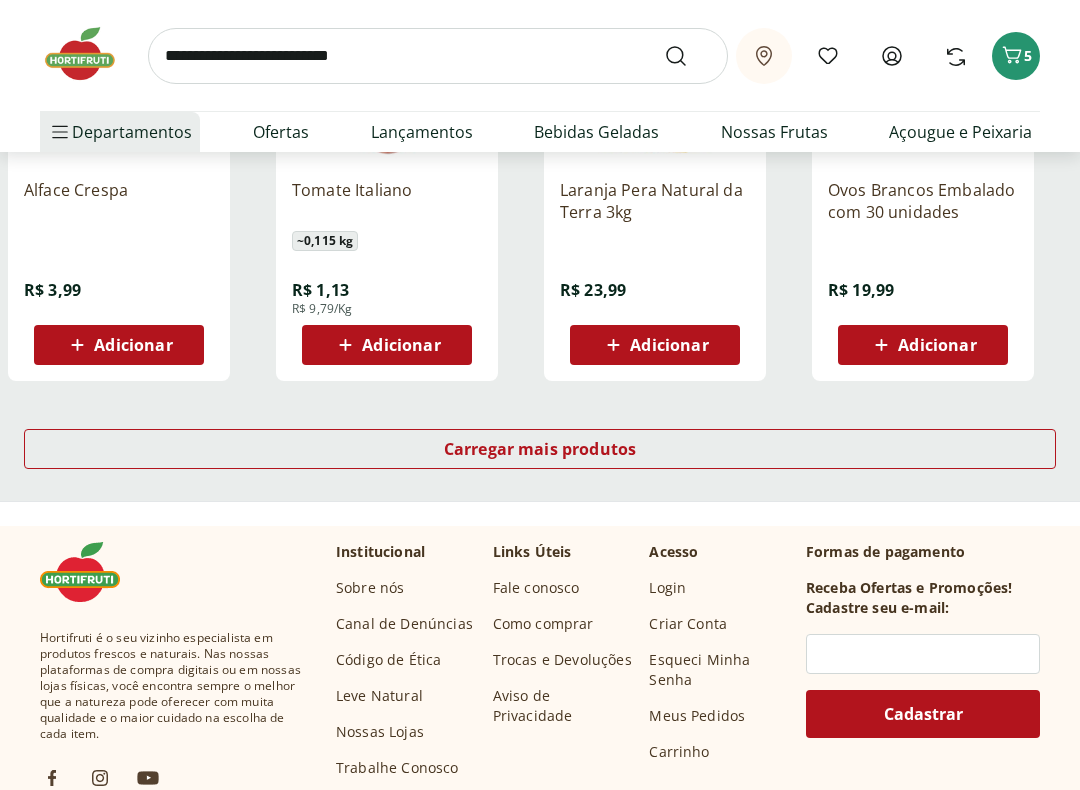 scroll, scrollTop: 2607, scrollLeft: 0, axis: vertical 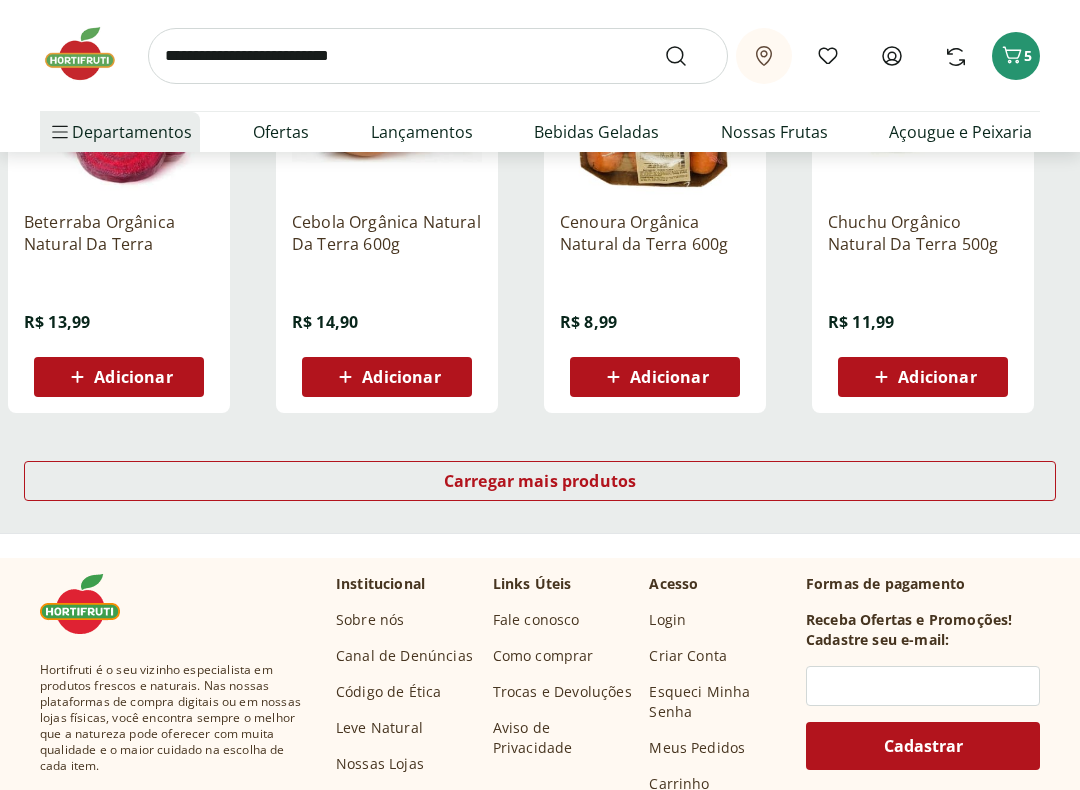 click on "Carregar mais produtos" at bounding box center [540, 481] 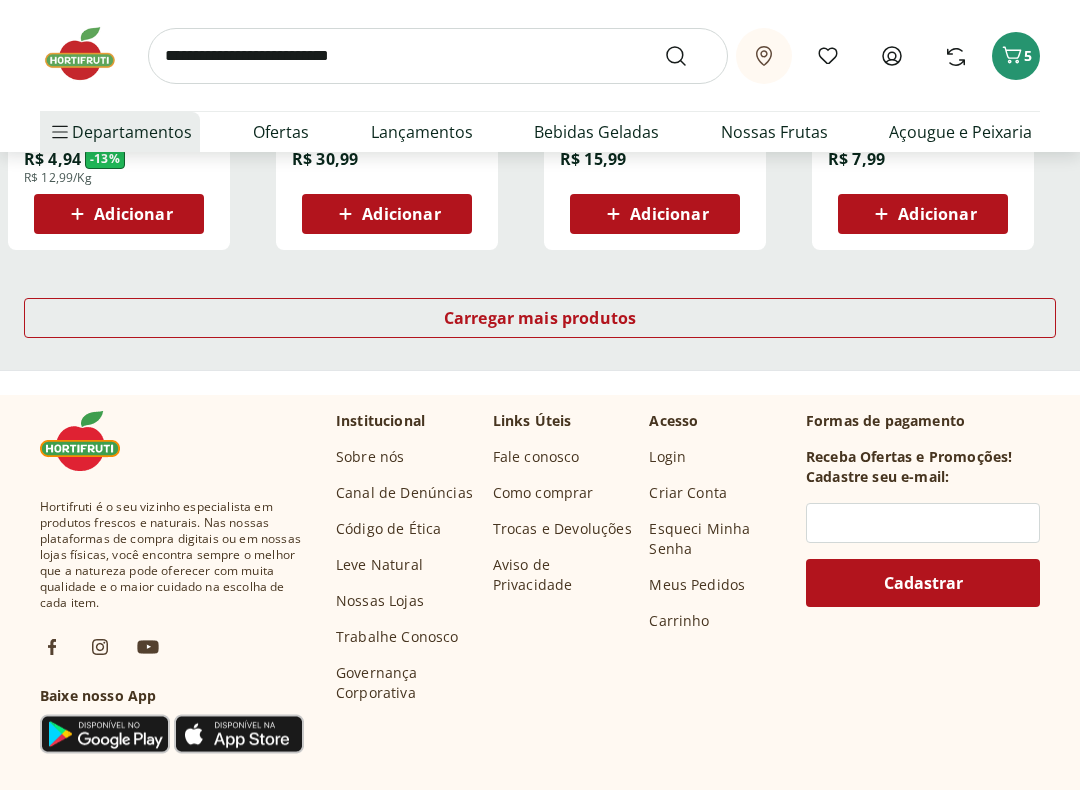 scroll, scrollTop: 5346, scrollLeft: 0, axis: vertical 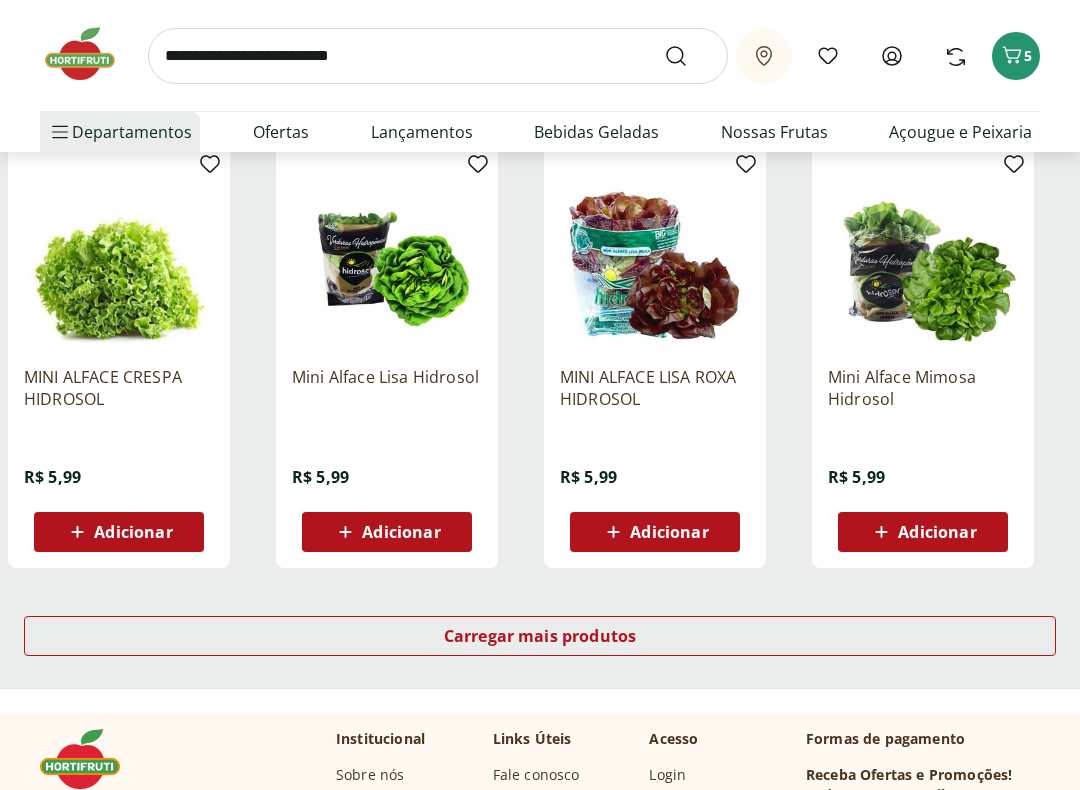 click on "Carregar mais produtos" at bounding box center (540, 636) 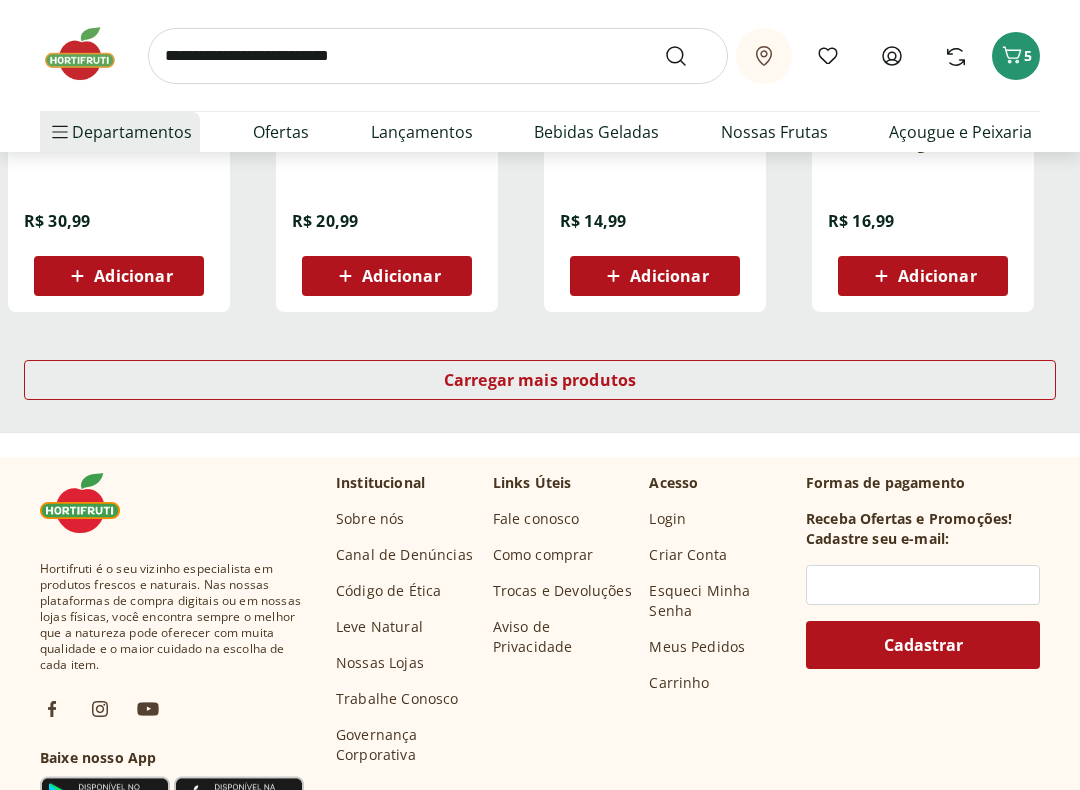 scroll, scrollTop: 7913, scrollLeft: 0, axis: vertical 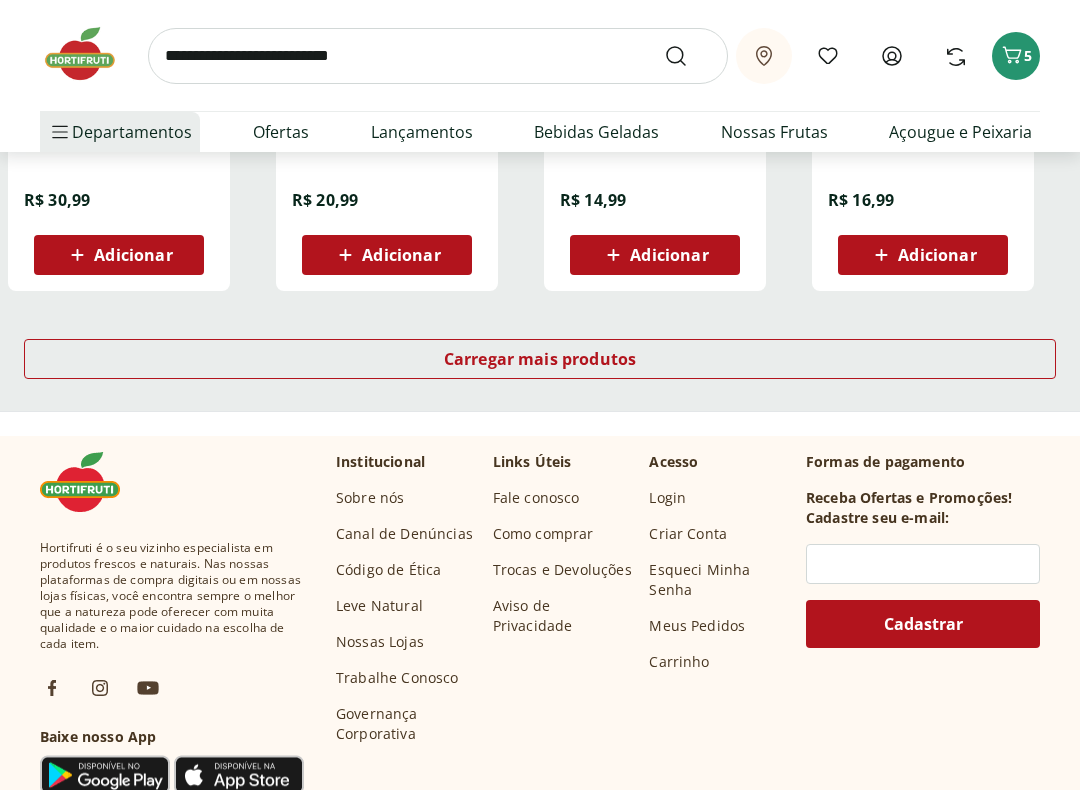 click on "Carregar mais produtos" at bounding box center [540, 359] 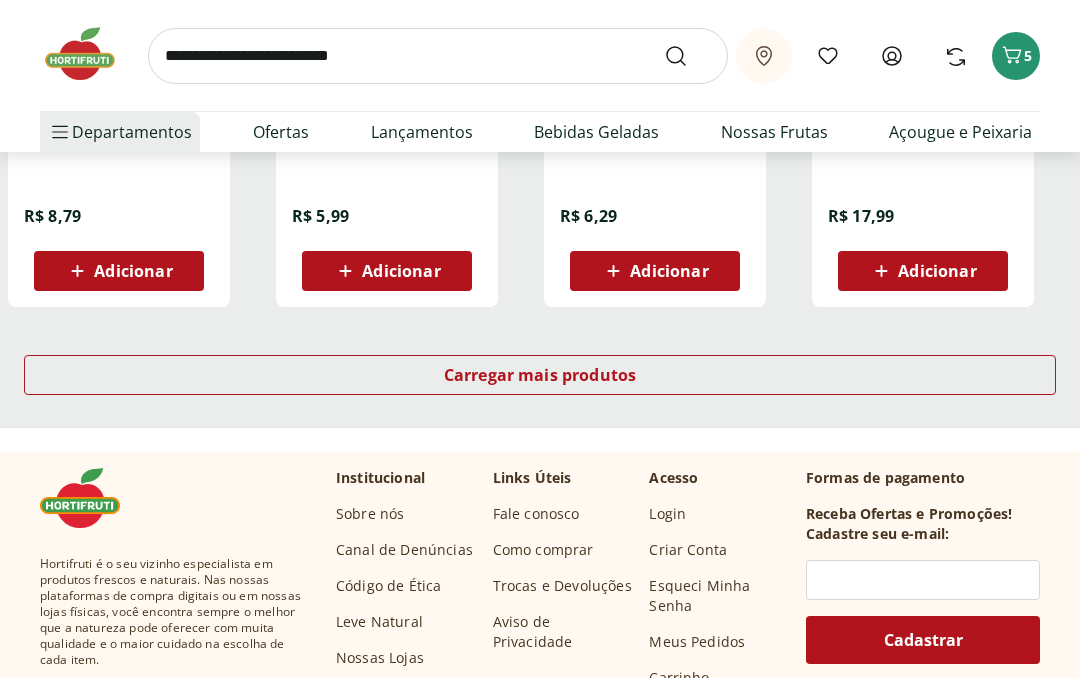 scroll, scrollTop: 9197, scrollLeft: 0, axis: vertical 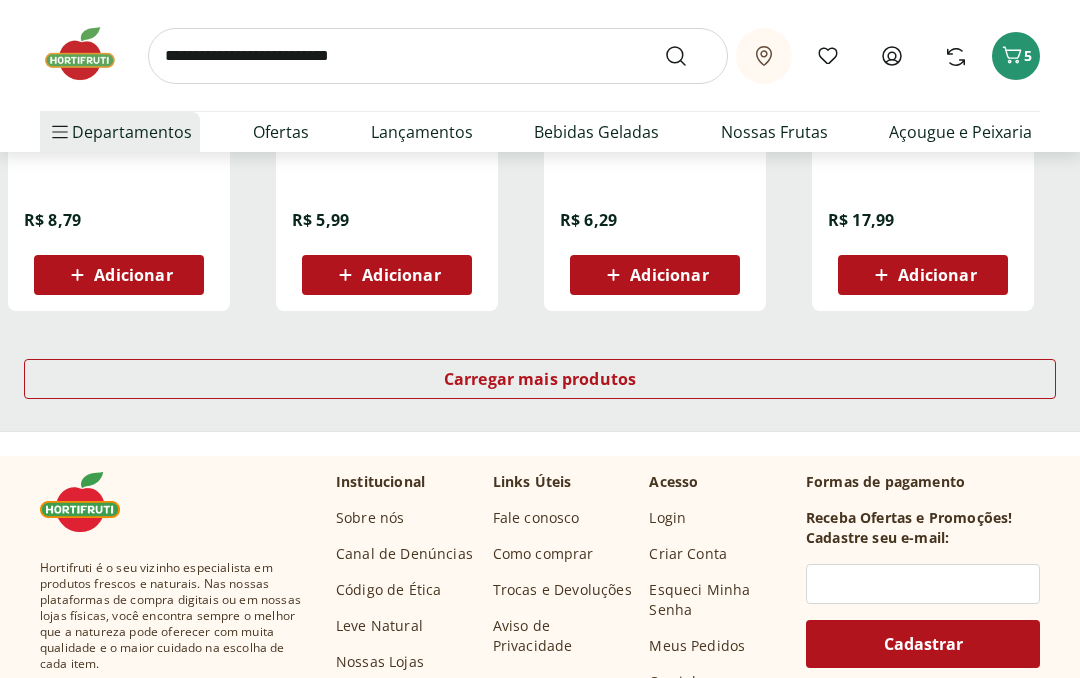 click on "Carregar mais produtos" at bounding box center (540, 379) 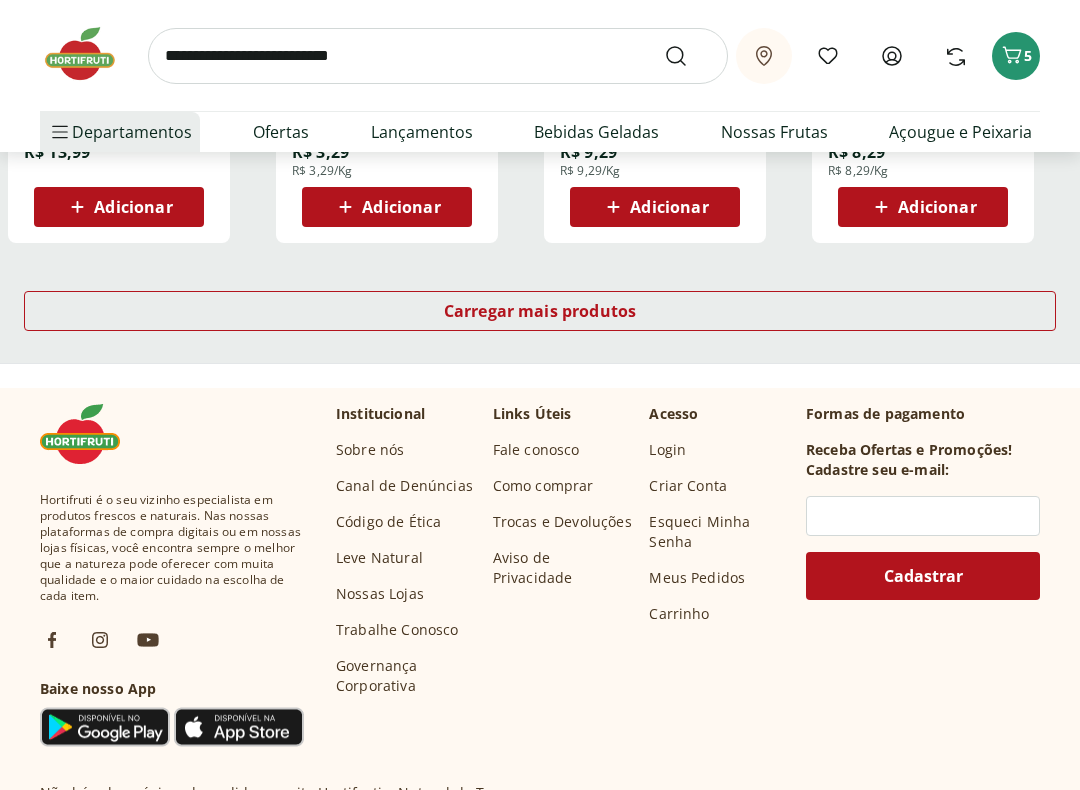 scroll, scrollTop: 10569, scrollLeft: 0, axis: vertical 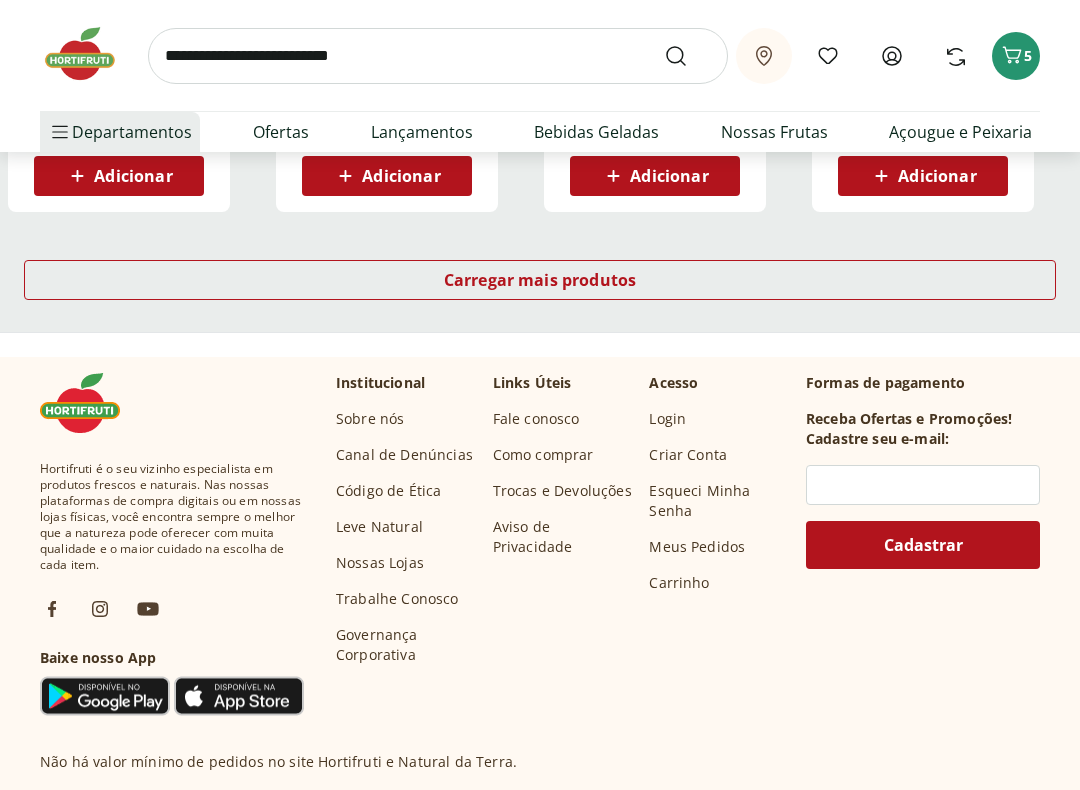 click on "Carregar mais produtos" at bounding box center (540, 280) 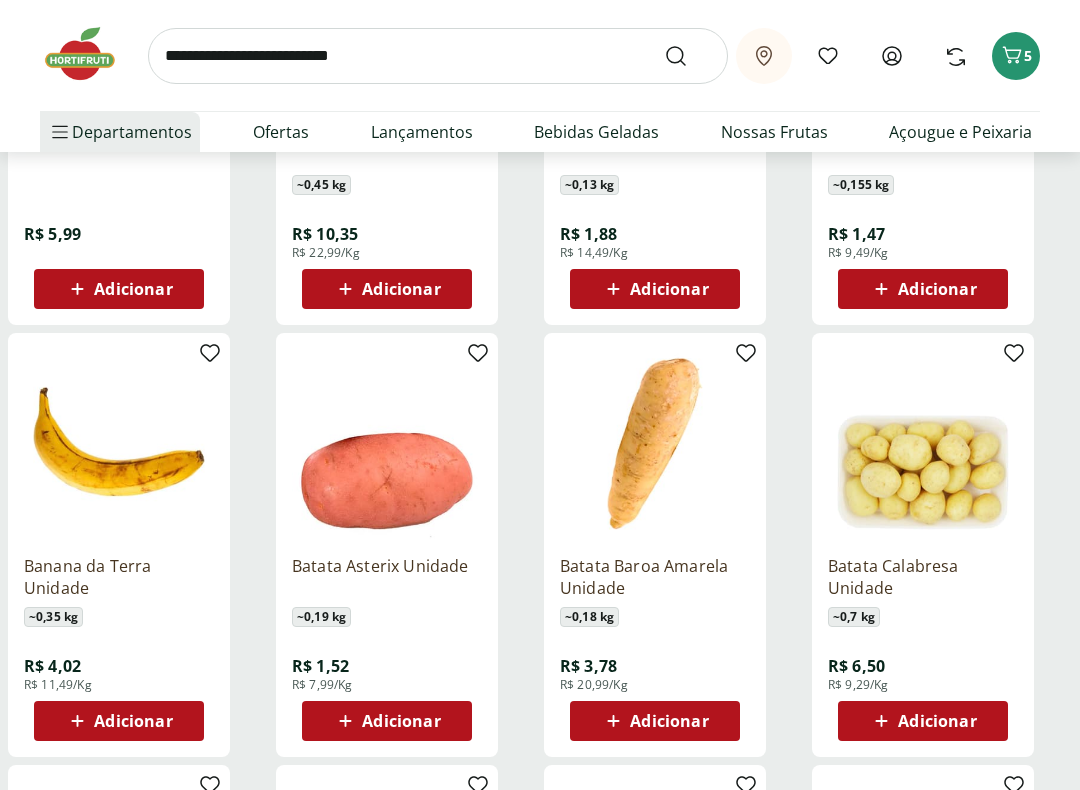 scroll, scrollTop: 12231, scrollLeft: 0, axis: vertical 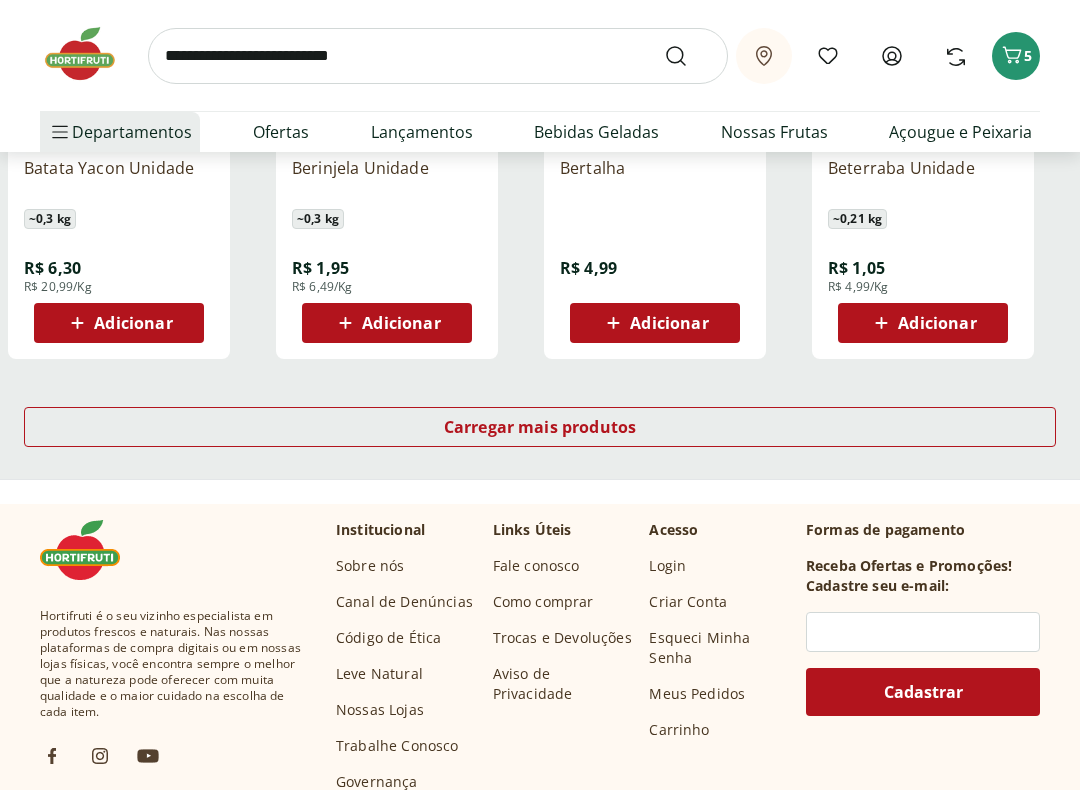click on "Carregar mais produtos" at bounding box center [540, 428] 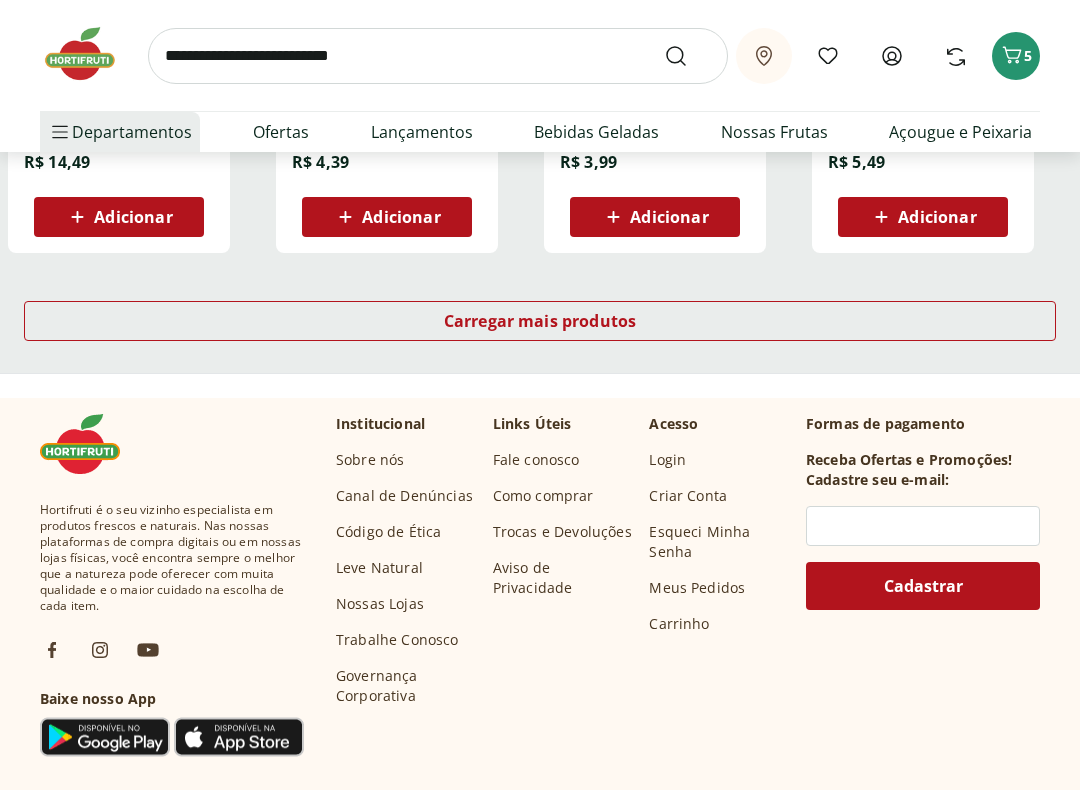 click on "Carregar mais produtos" at bounding box center (540, 322) 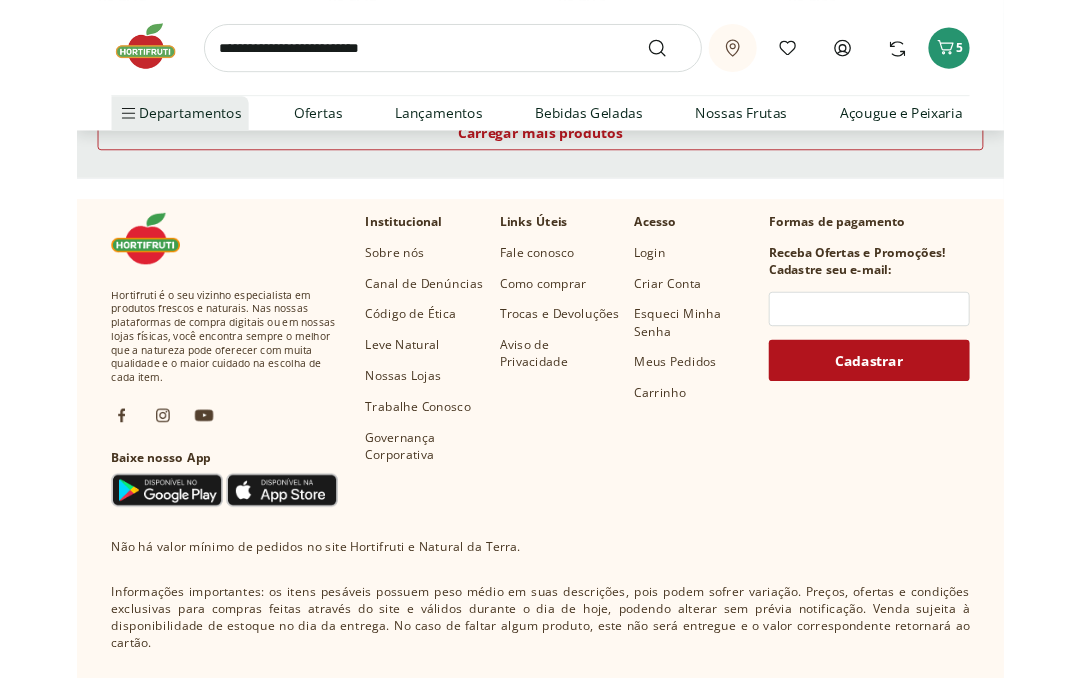 scroll, scrollTop: 15925, scrollLeft: 0, axis: vertical 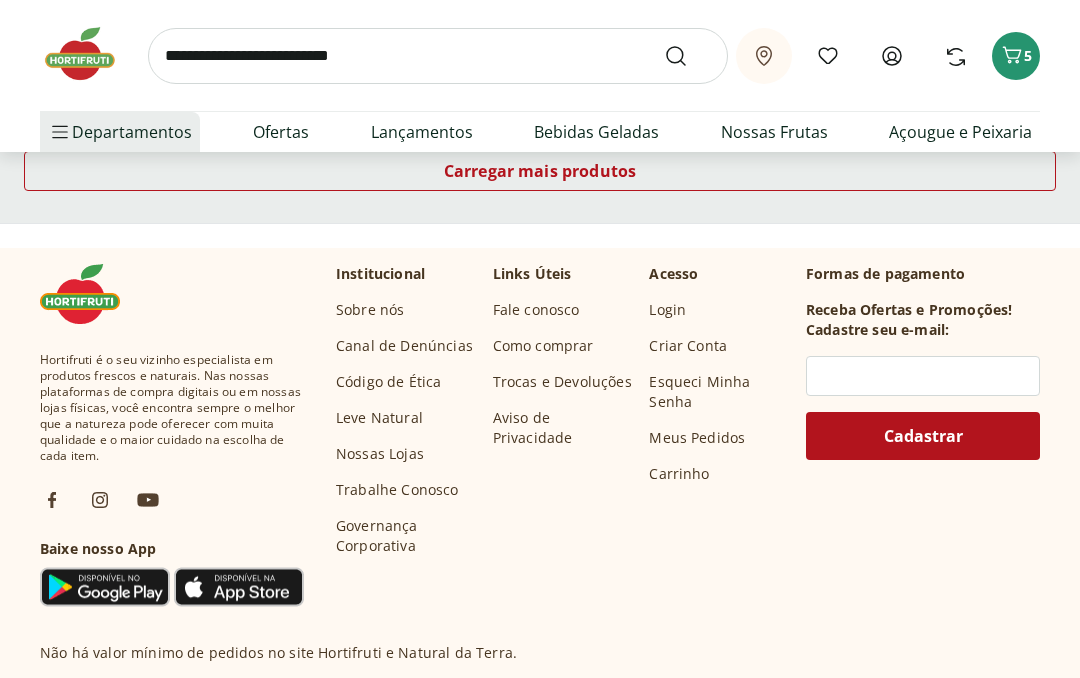 click on "Carregar mais produtos" at bounding box center (540, 171) 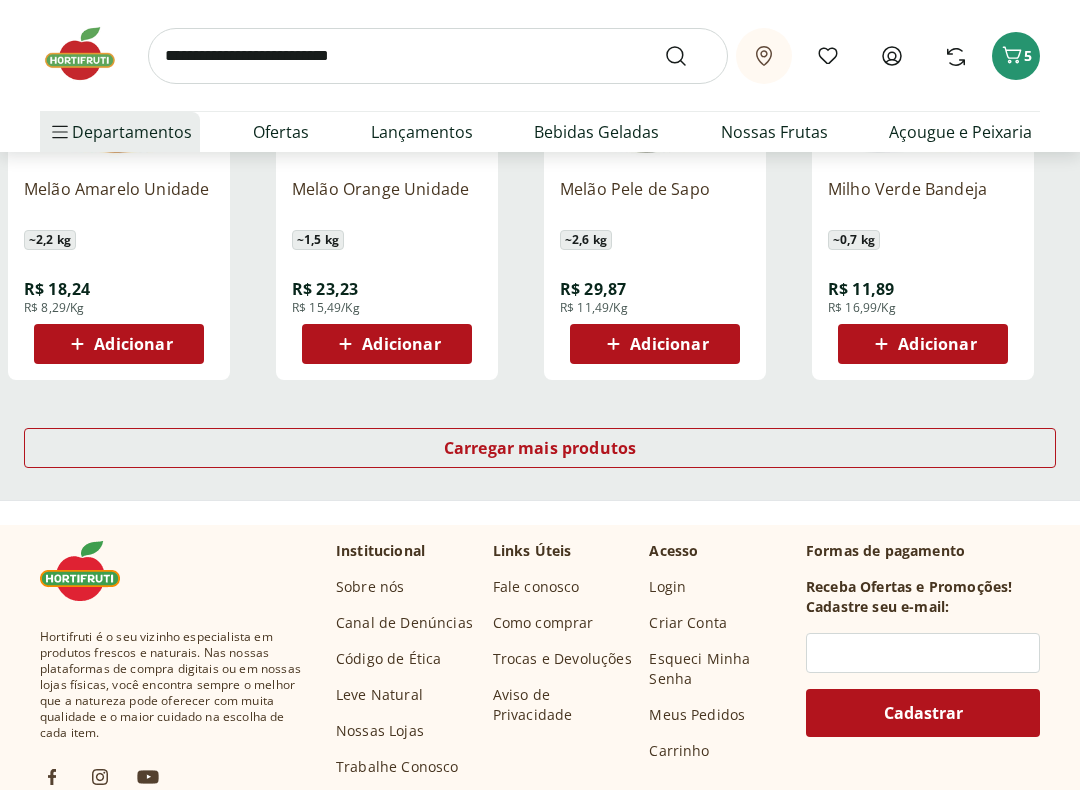 scroll, scrollTop: 16952, scrollLeft: 0, axis: vertical 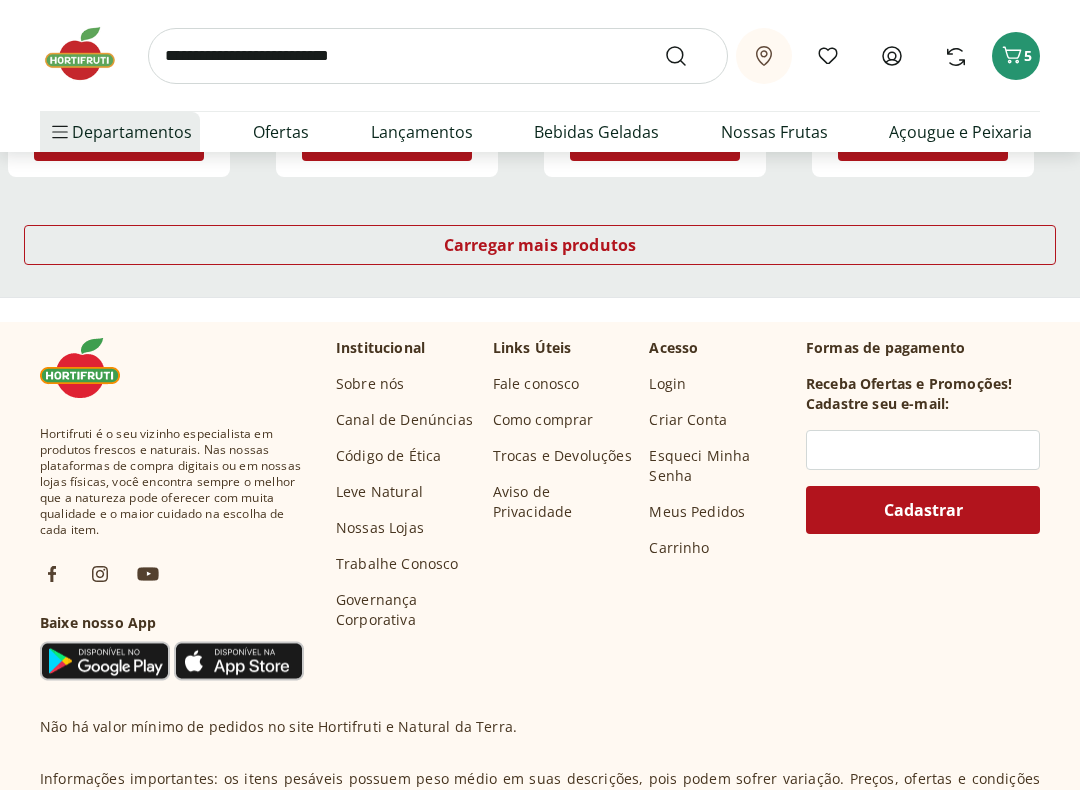 click on "Carregar mais produtos" at bounding box center [540, 245] 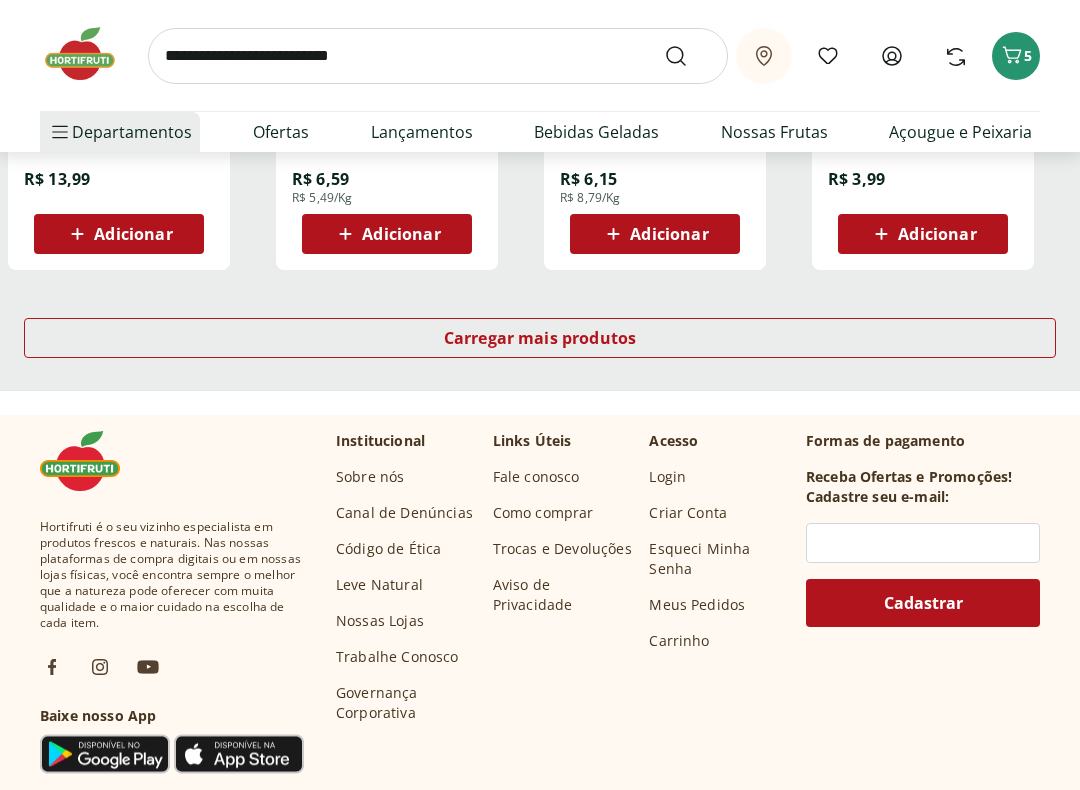 scroll, scrollTop: 19693, scrollLeft: 0, axis: vertical 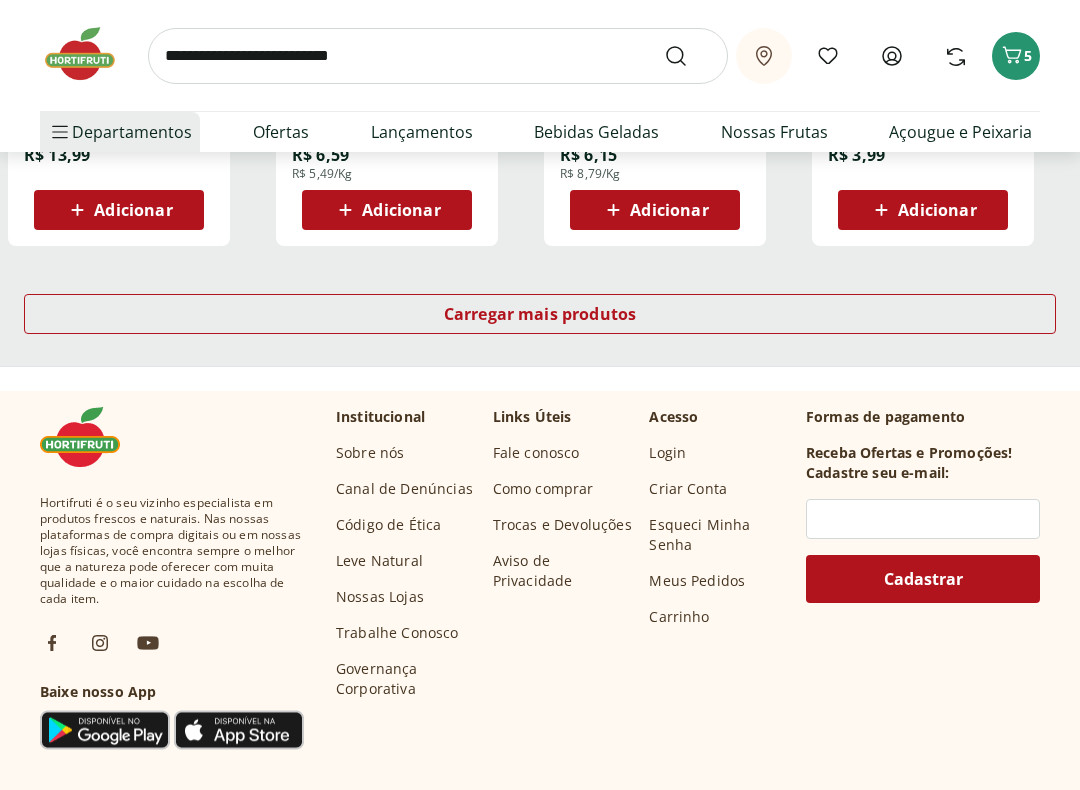 click on "Carregar mais produtos" at bounding box center [540, 315] 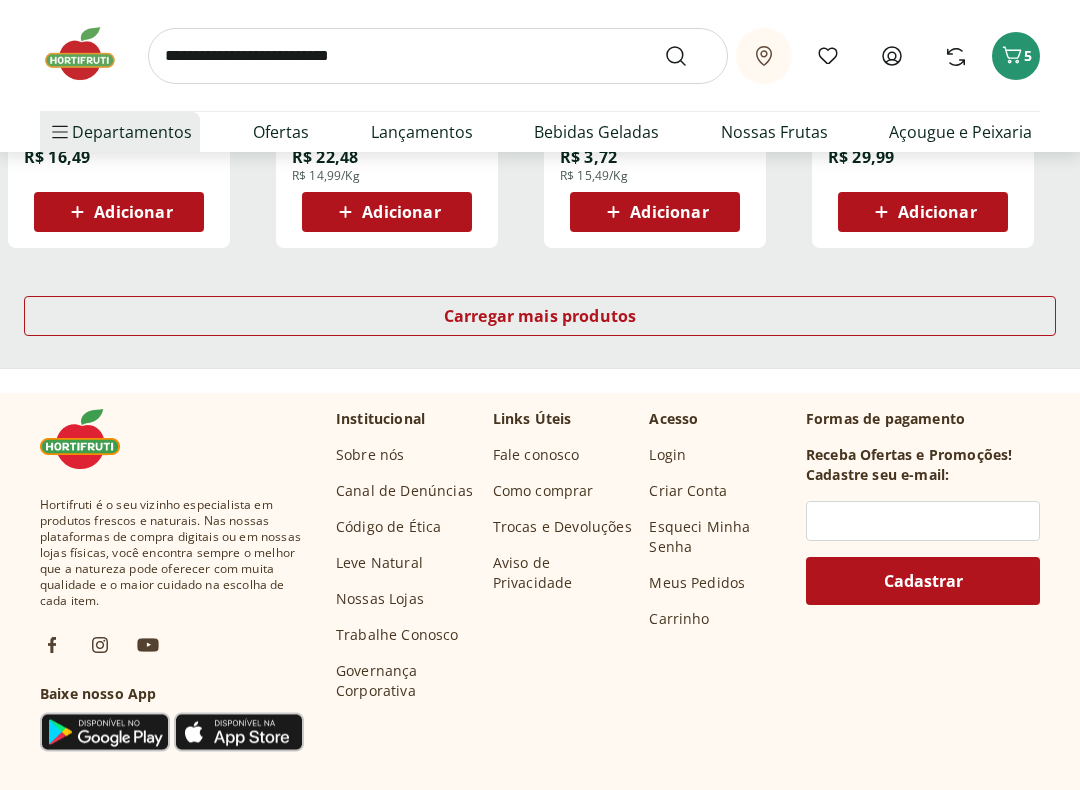 scroll, scrollTop: 21025, scrollLeft: 0, axis: vertical 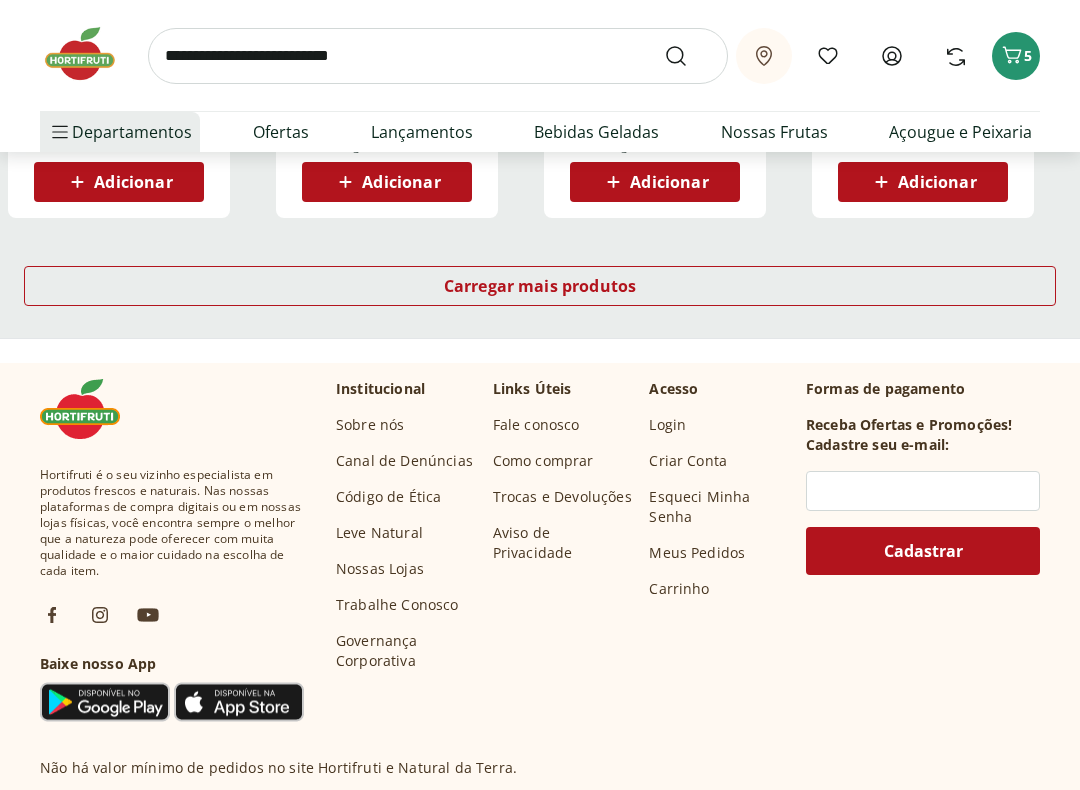 click on "Carregar mais produtos" at bounding box center (540, 287) 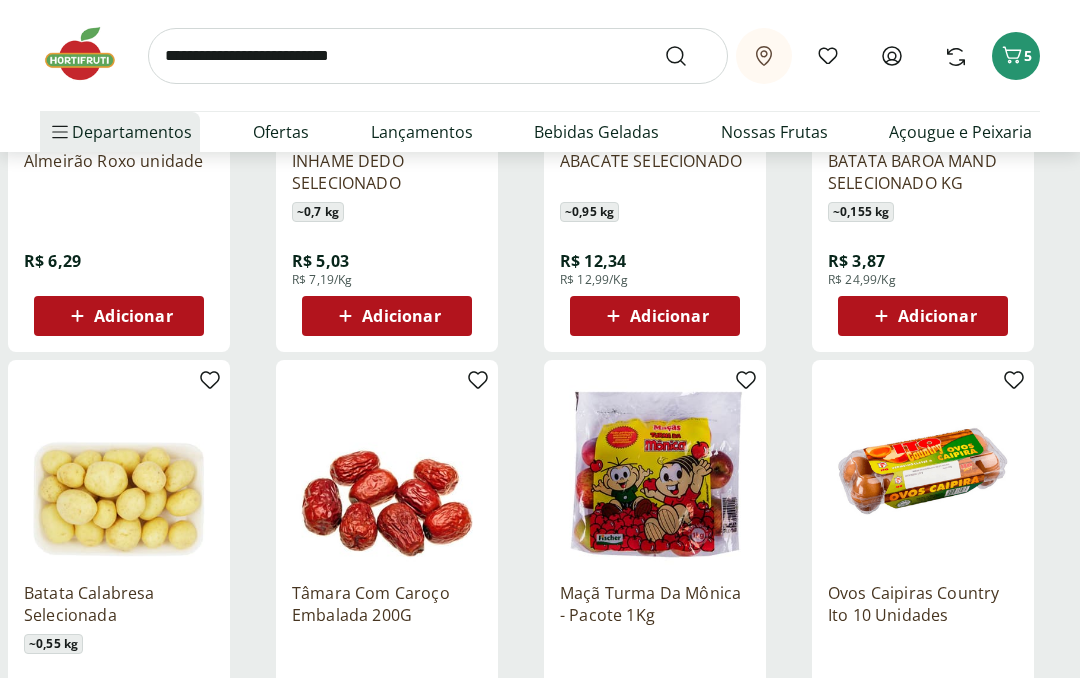 scroll, scrollTop: 21321, scrollLeft: 0, axis: vertical 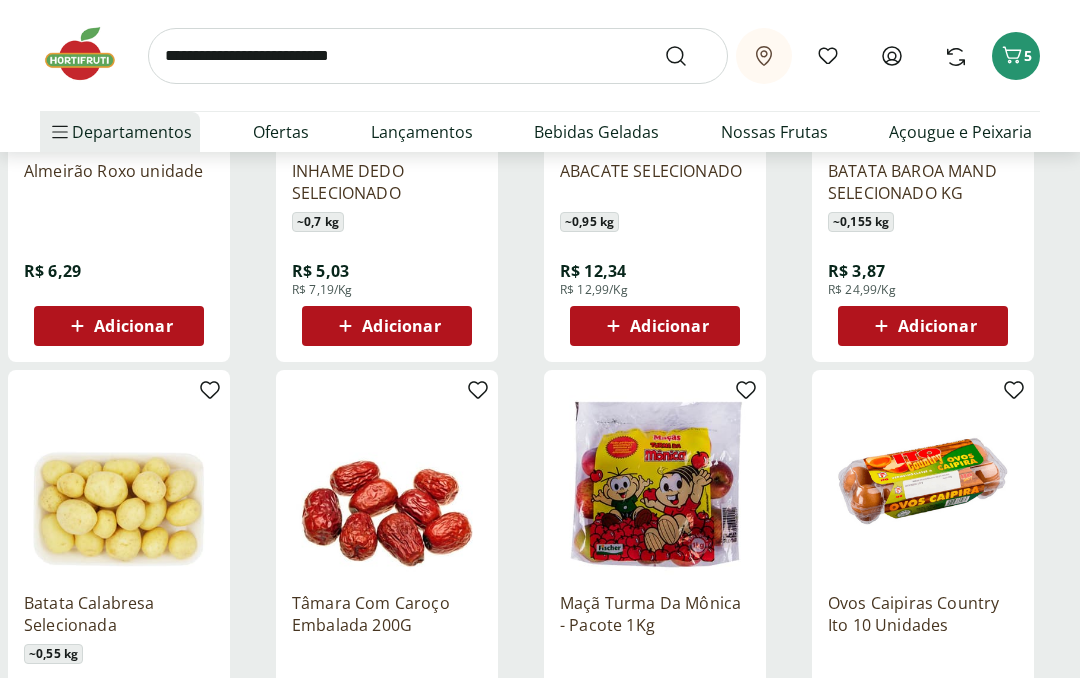 click at bounding box center [438, 56] 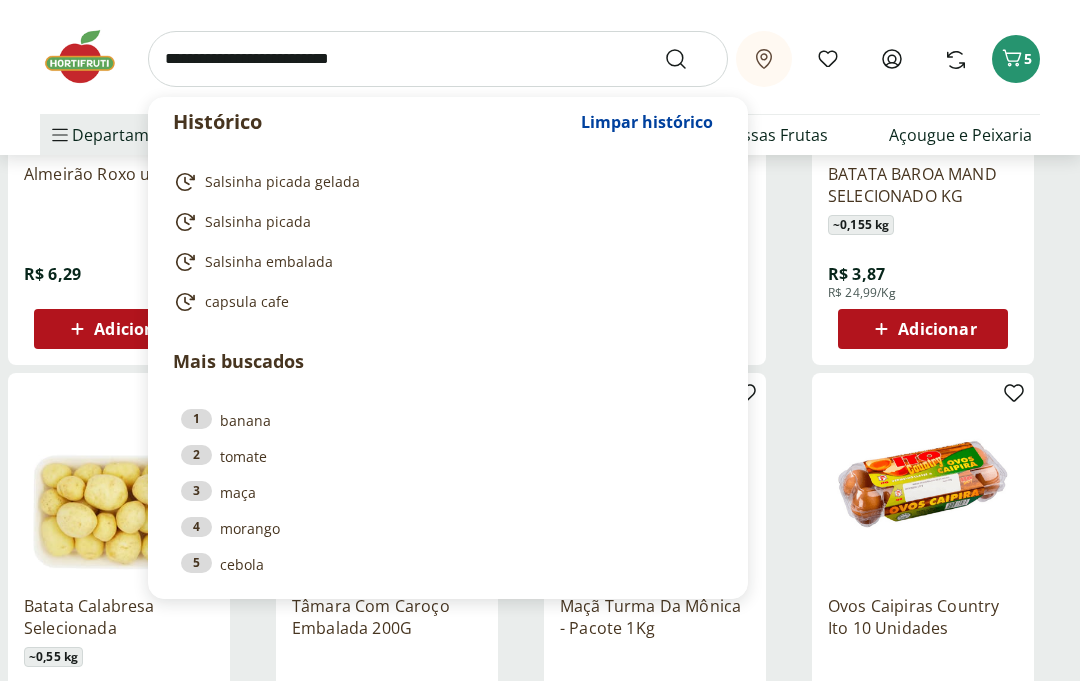 scroll, scrollTop: 21321, scrollLeft: 0, axis: vertical 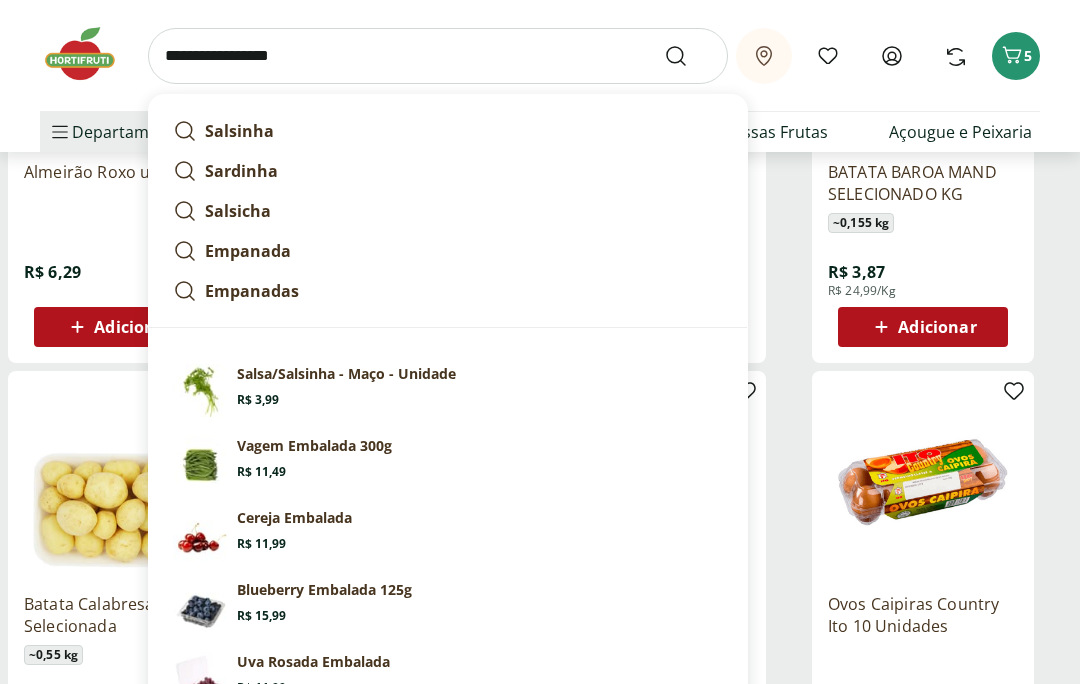click on "**********" at bounding box center (438, 56) 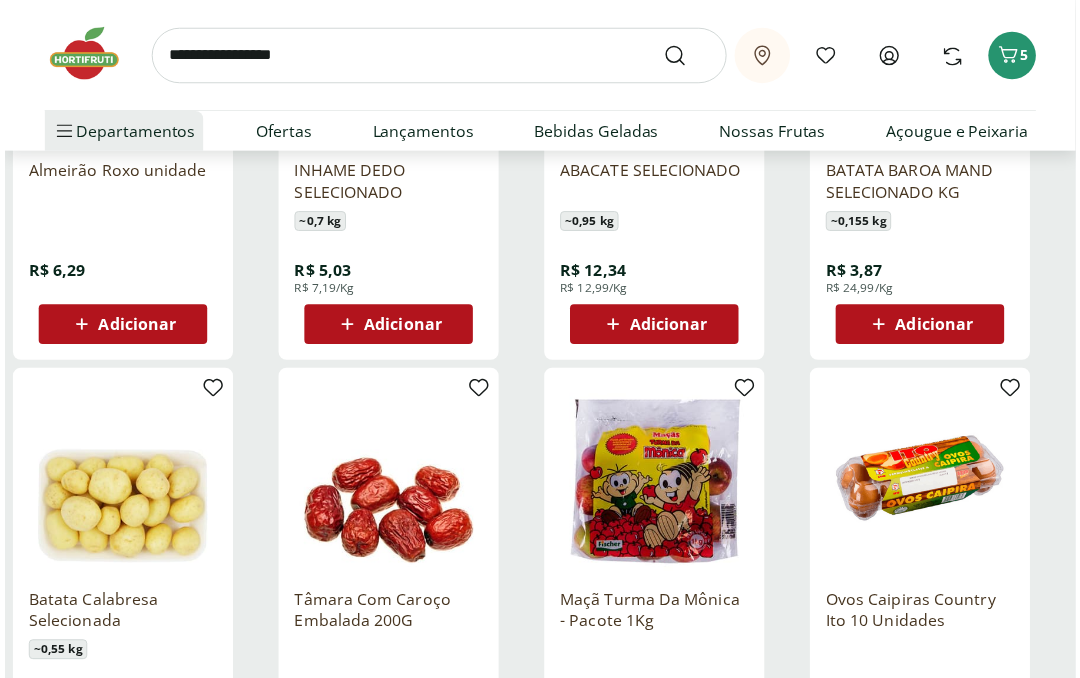 scroll, scrollTop: 0, scrollLeft: 0, axis: both 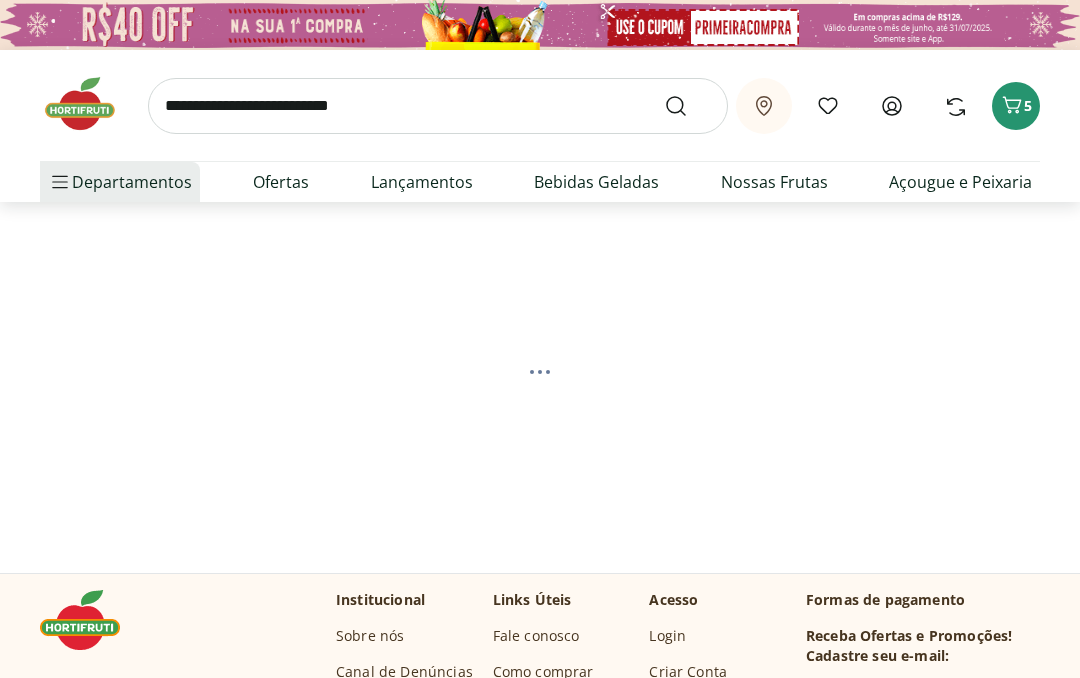 select on "**********" 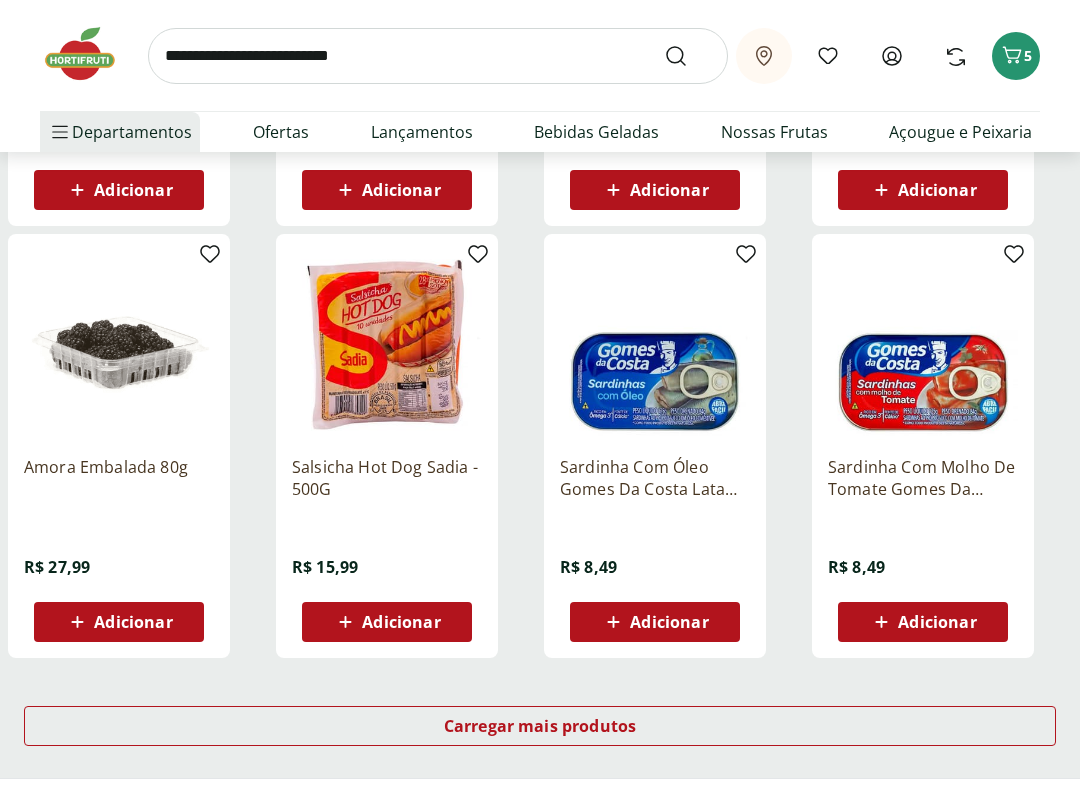 scroll, scrollTop: 1085, scrollLeft: 0, axis: vertical 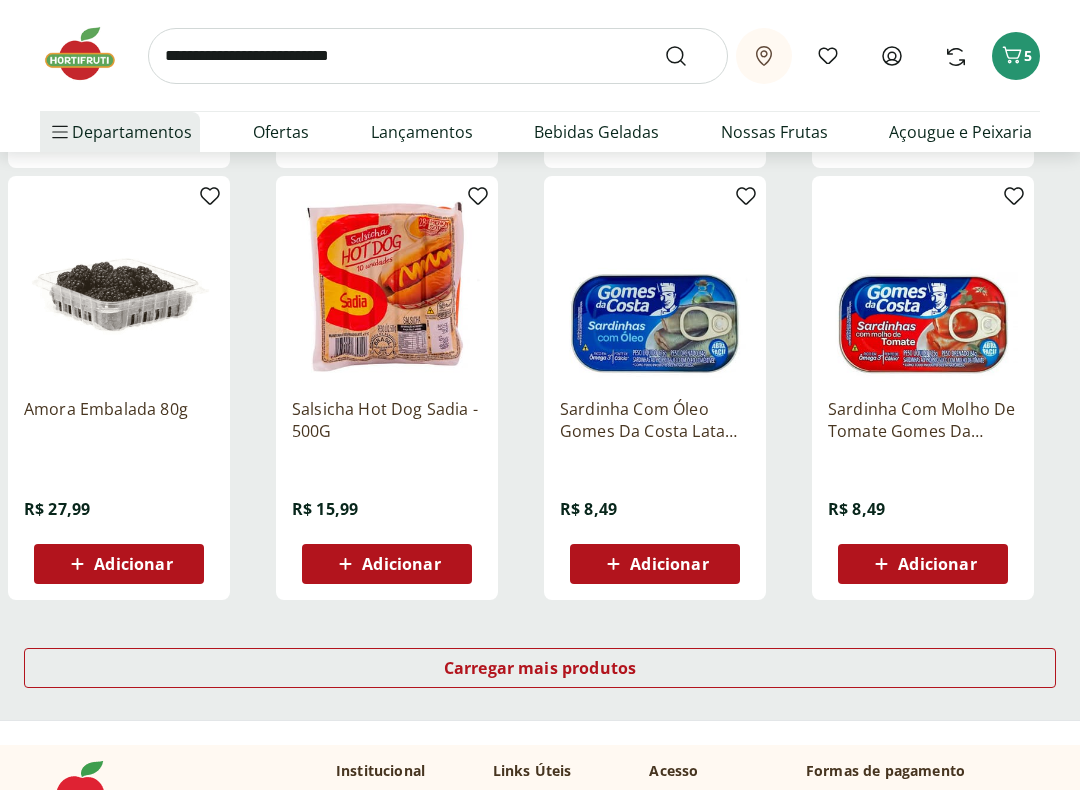 click on "Adicionar" at bounding box center [401, 565] 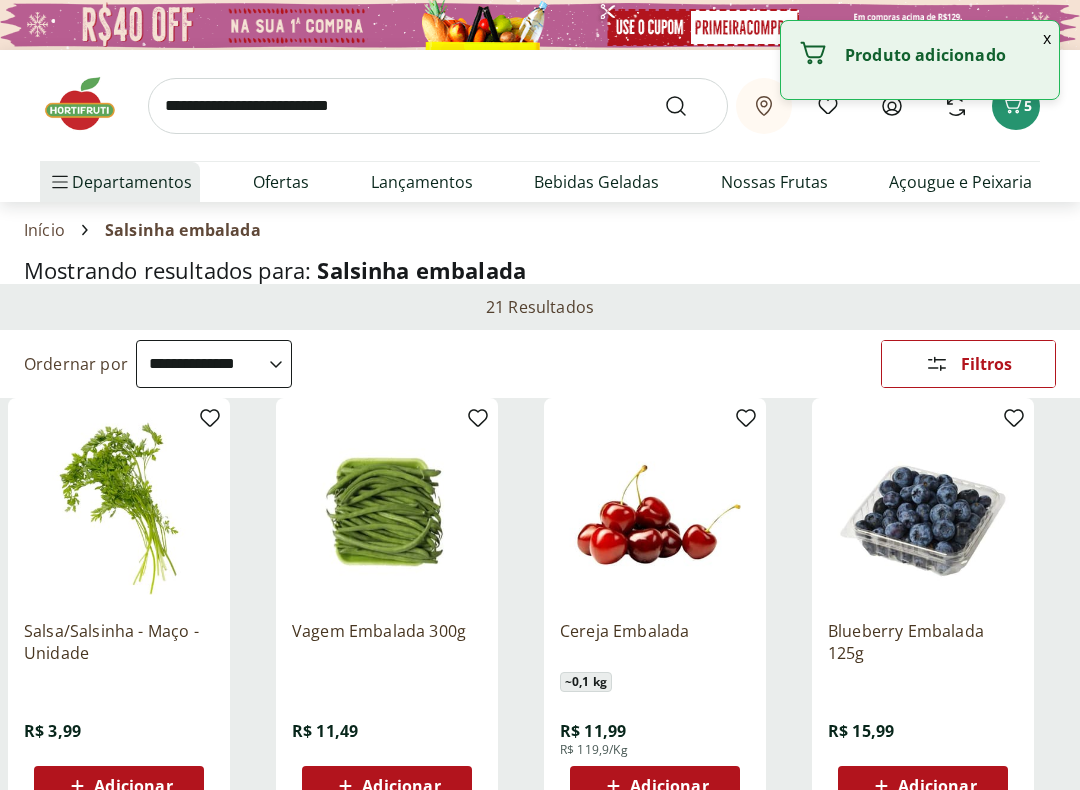 select on "**********" 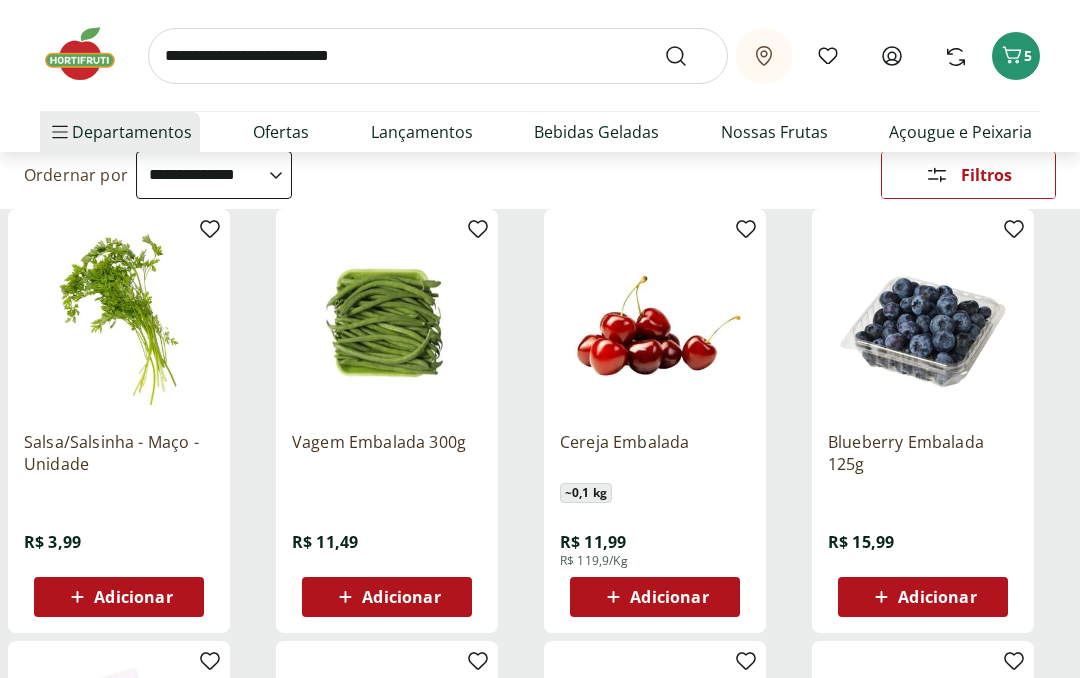 scroll, scrollTop: 0, scrollLeft: 0, axis: both 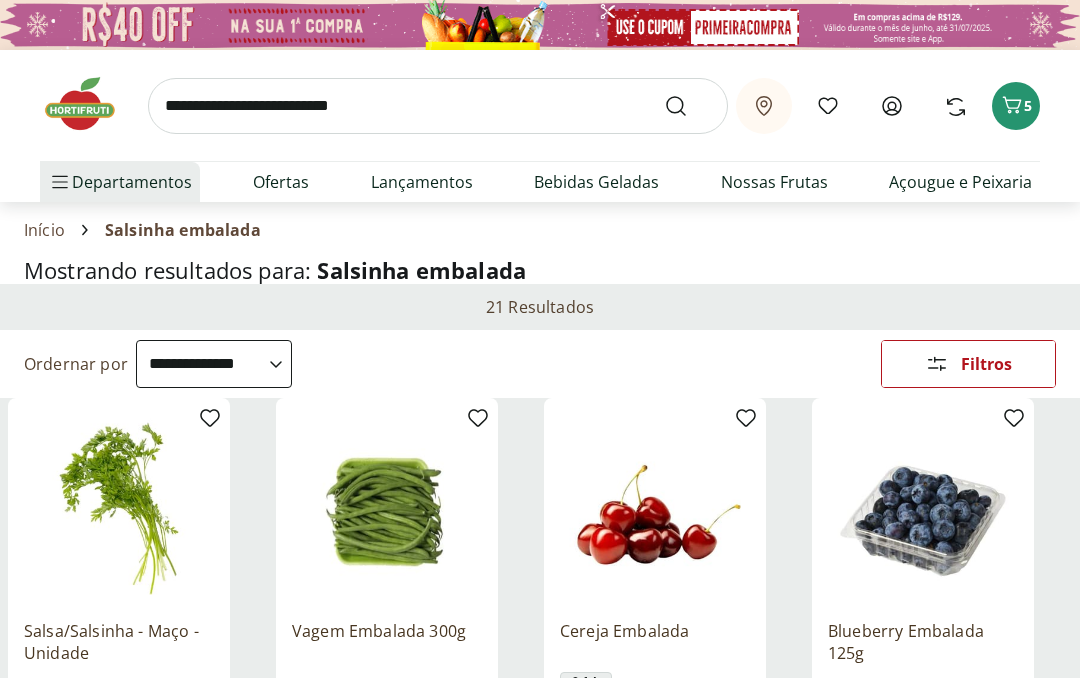 click at bounding box center (438, 106) 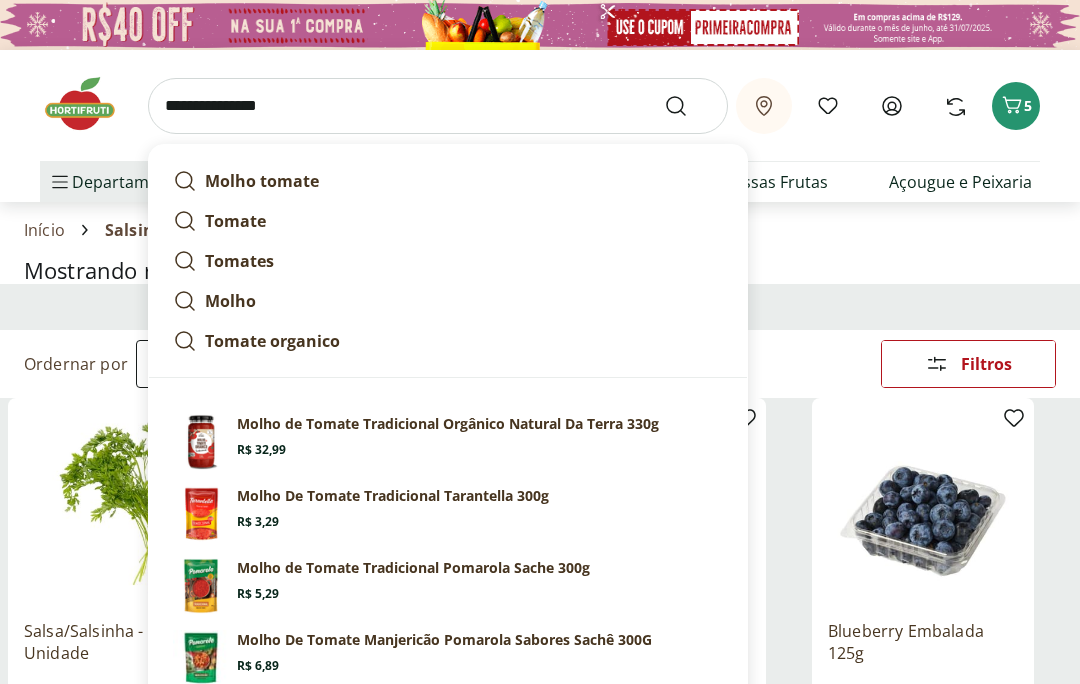 type on "**********" 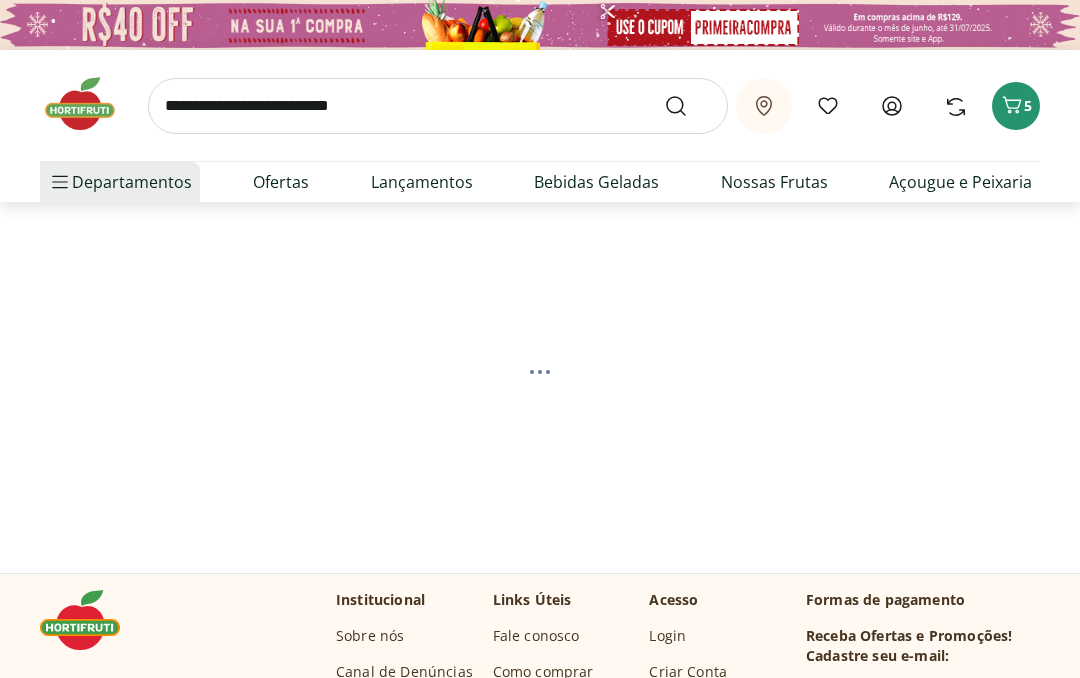 select on "**********" 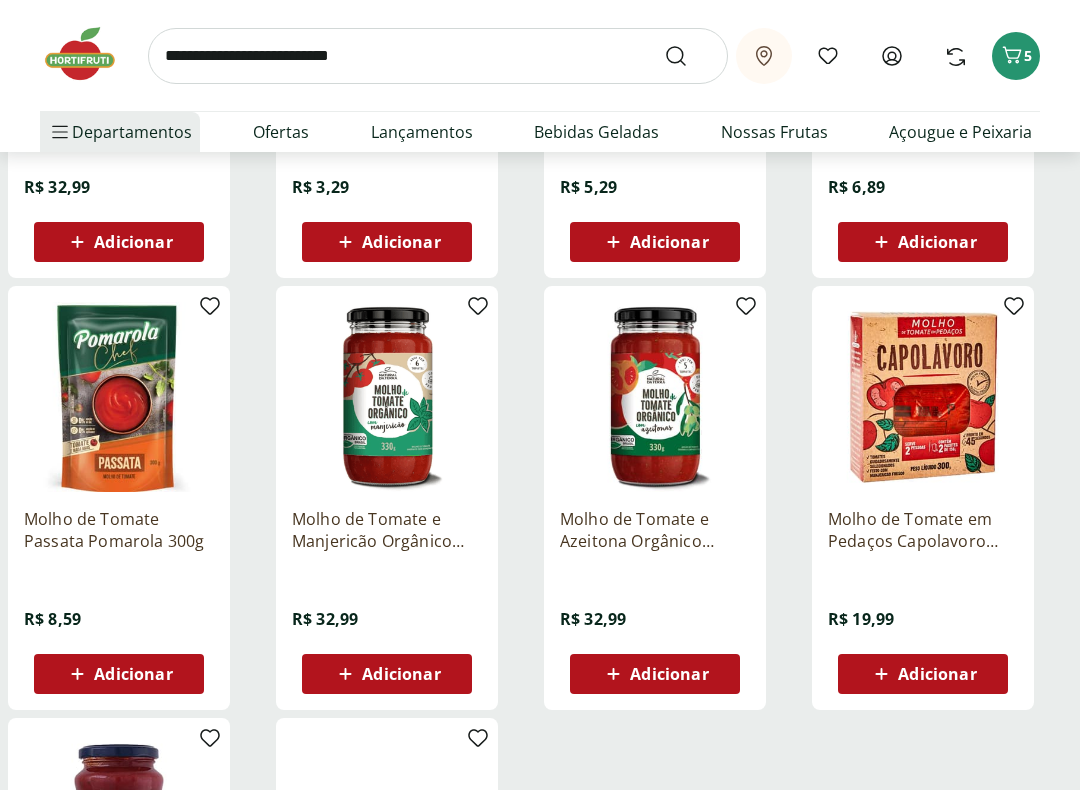 scroll, scrollTop: 574, scrollLeft: 0, axis: vertical 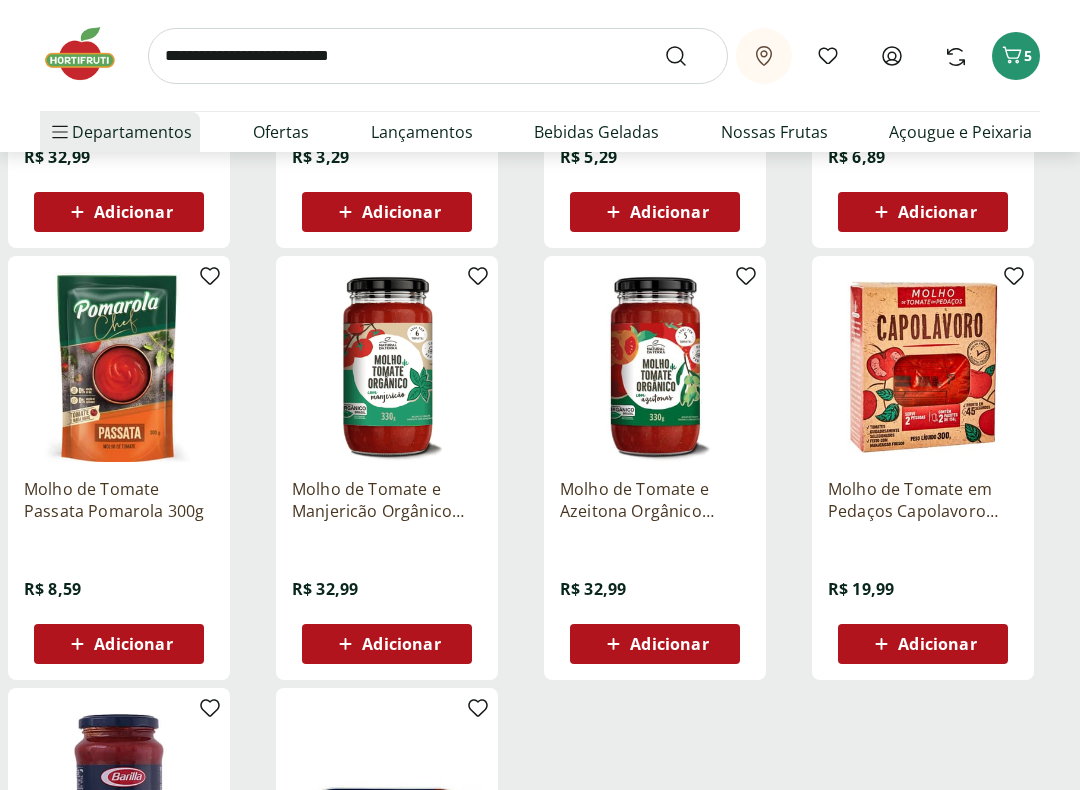 click on "Adicionar" at bounding box center [133, 644] 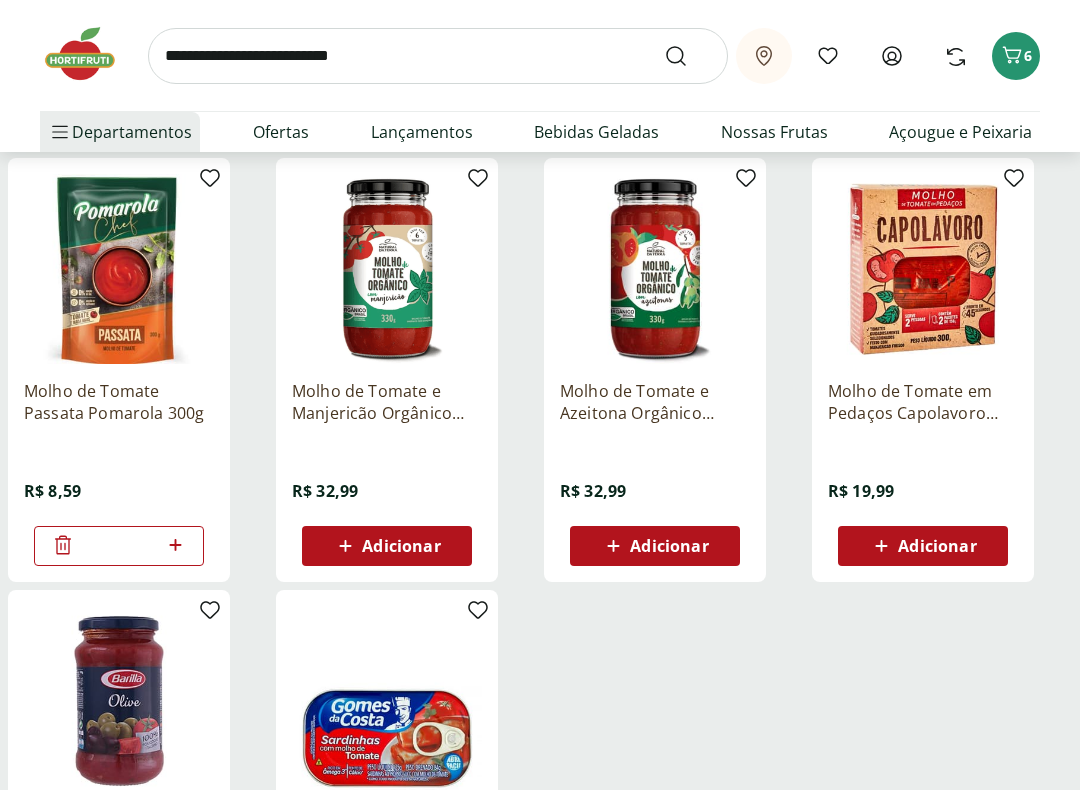 scroll, scrollTop: 673, scrollLeft: 0, axis: vertical 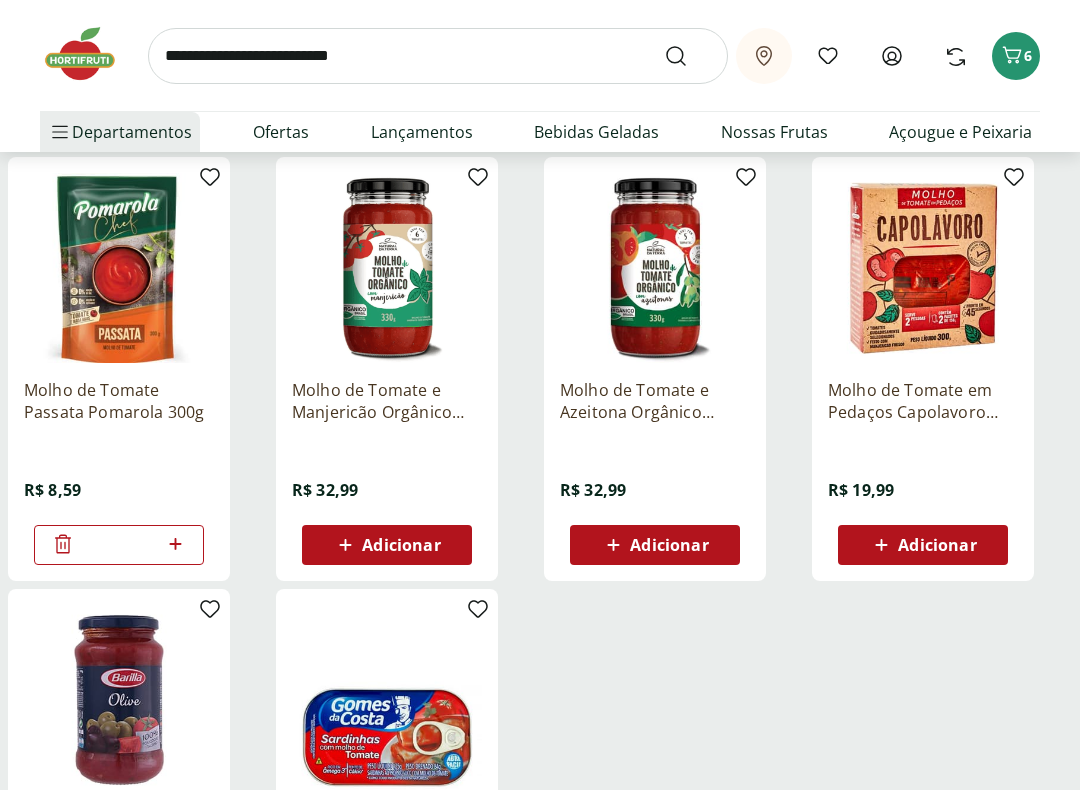 click 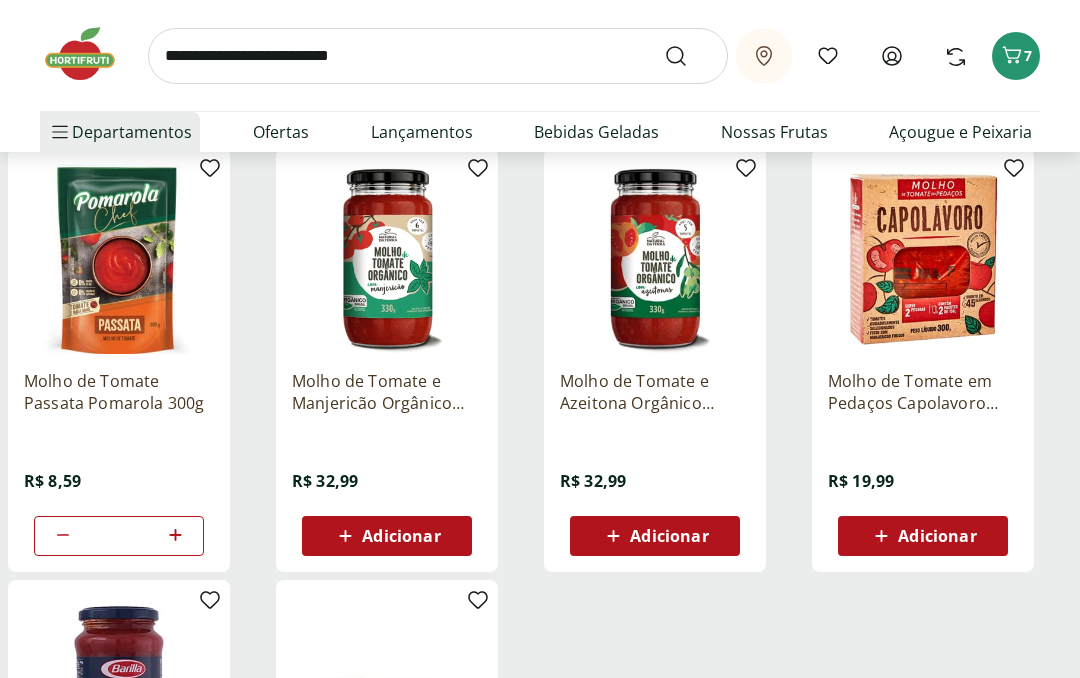 scroll, scrollTop: 680, scrollLeft: 0, axis: vertical 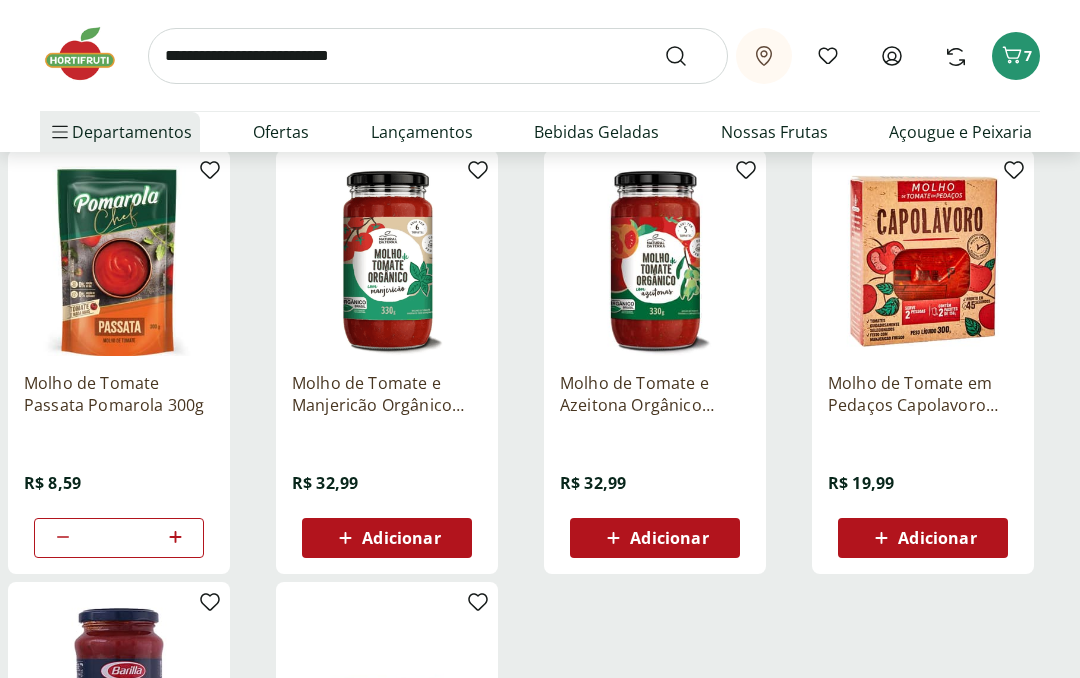 click on "Ofertas" at bounding box center (281, 132) 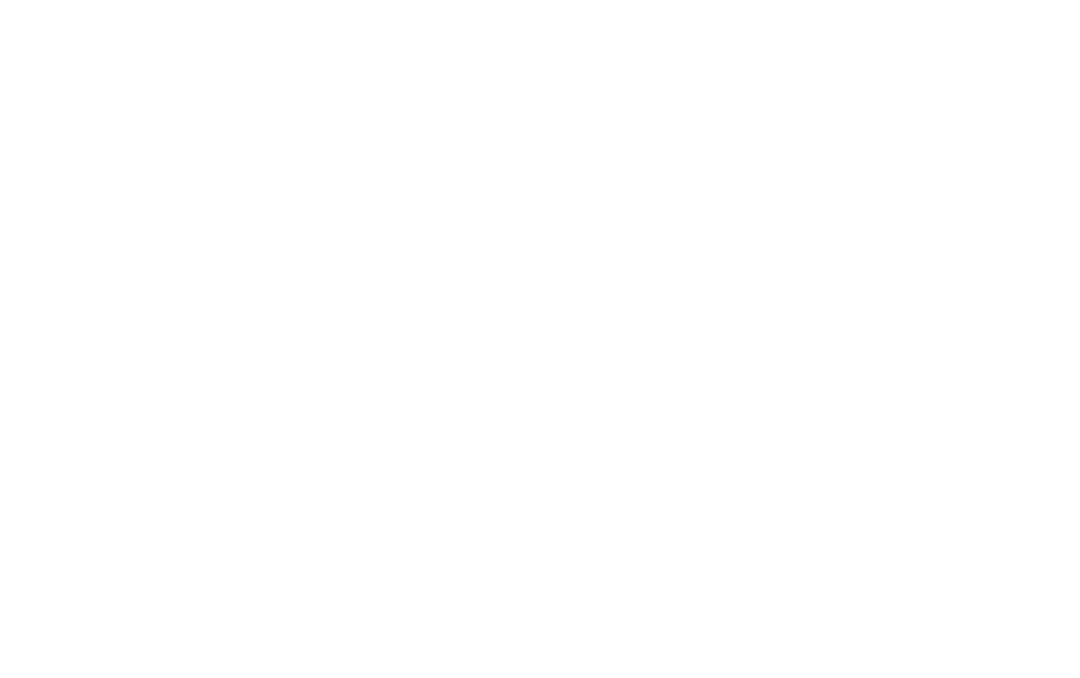 scroll, scrollTop: 0, scrollLeft: 0, axis: both 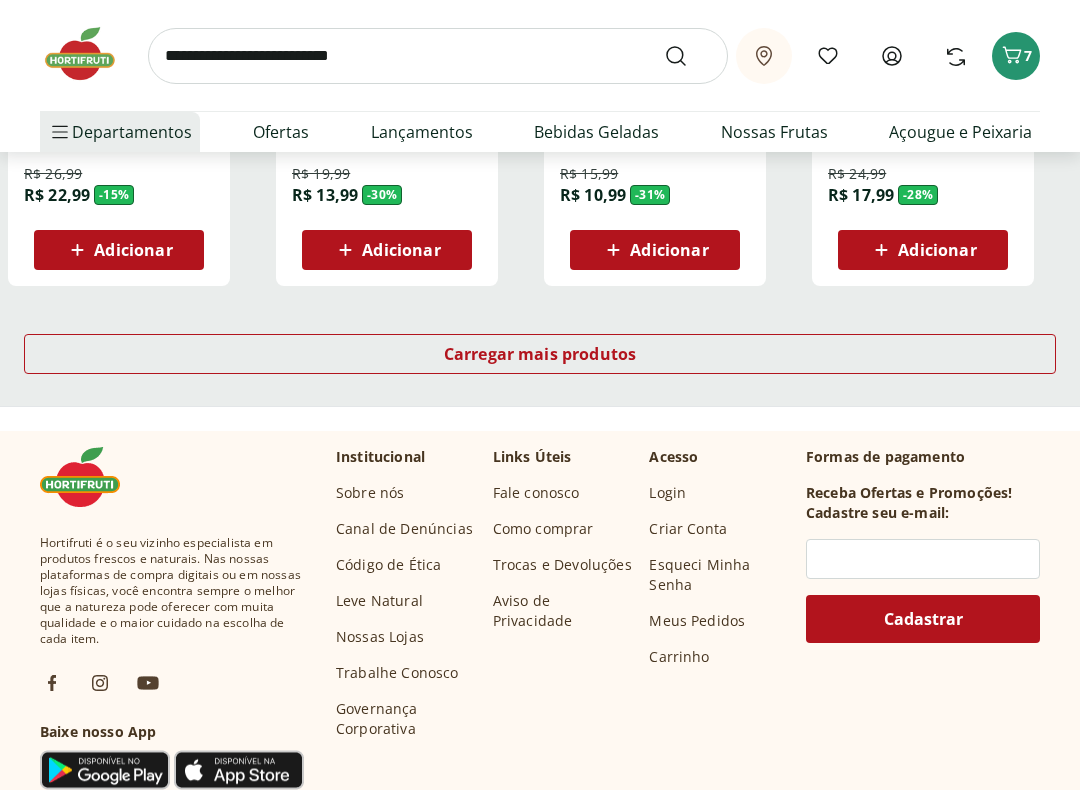 click on "Carregar mais produtos" at bounding box center (540, 354) 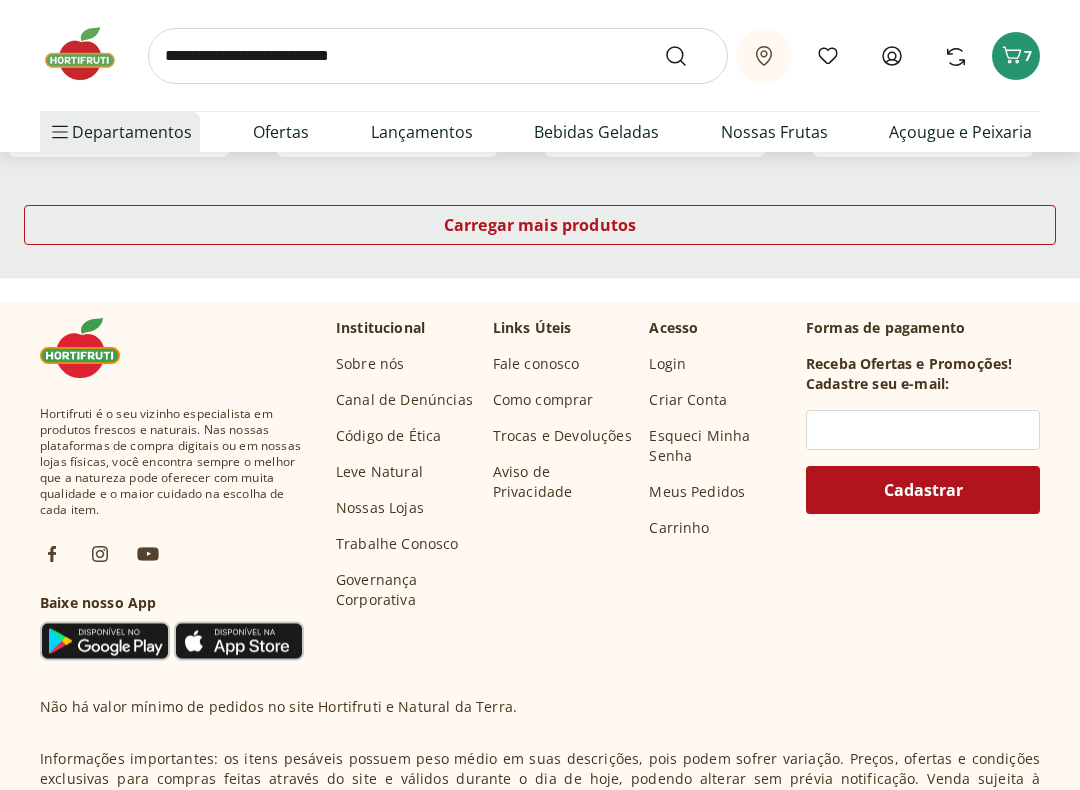 scroll, scrollTop: 2873, scrollLeft: 0, axis: vertical 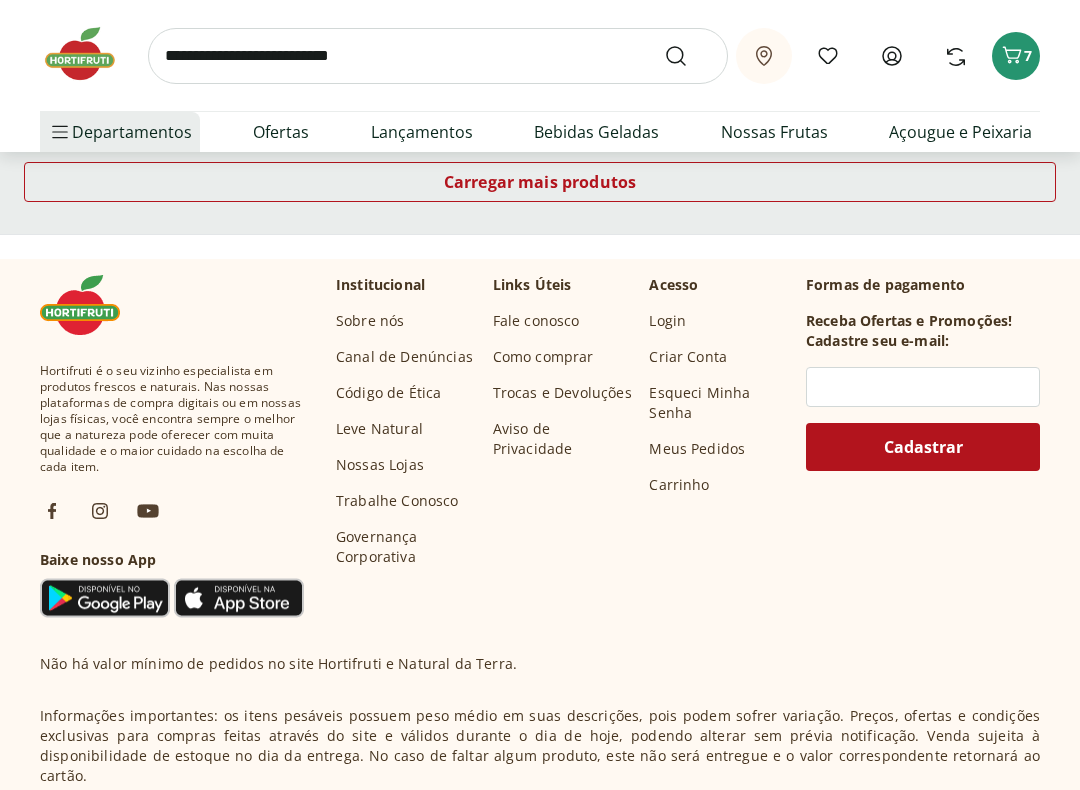 click on "Carregar mais produtos" at bounding box center (540, 183) 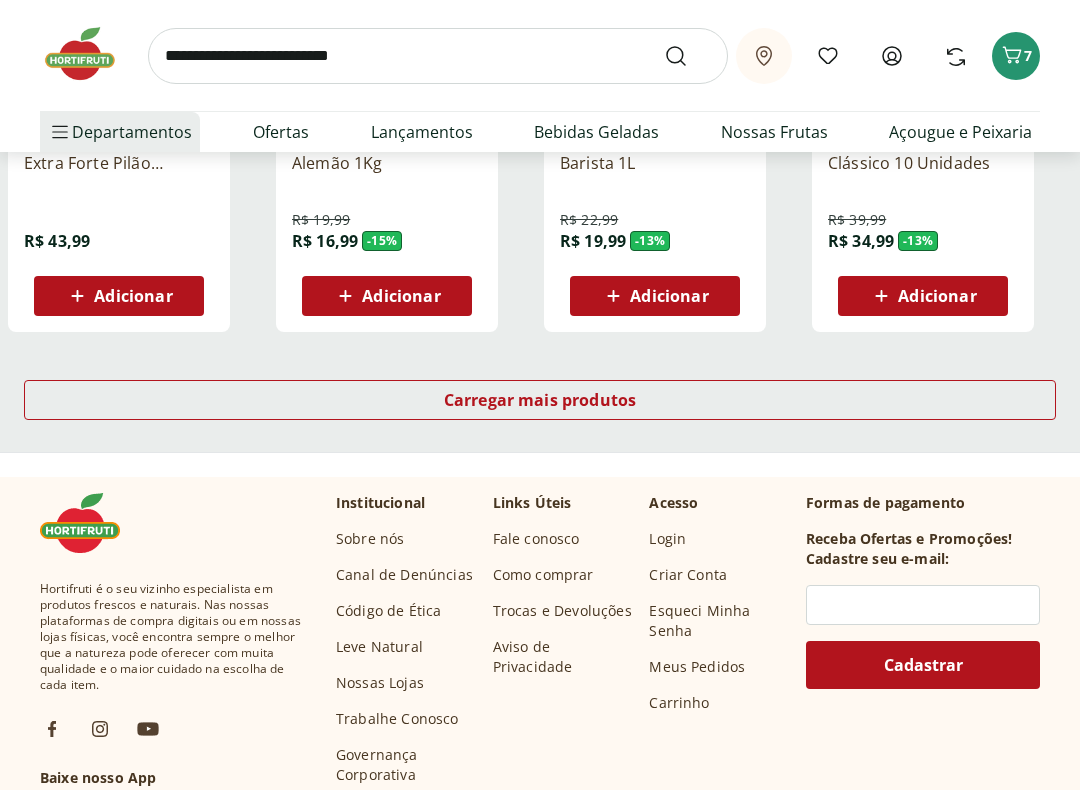 scroll, scrollTop: 4018, scrollLeft: 0, axis: vertical 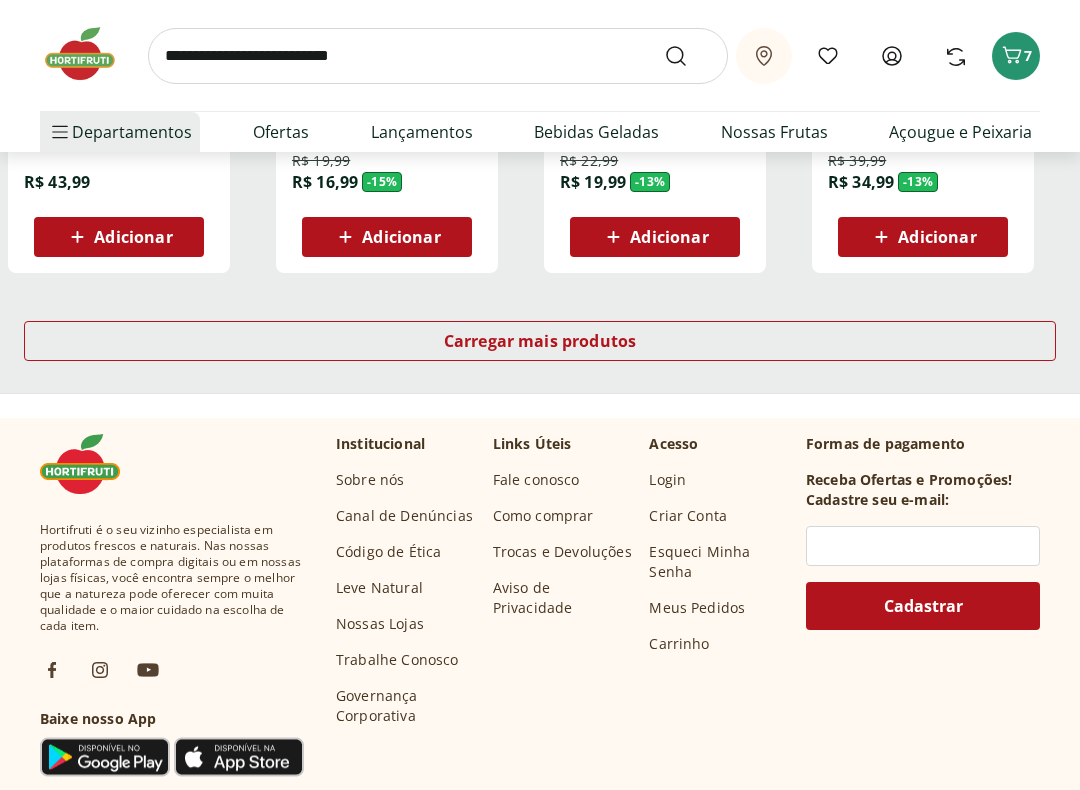 click on "Carregar mais produtos" at bounding box center (540, 342) 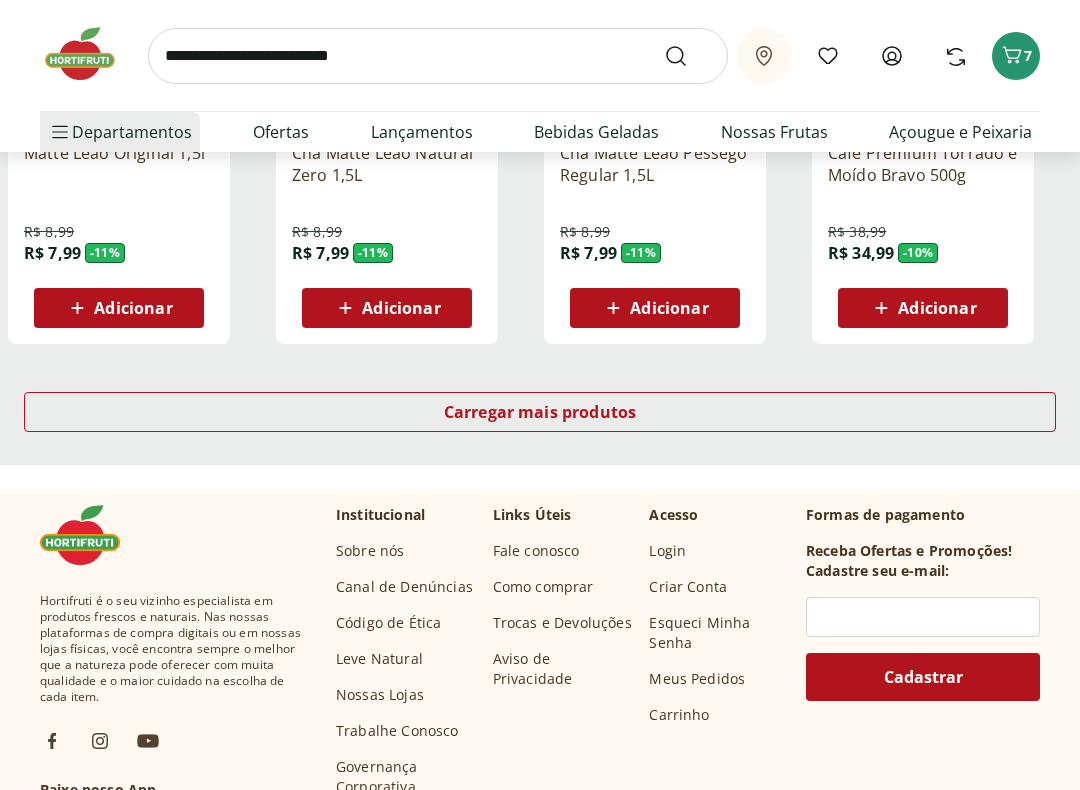 scroll, scrollTop: 5291, scrollLeft: 0, axis: vertical 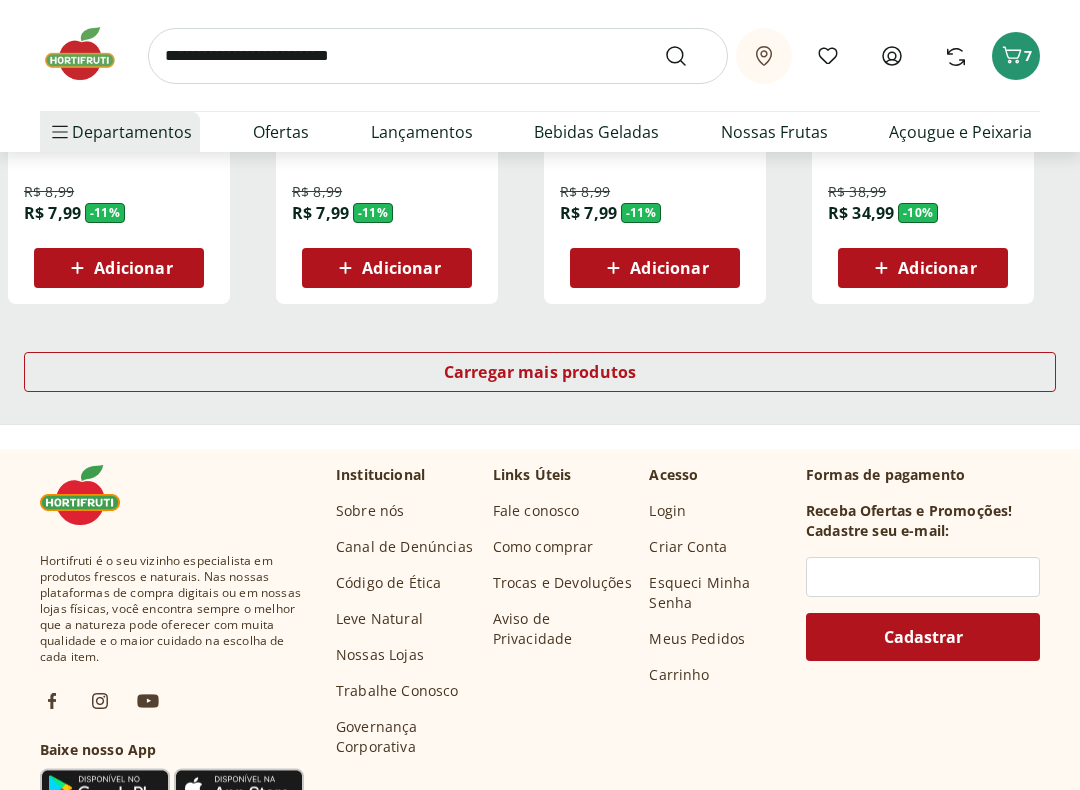 click on "Carregar mais produtos" at bounding box center [540, 373] 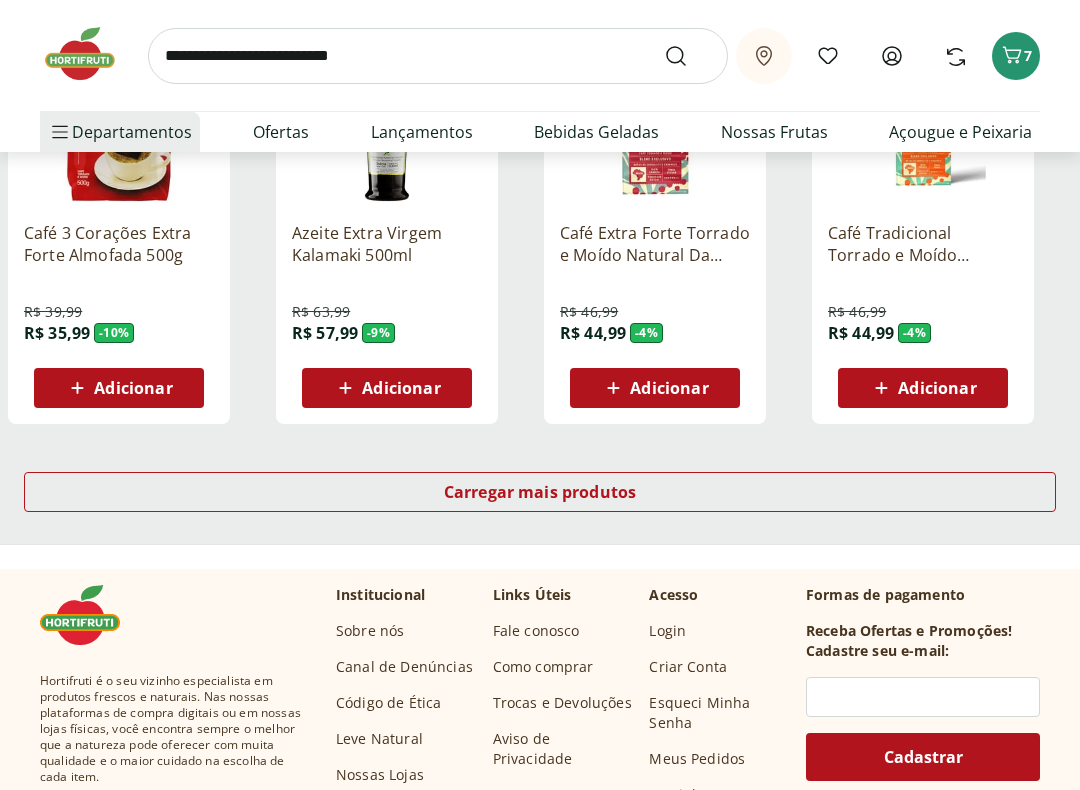 scroll, scrollTop: 6489, scrollLeft: 0, axis: vertical 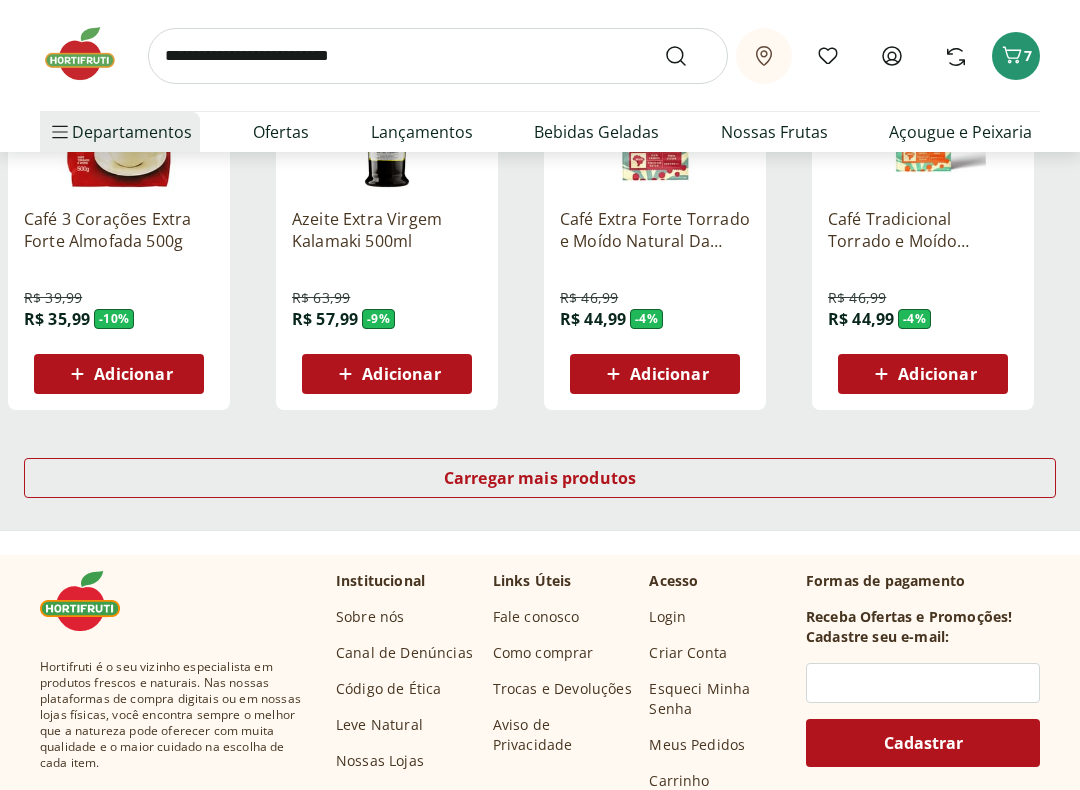 click on "Carregar mais produtos" at bounding box center (540, 479) 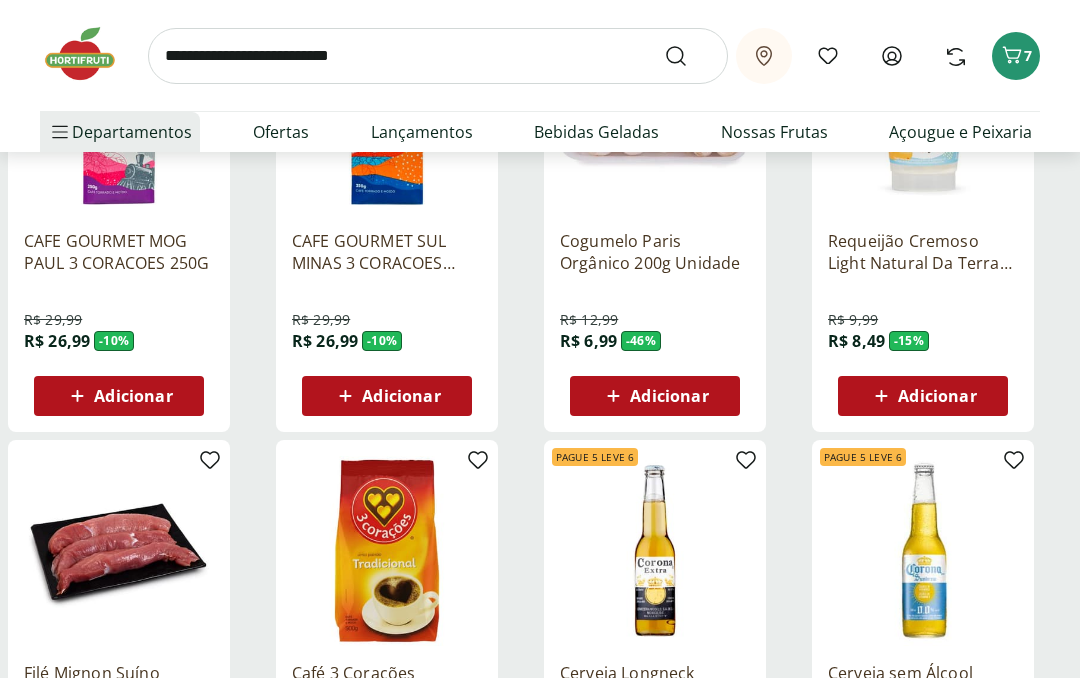 scroll, scrollTop: 5603, scrollLeft: 0, axis: vertical 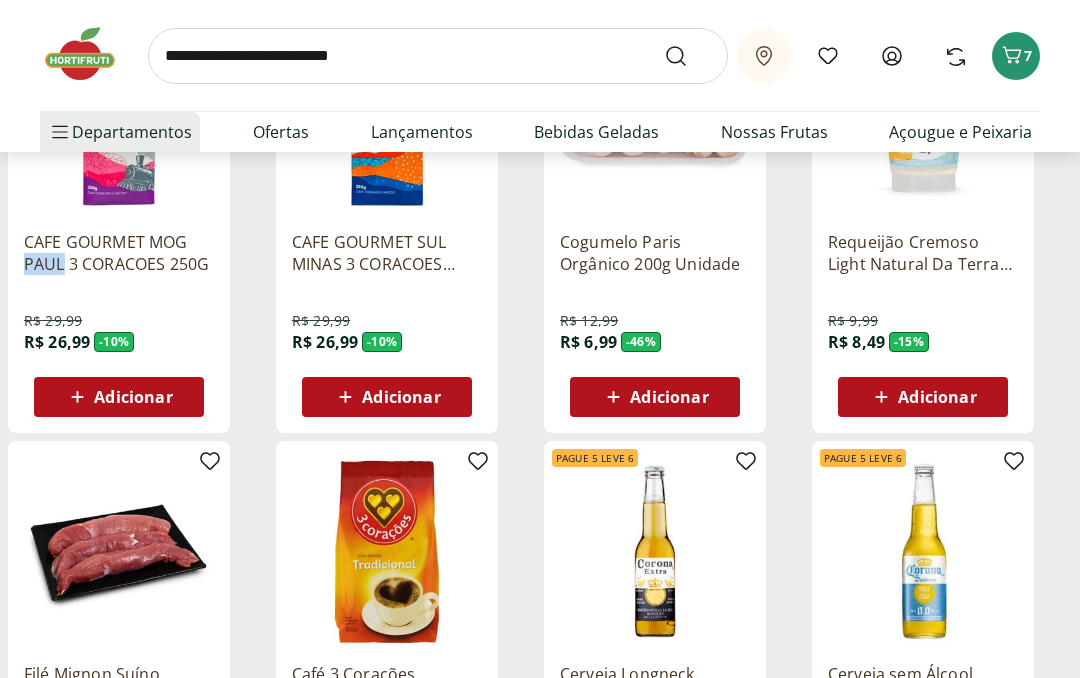 click on "CAFE GOURMET MOG PAUL 3 CORACOES 250G" at bounding box center [119, 253] 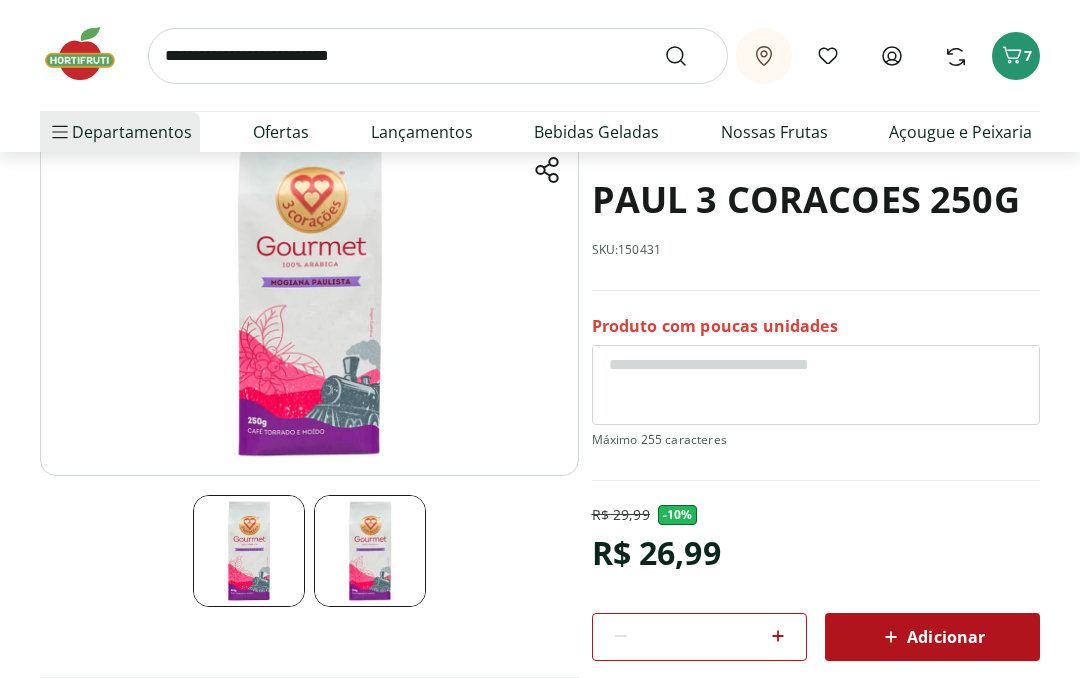 scroll, scrollTop: 152, scrollLeft: 0, axis: vertical 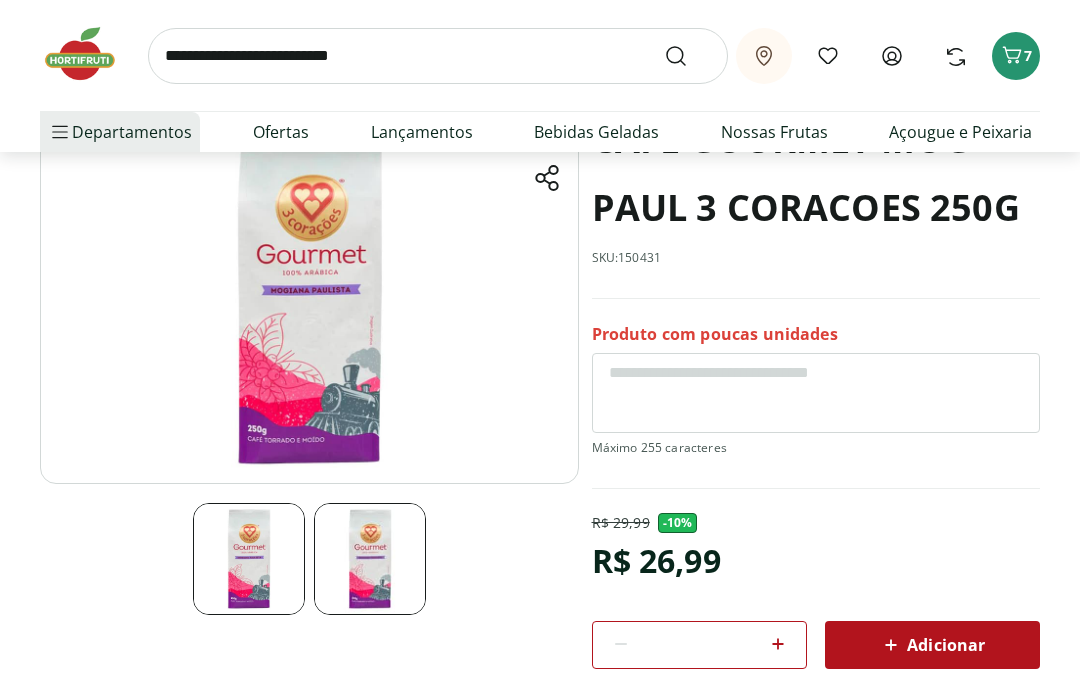 click on "Departamentos" at bounding box center (120, 132) 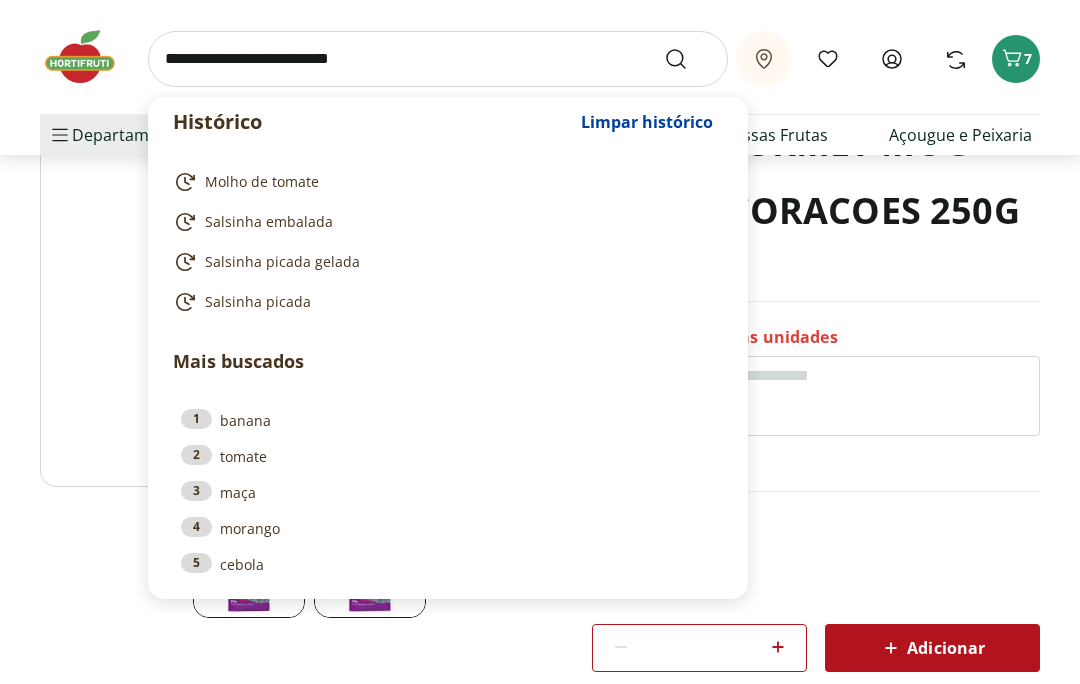 scroll, scrollTop: 151, scrollLeft: 0, axis: vertical 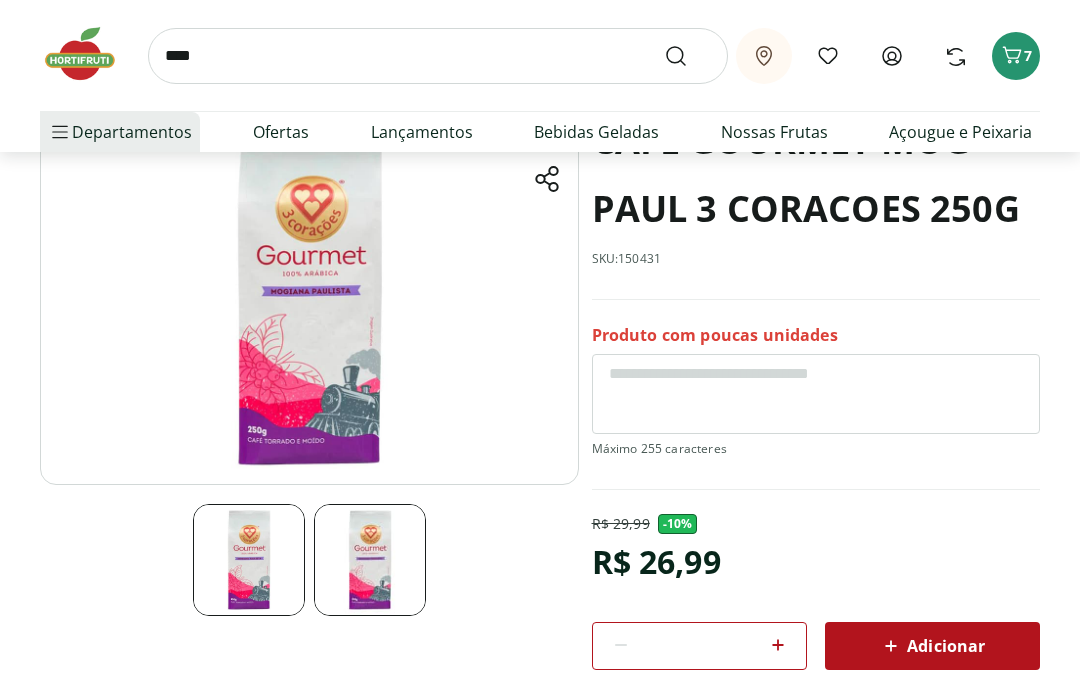 type on "****" 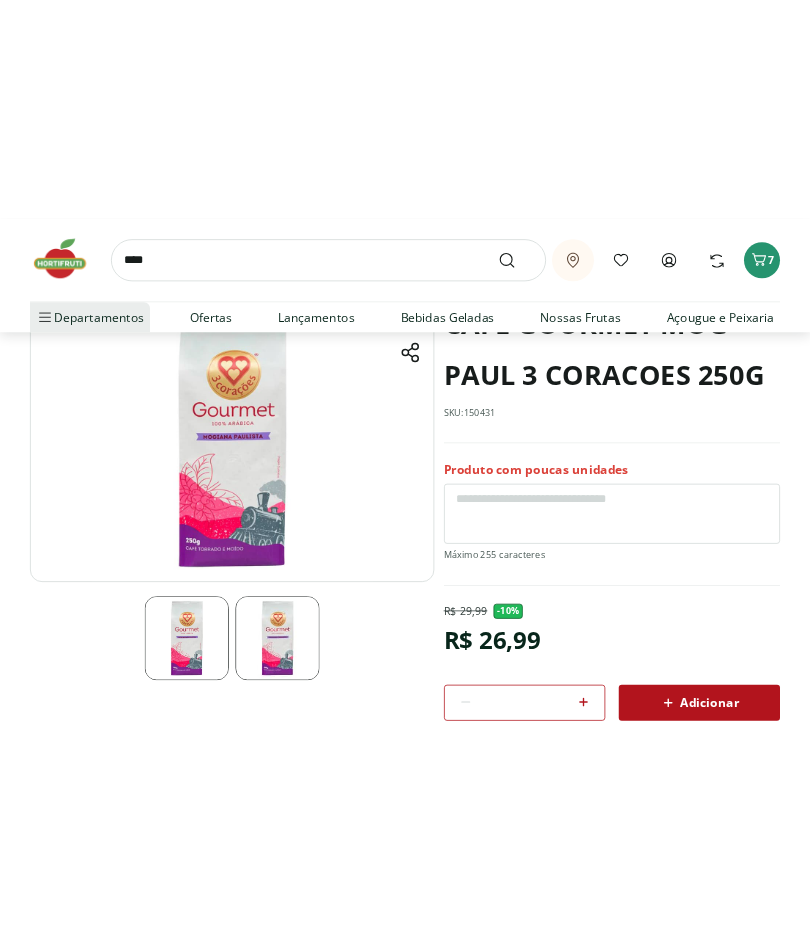scroll, scrollTop: 152, scrollLeft: 0, axis: vertical 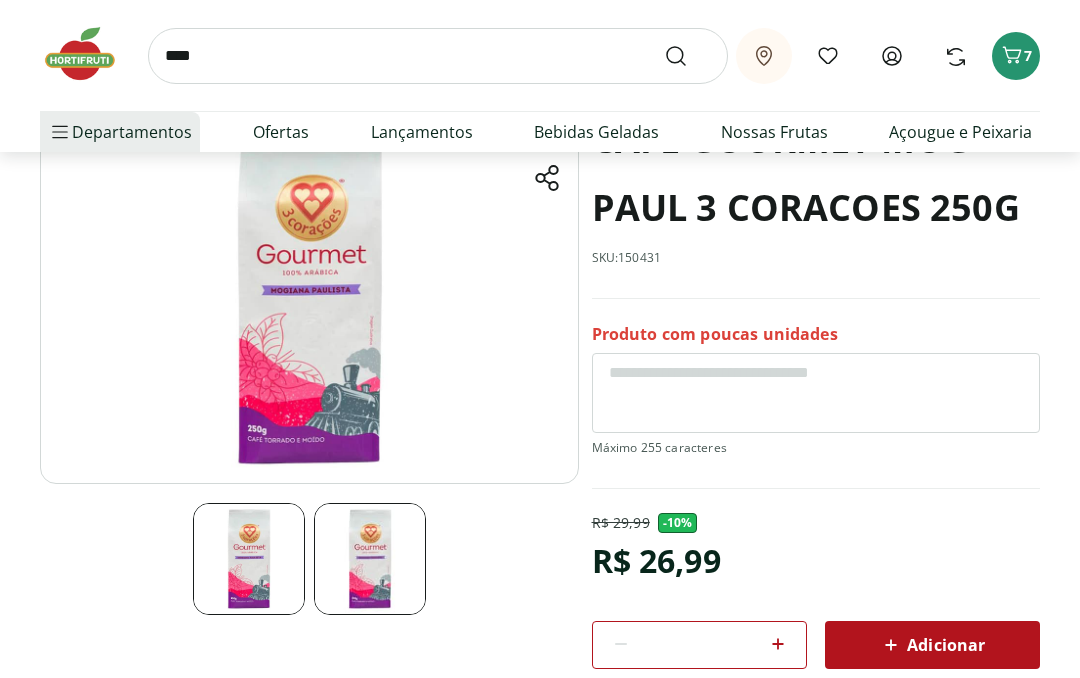 click on "Açougue e Peixaria Açougue e Peixaria Ver tudo do departamento Aves Bovinos Exóticos Frutos do Mar Linguiça e Salsicha Peixes Salgados e Defumados Suínos" at bounding box center [166, 292] 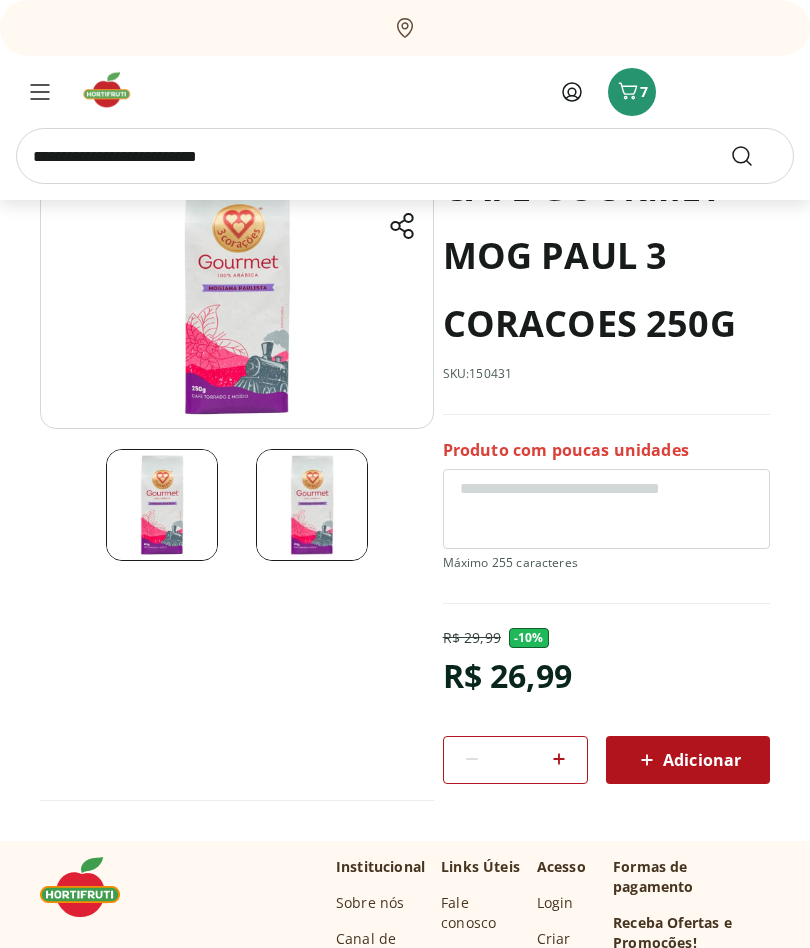 click at bounding box center [405, 156] 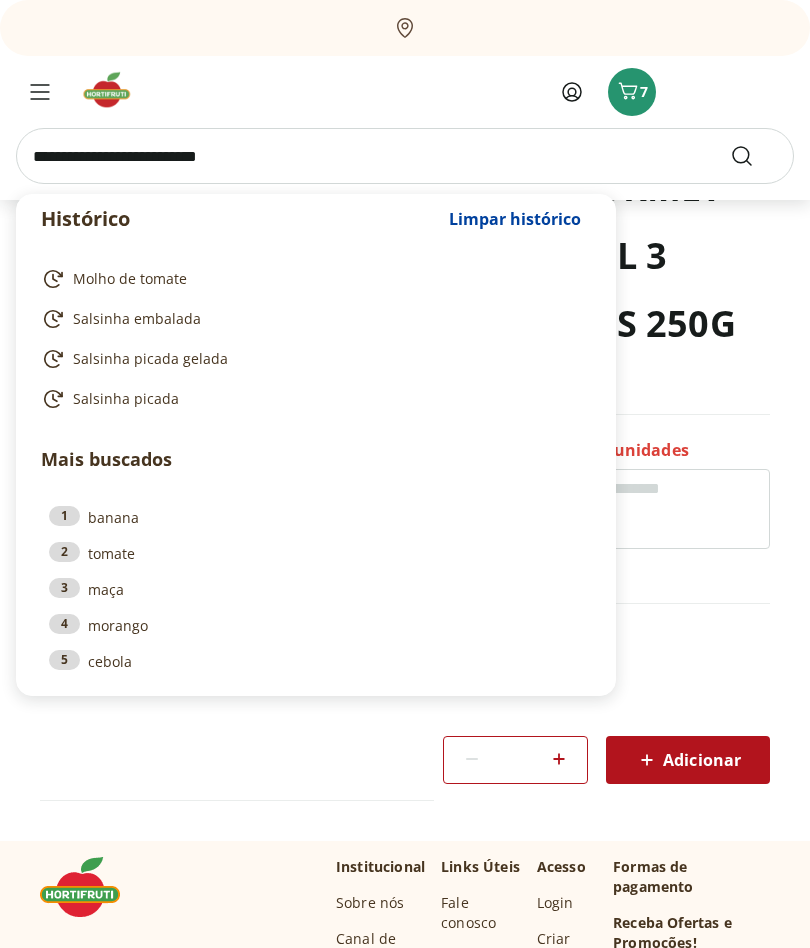 scroll, scrollTop: 151, scrollLeft: 0, axis: vertical 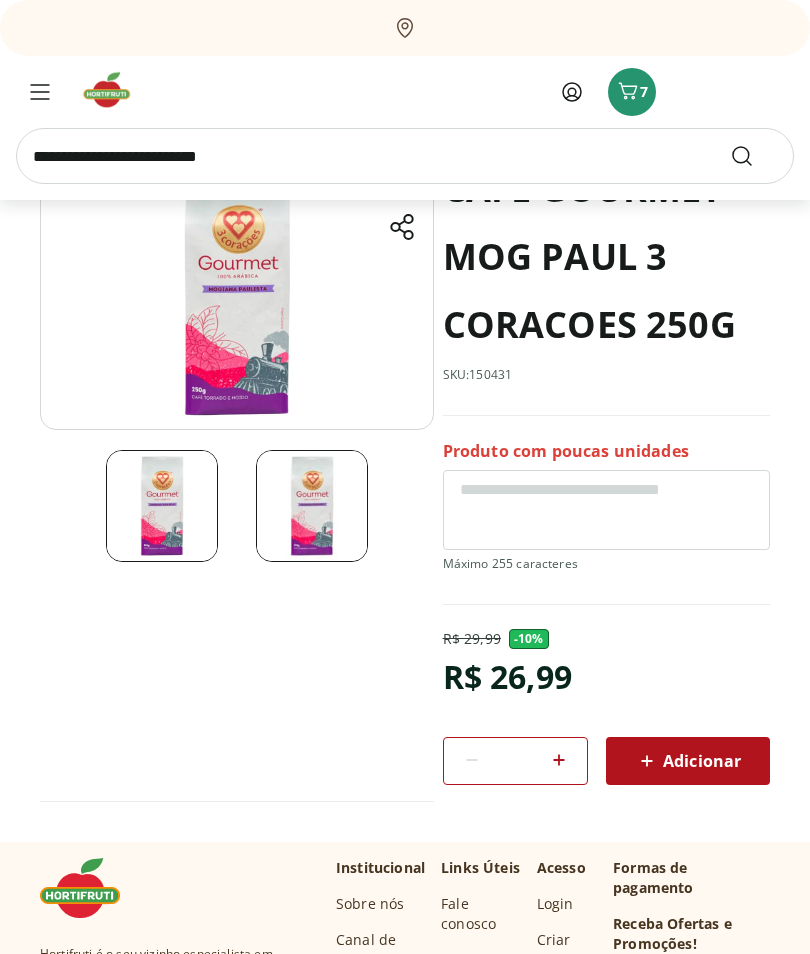 click at bounding box center [40, 92] 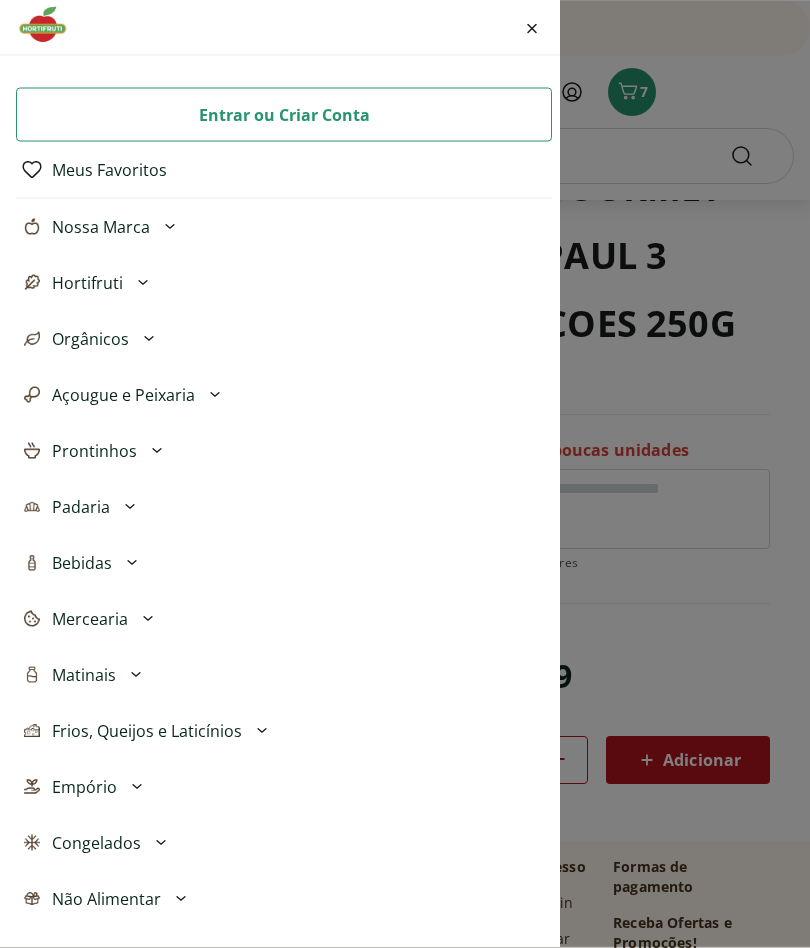 scroll, scrollTop: 152, scrollLeft: 0, axis: vertical 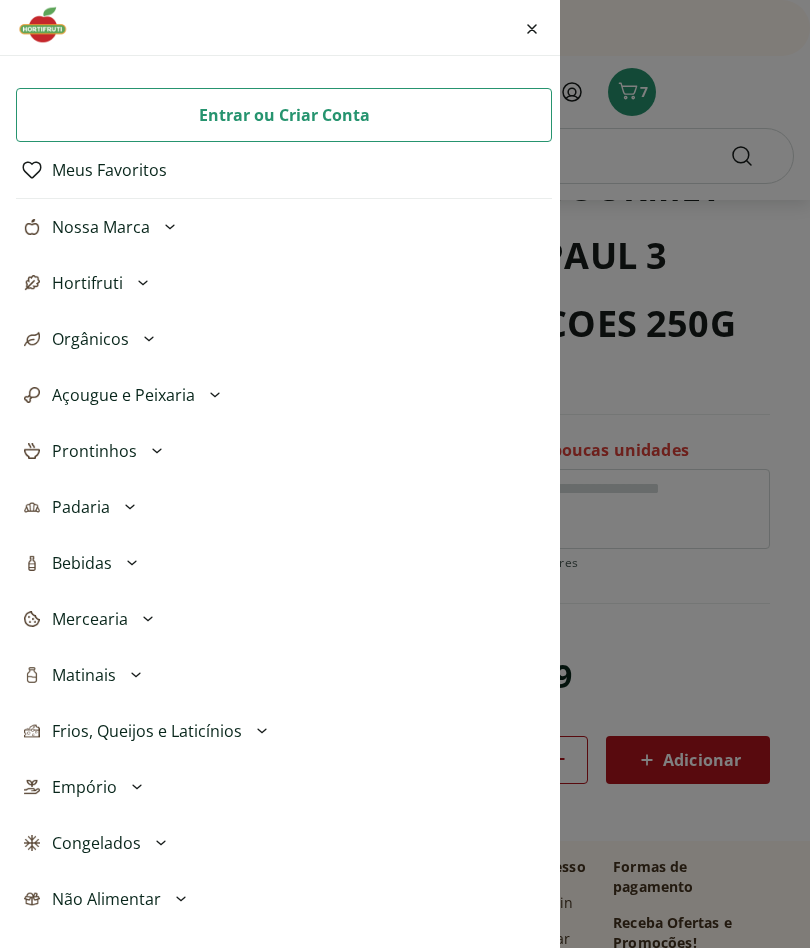 click on "Açougue e Peixaria" at bounding box center [123, 395] 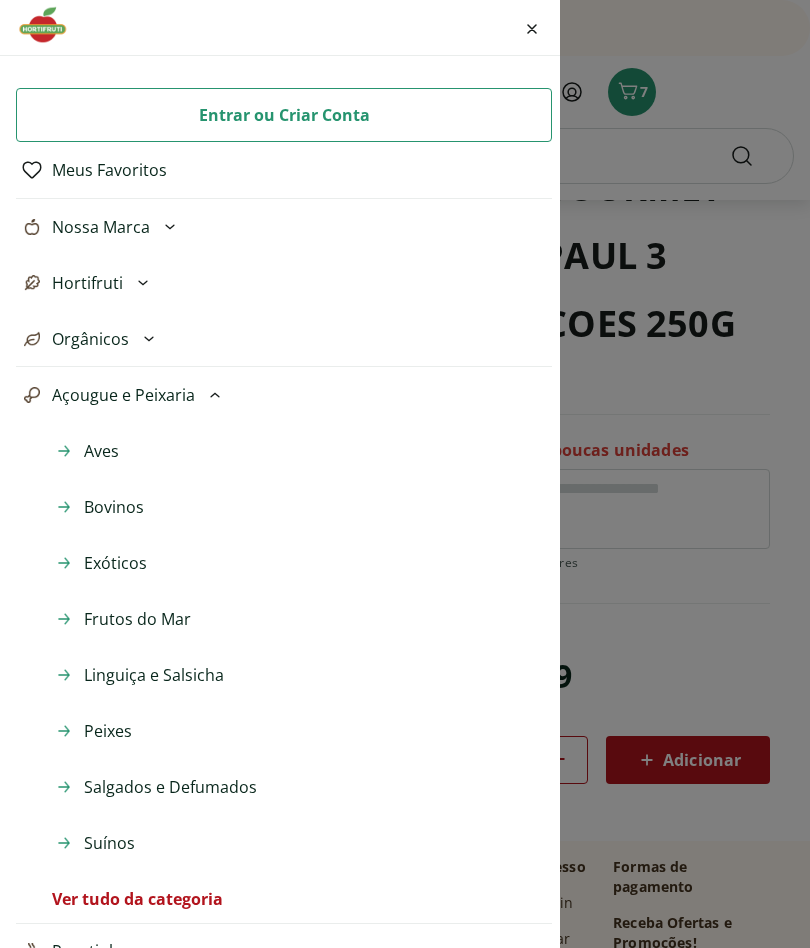 click on "Bovinos" at bounding box center [114, 507] 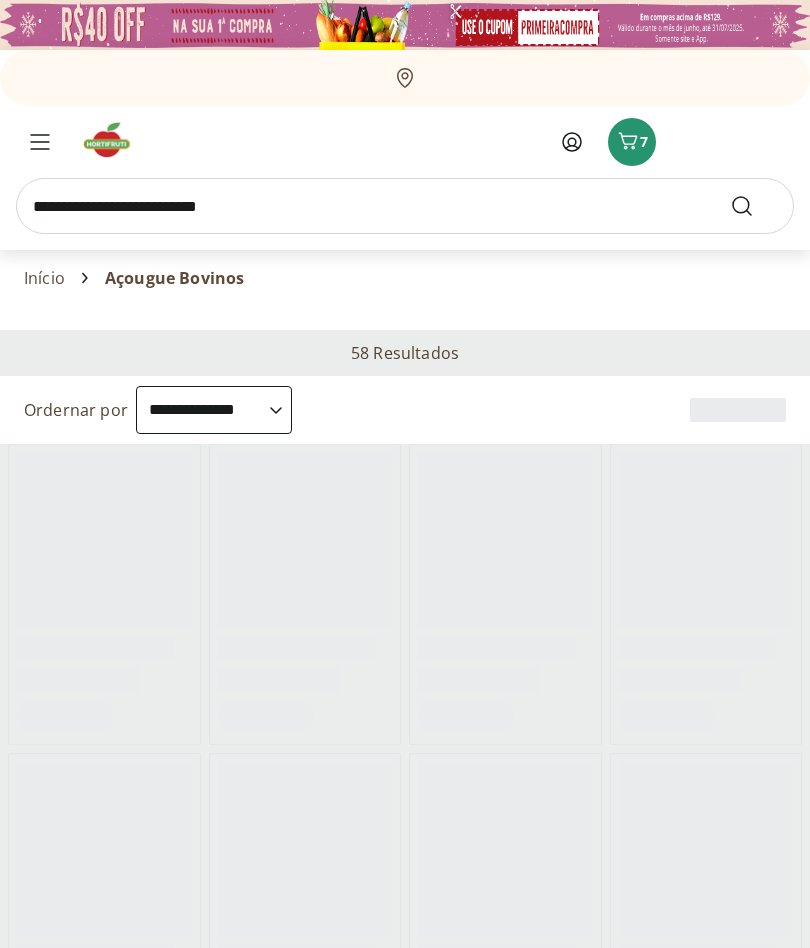 select on "**********" 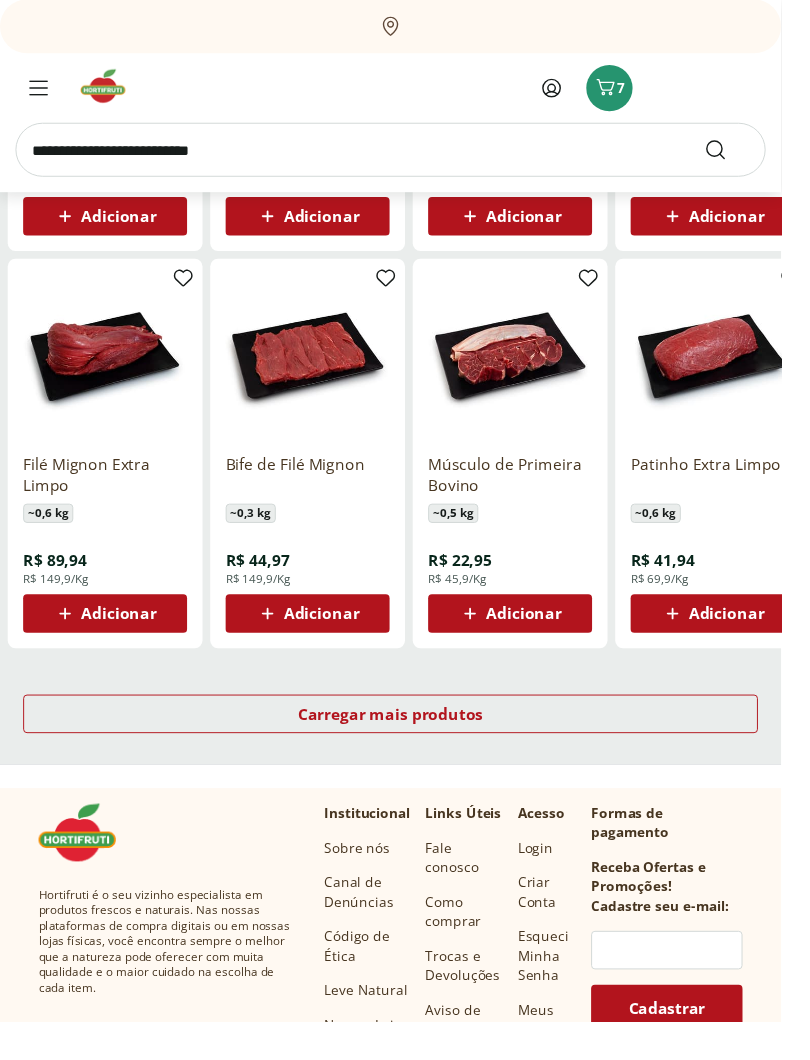 scroll, scrollTop: 1001, scrollLeft: 0, axis: vertical 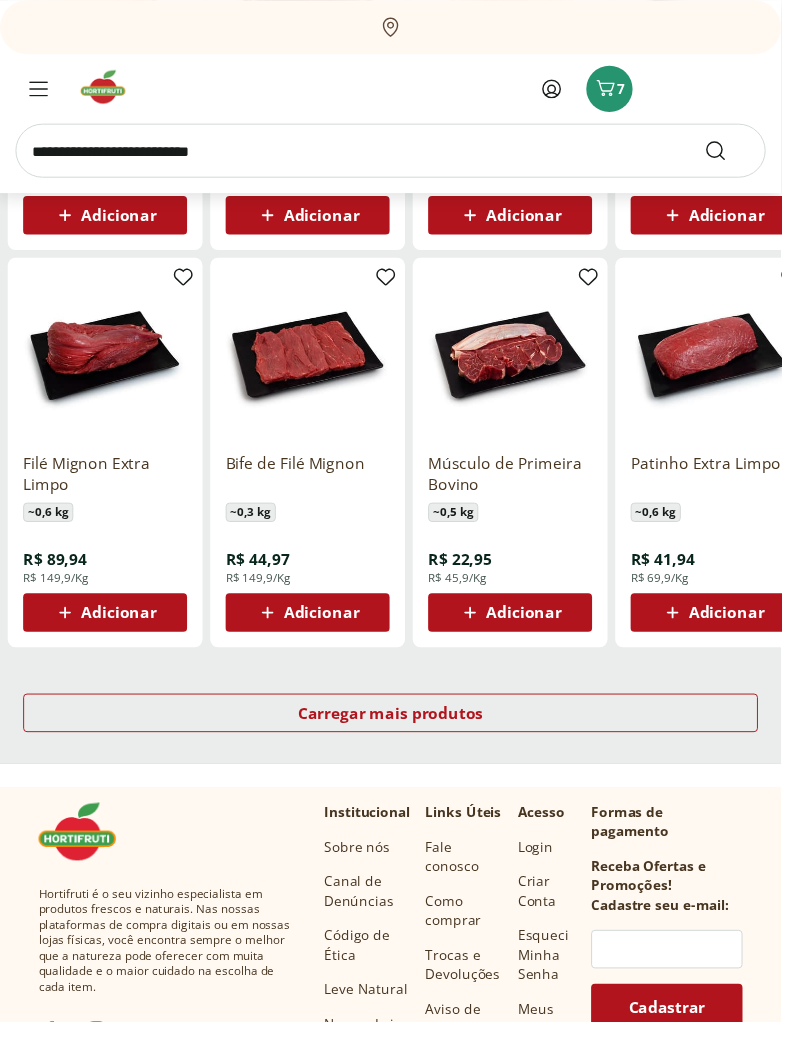 click on "Carregar mais produtos" at bounding box center (405, 739) 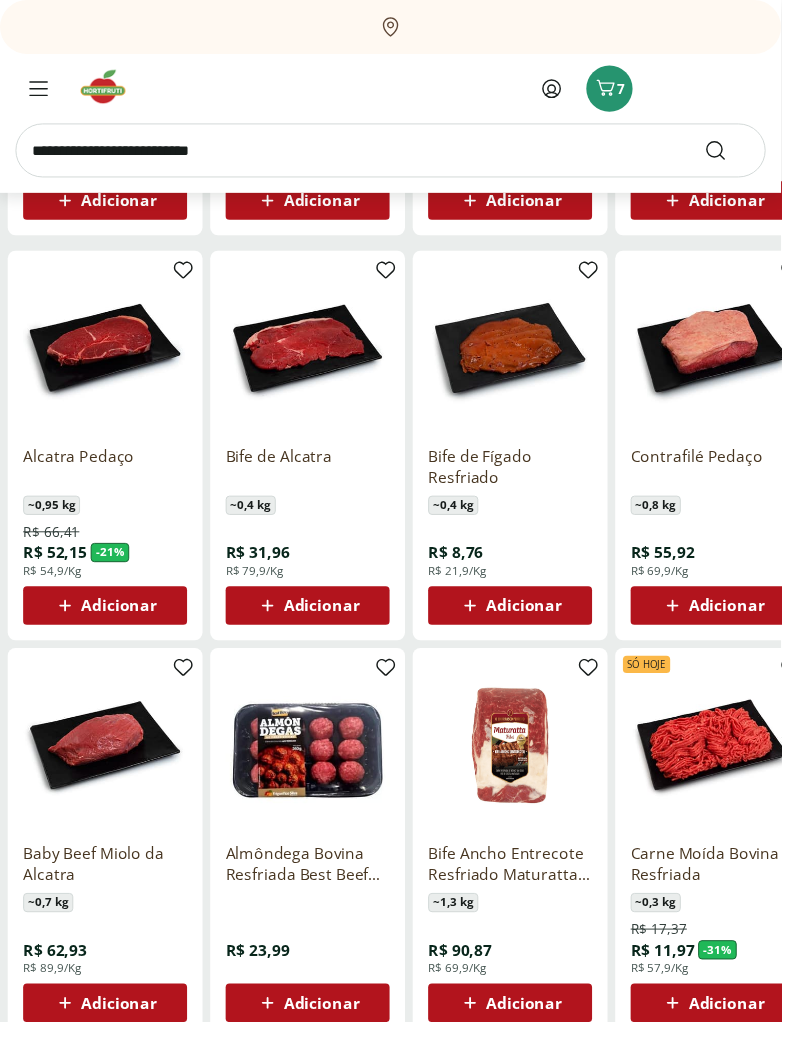 scroll, scrollTop: 1429, scrollLeft: 0, axis: vertical 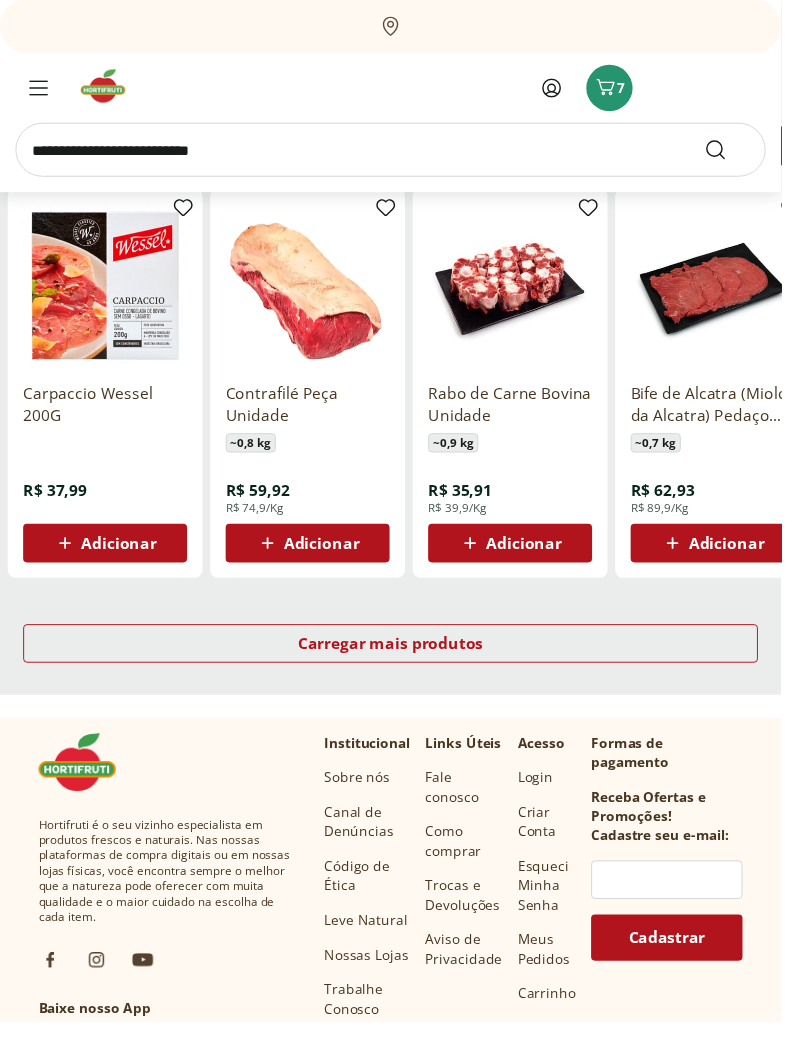 click on "Carregar mais produtos" at bounding box center (405, 668) 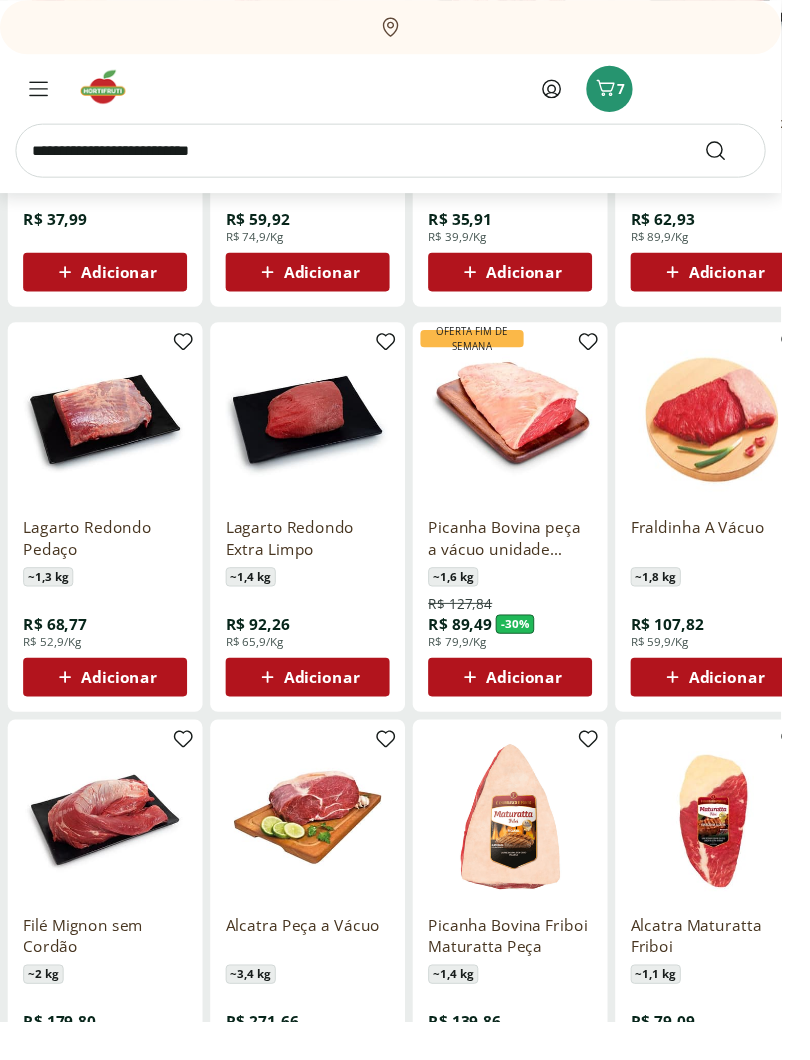 scroll, scrollTop: 2599, scrollLeft: 0, axis: vertical 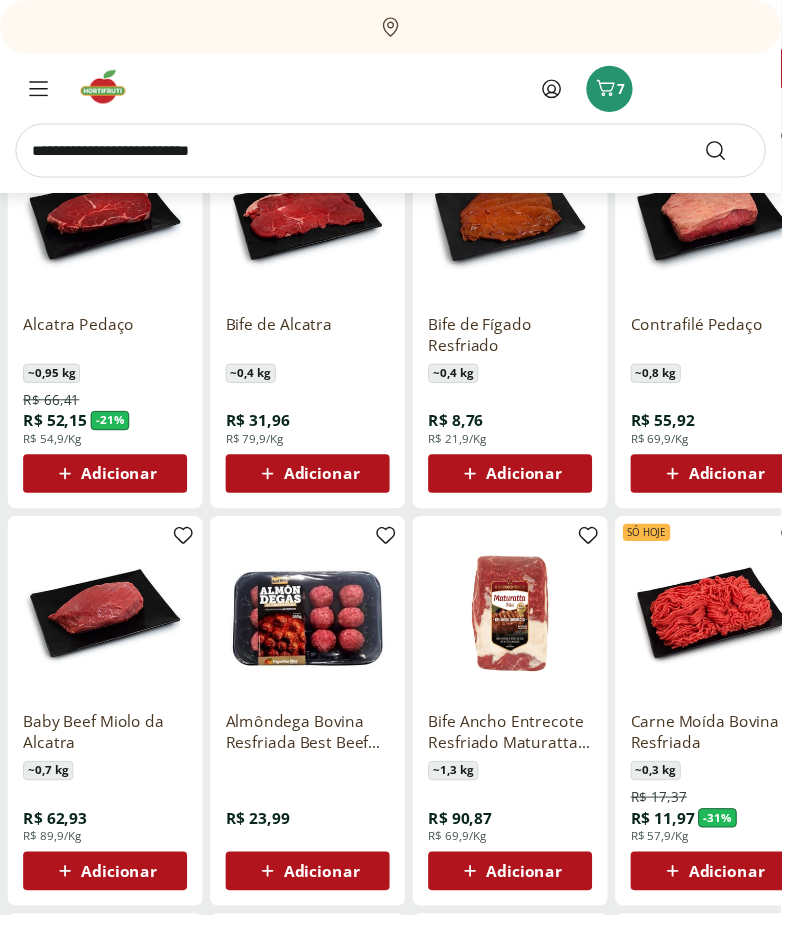 click at bounding box center [319, 636] 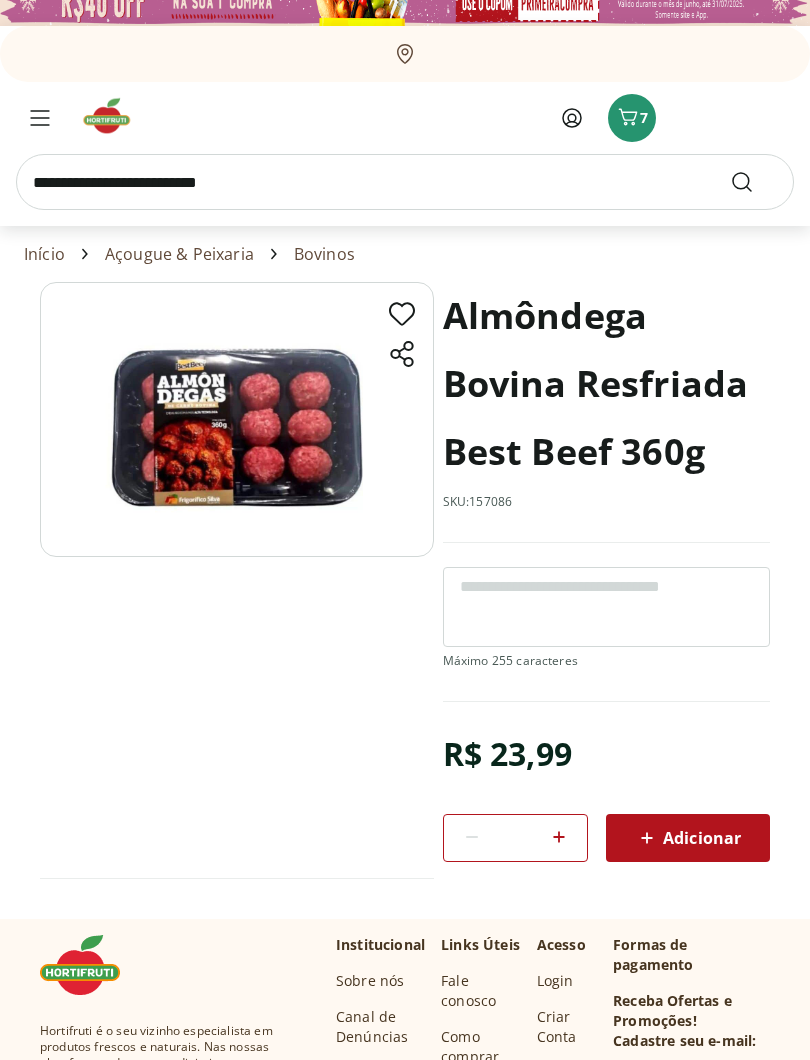scroll, scrollTop: 29, scrollLeft: 0, axis: vertical 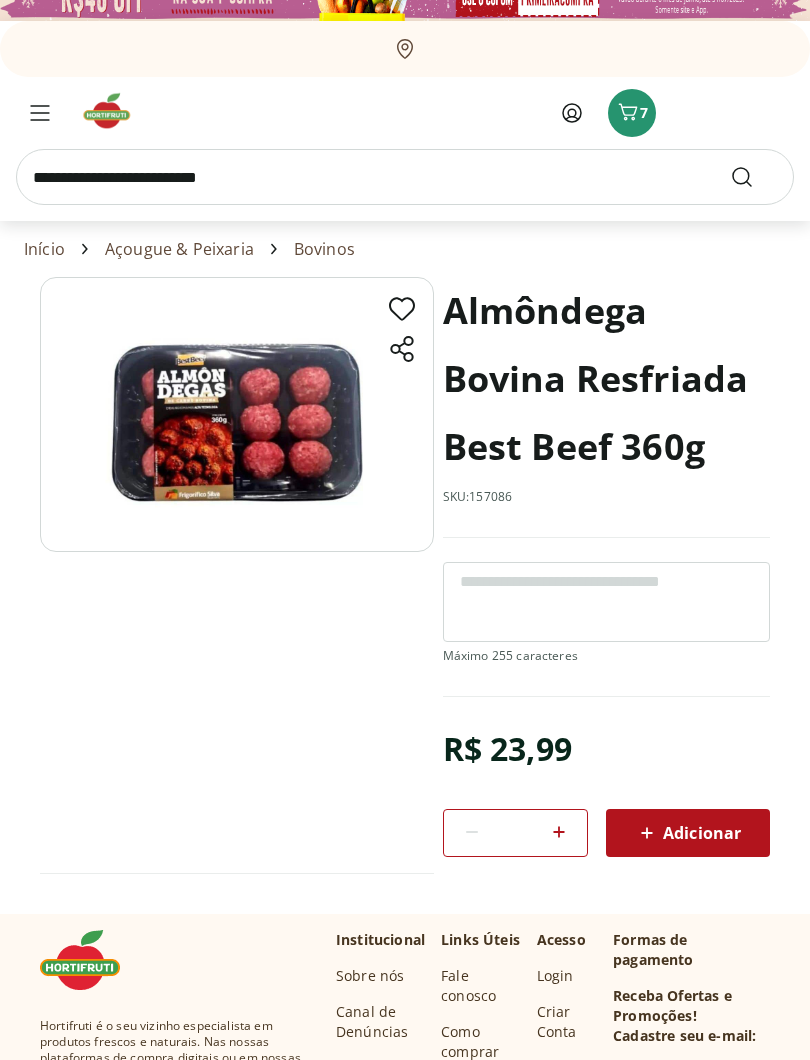 click on "Adicionar" at bounding box center [688, 833] 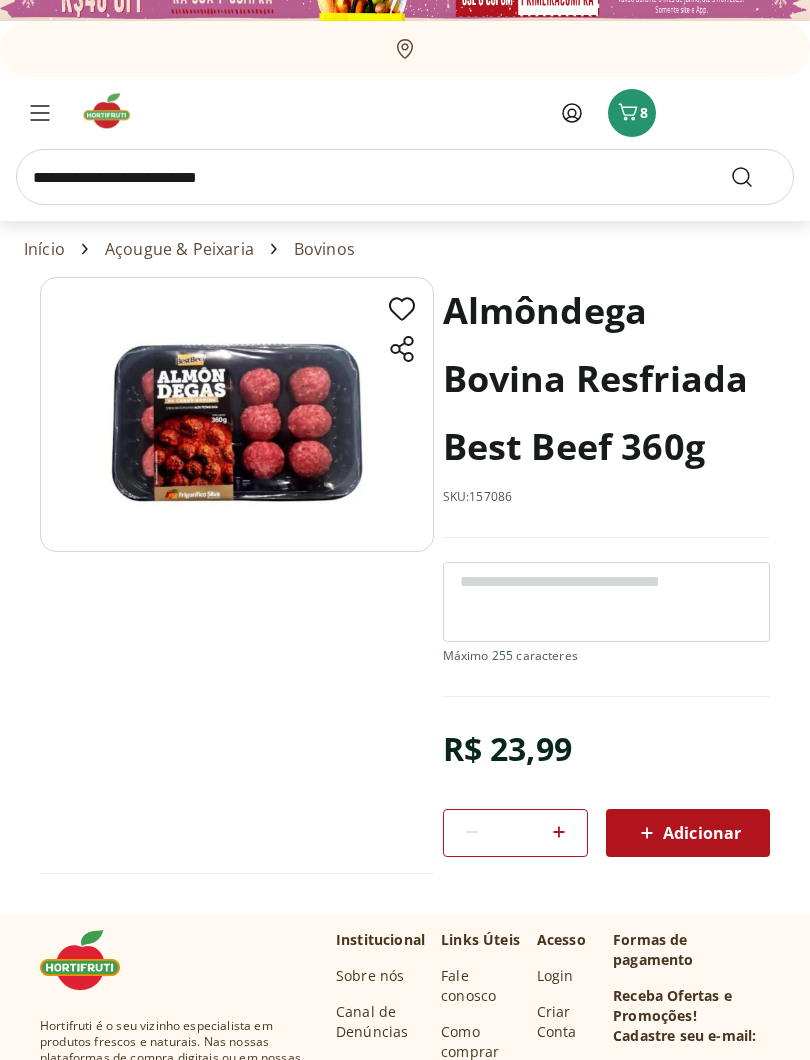 click at bounding box center (40, 113) 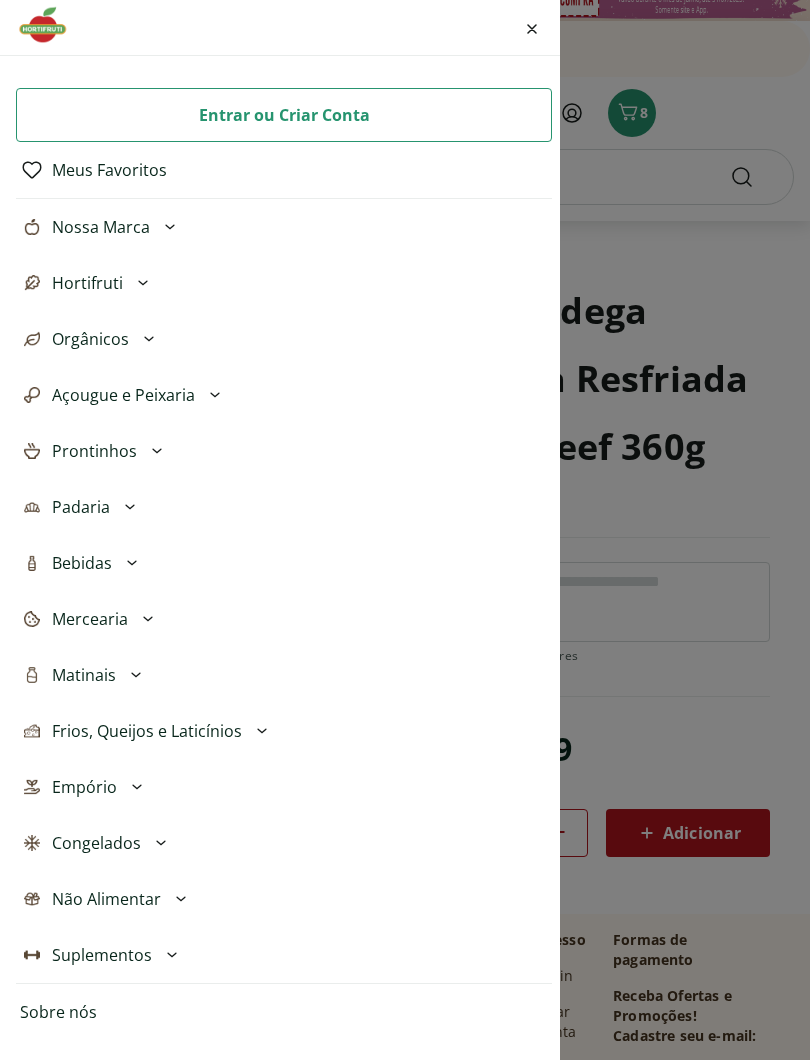 click on "Açougue e Peixaria" at bounding box center [123, 395] 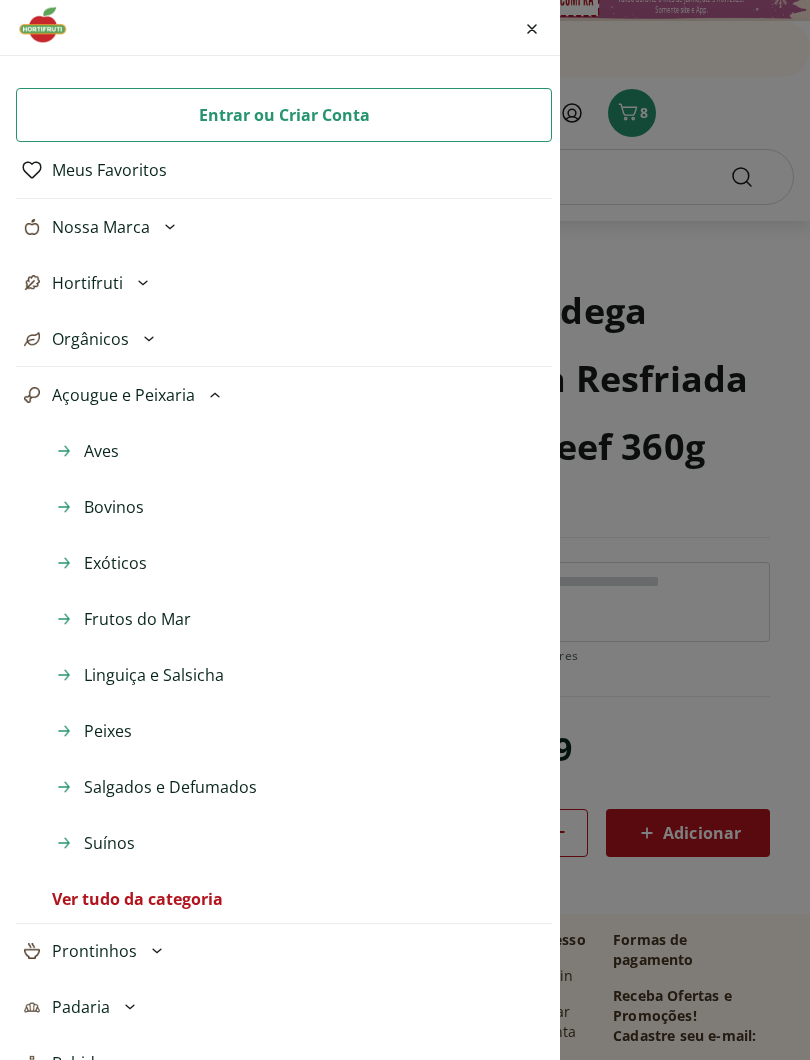 click on "Aves" at bounding box center [101, 451] 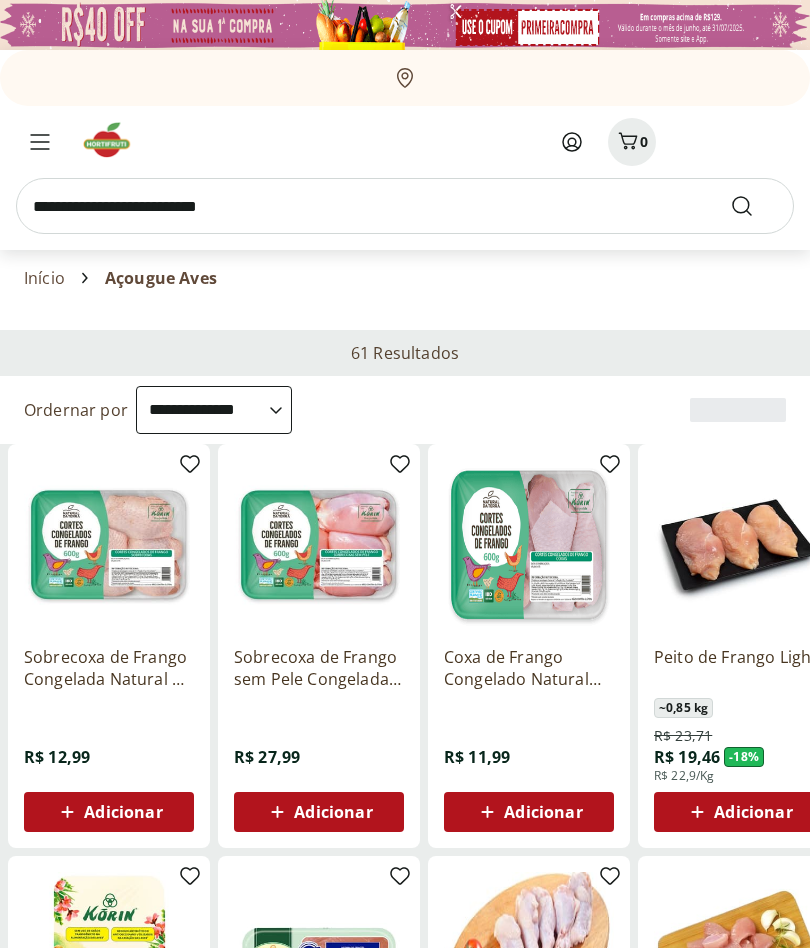select on "**********" 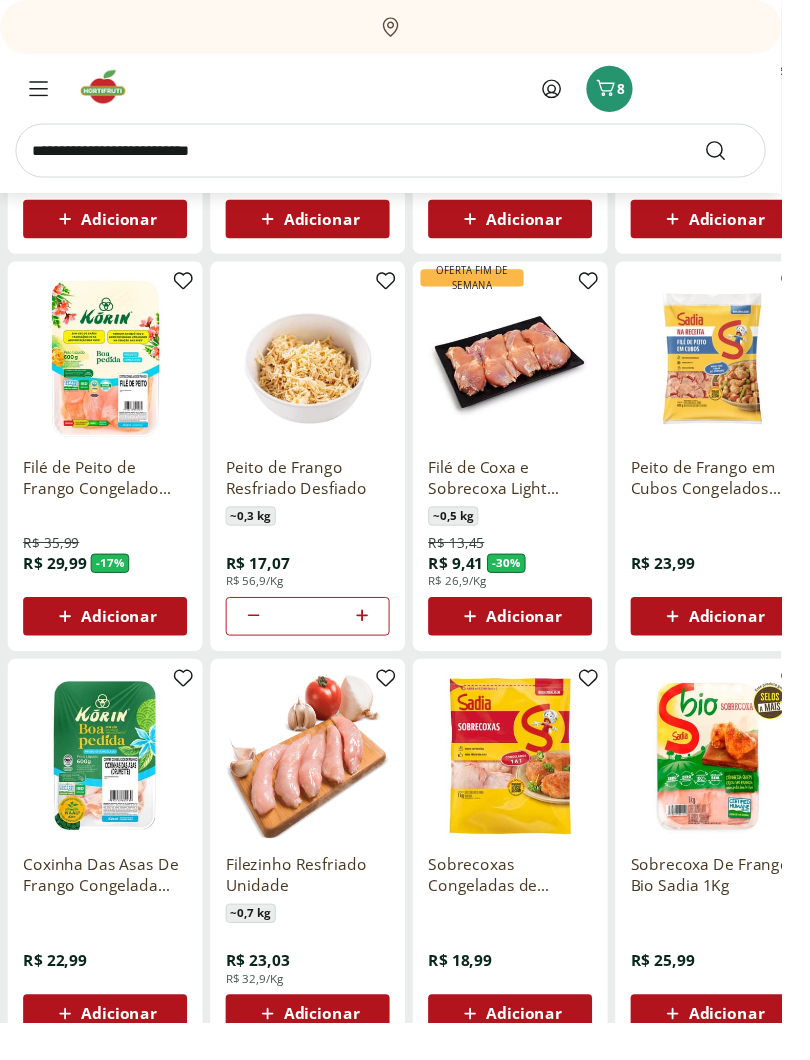 scroll, scrollTop: 586, scrollLeft: 0, axis: vertical 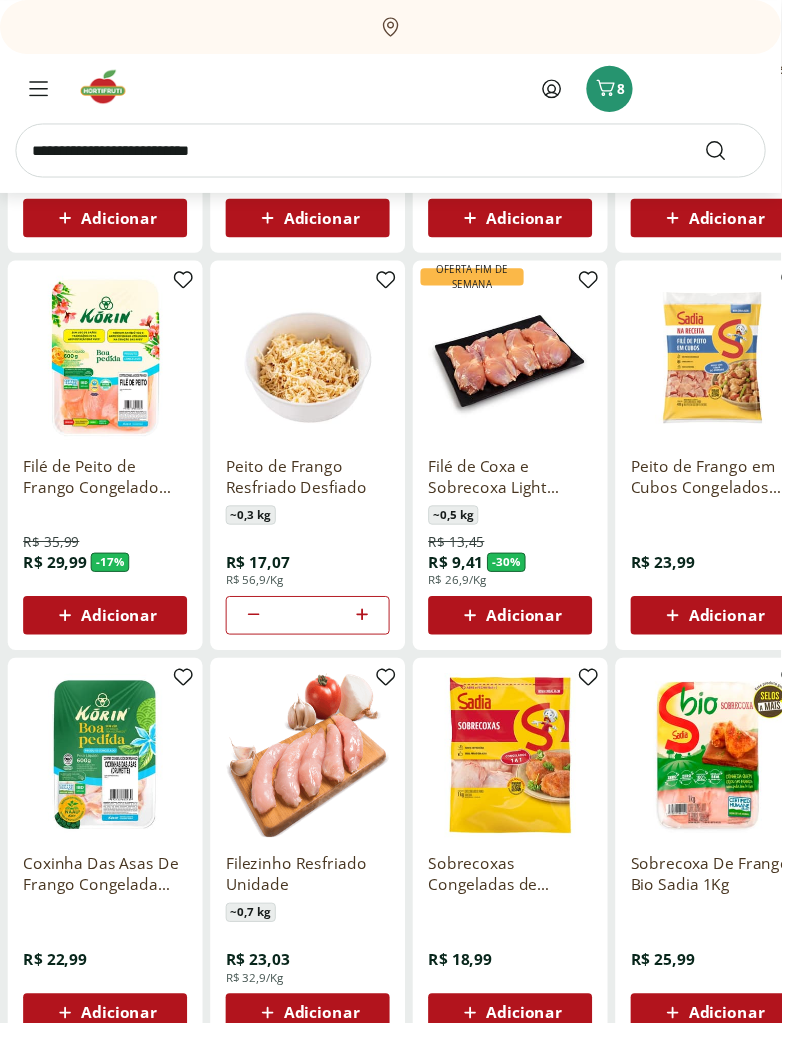 click on "Adicionar" at bounding box center (123, 638) 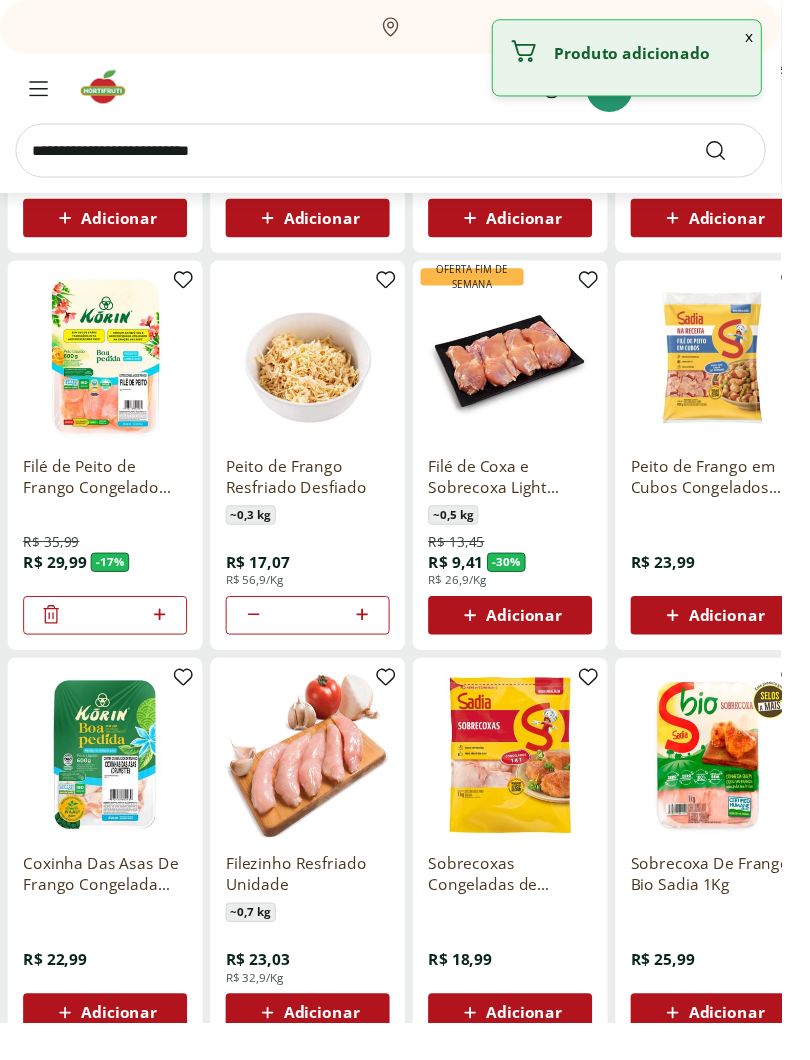 click at bounding box center (40, 92) 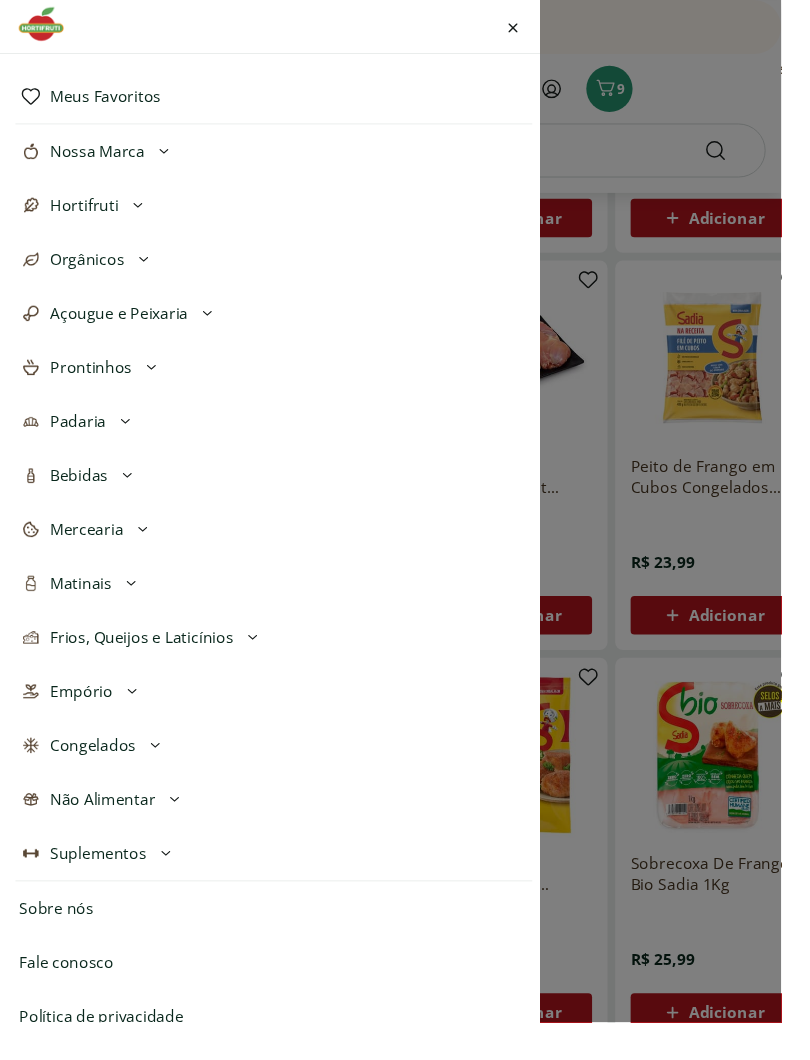 scroll, scrollTop: 70, scrollLeft: 0, axis: vertical 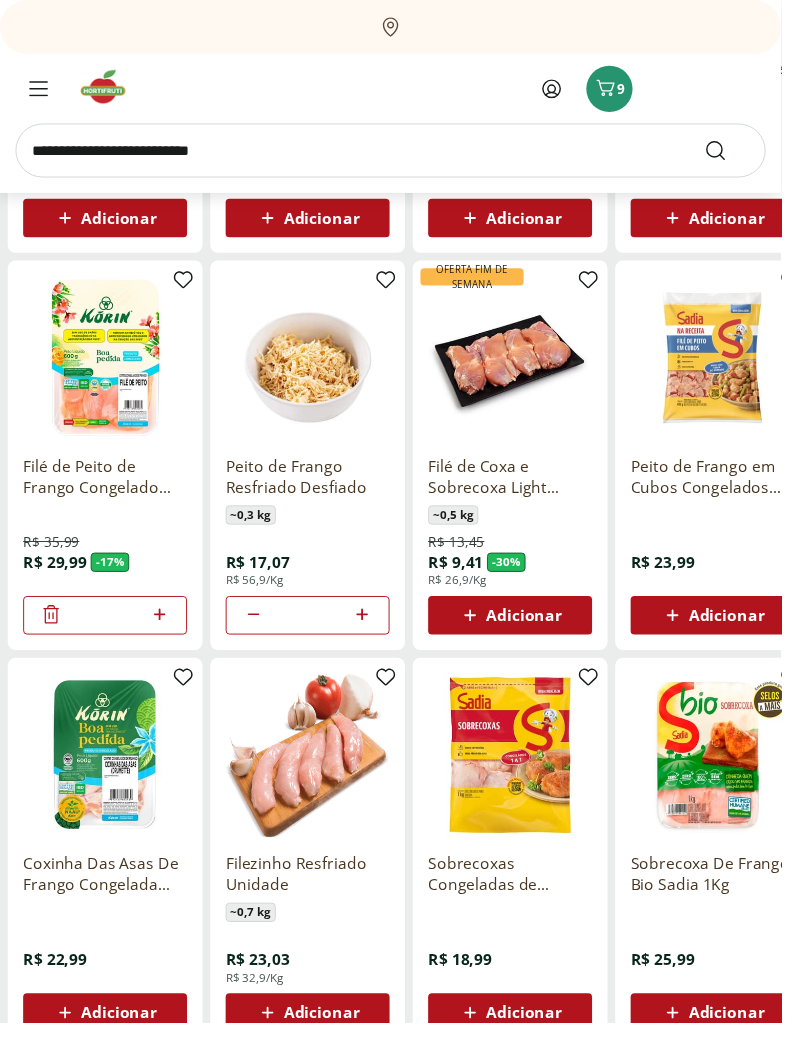 click at bounding box center (405, 156) 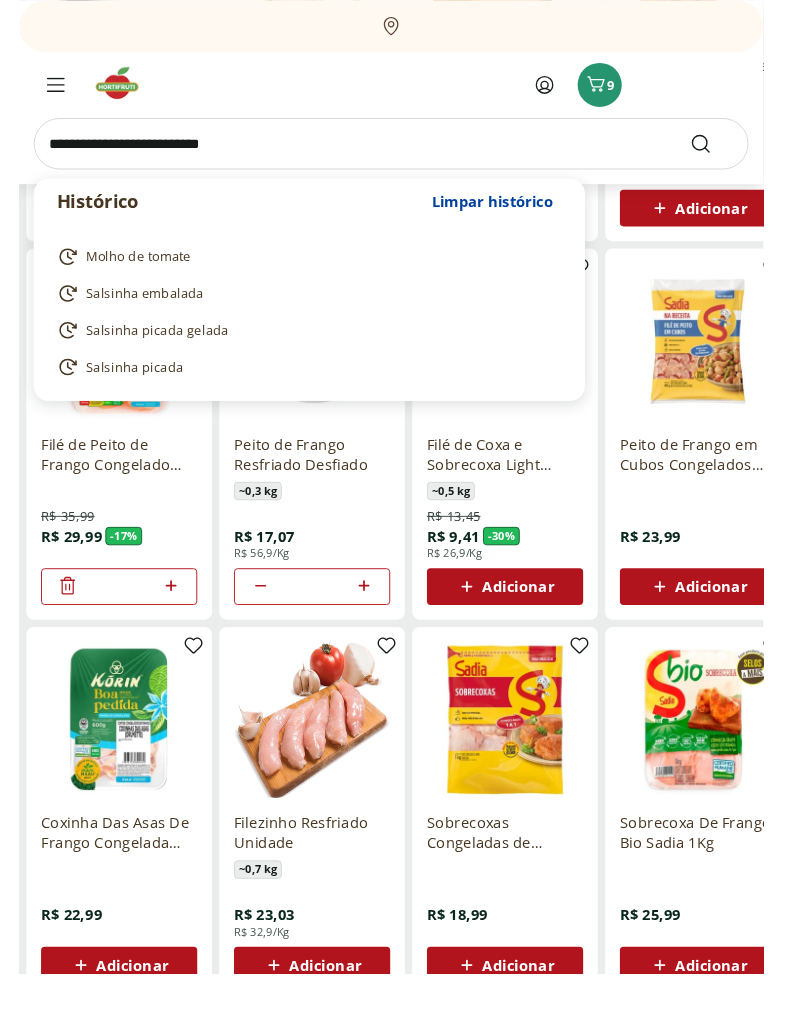 scroll, scrollTop: 586, scrollLeft: 0, axis: vertical 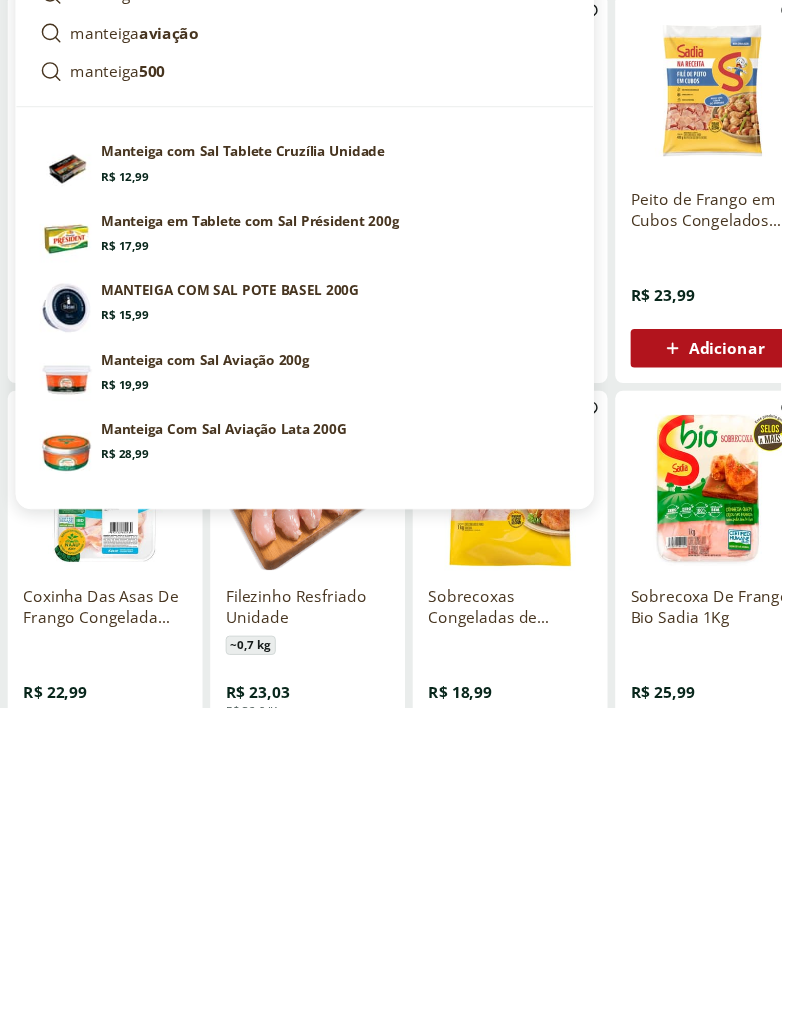 click on "MANTEIGA COM SAL POTE BASEL 200G Price: R$ 15,99" at bounding box center [348, 590] 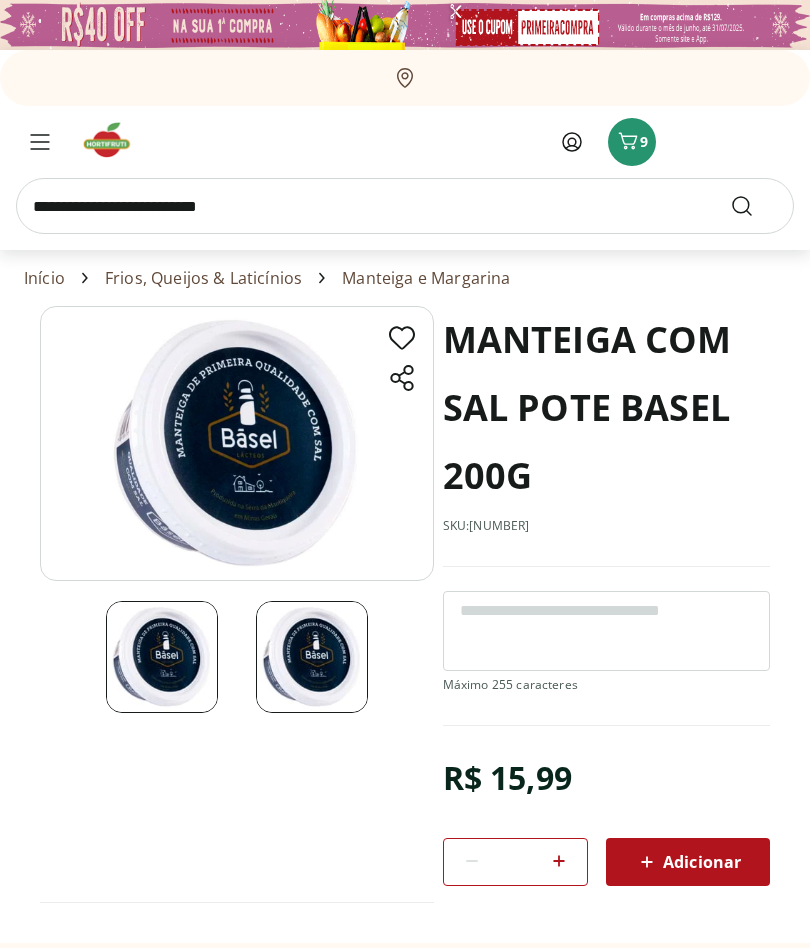 scroll, scrollTop: 0, scrollLeft: 0, axis: both 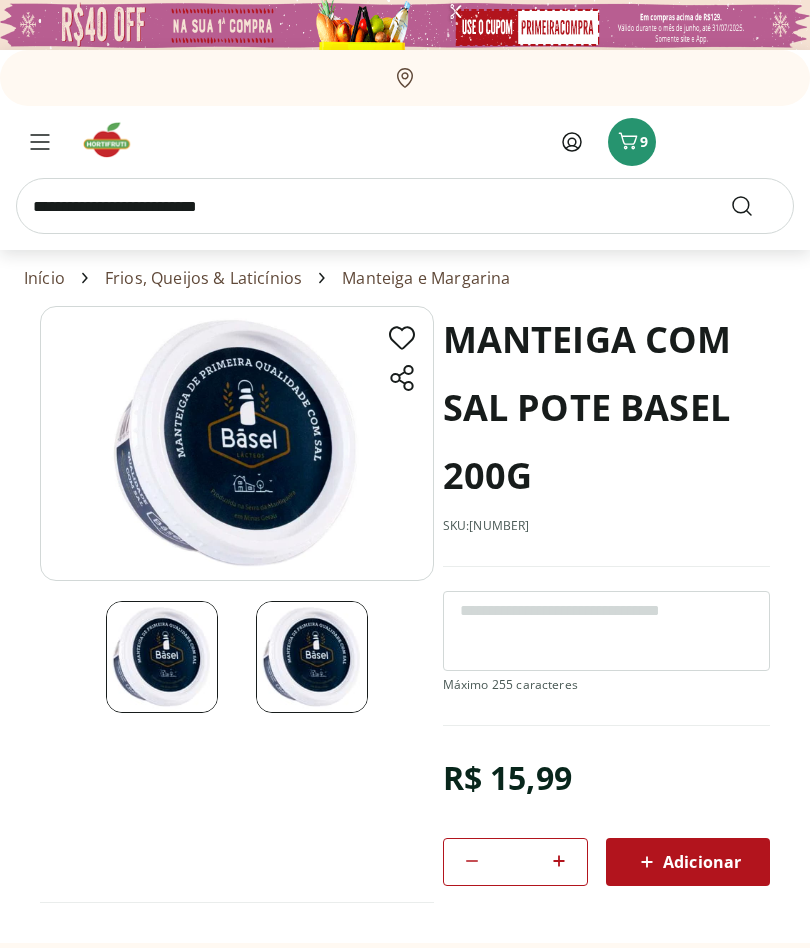 click on "Adicionar" at bounding box center (688, 862) 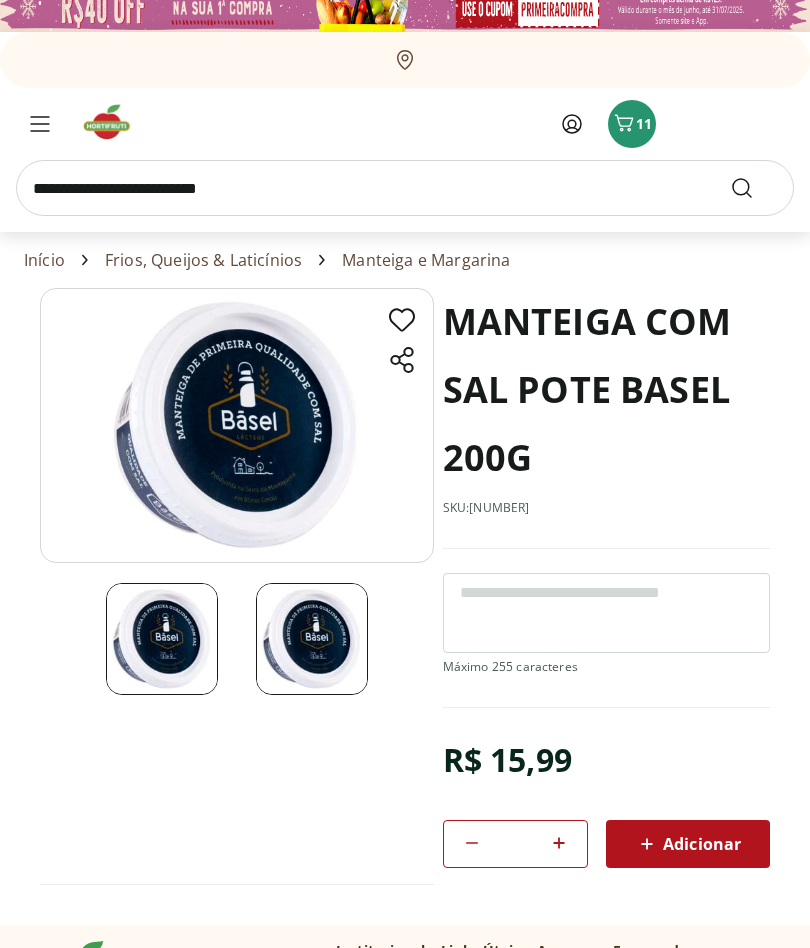 scroll, scrollTop: 0, scrollLeft: 0, axis: both 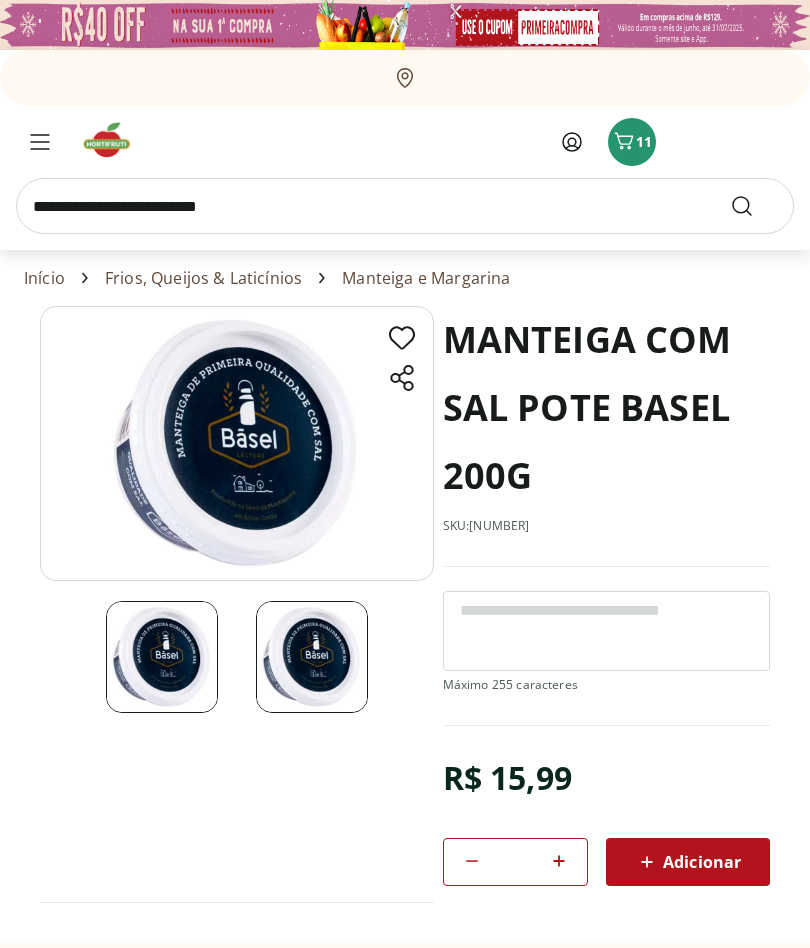 click on "Frios, Queijos & Laticínios" at bounding box center [203, 278] 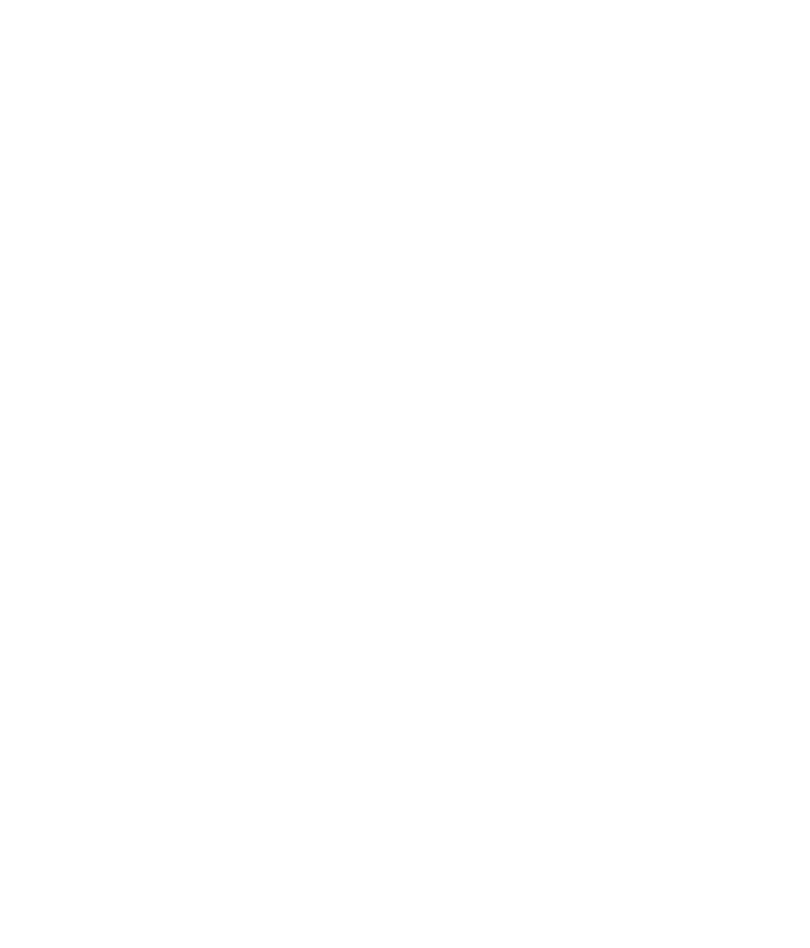 select on "**********" 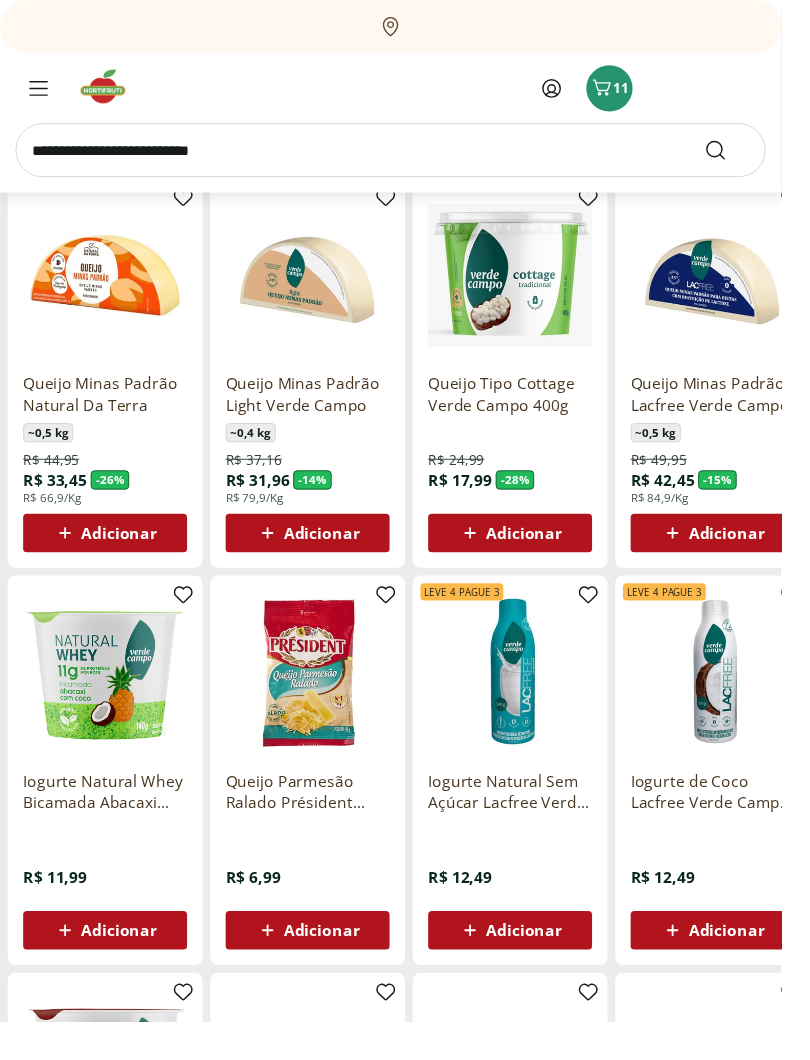scroll, scrollTop: 261, scrollLeft: 0, axis: vertical 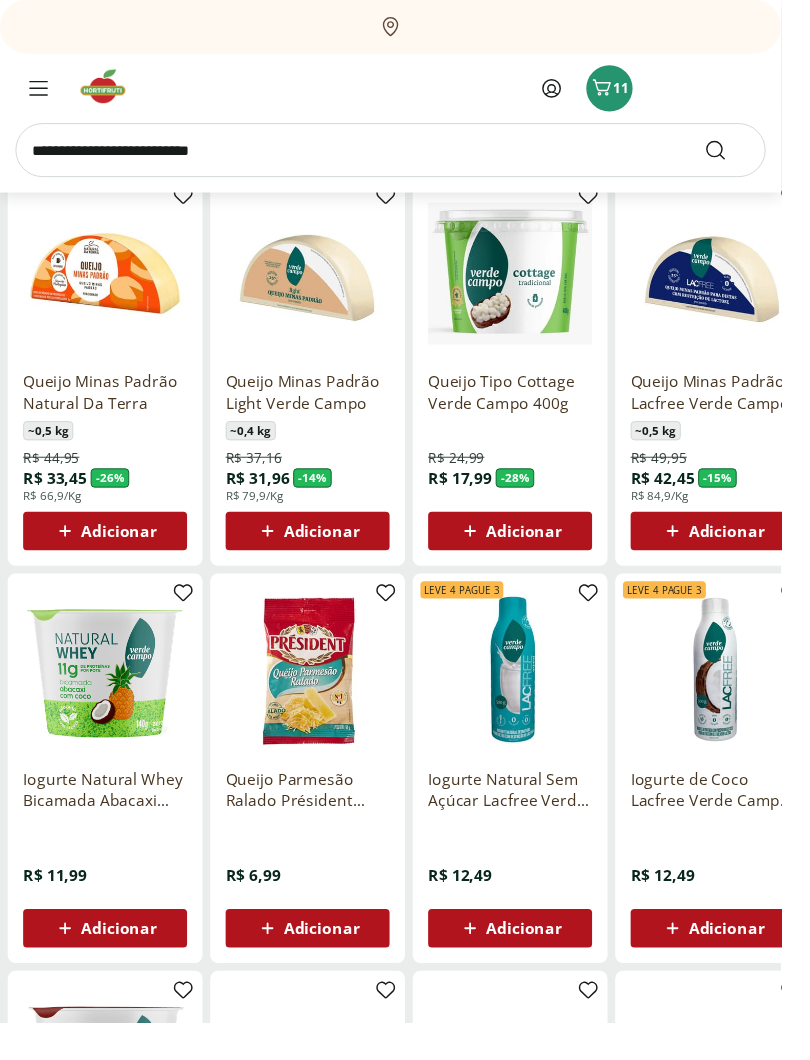 click on "Adicionar" at bounding box center [543, 551] 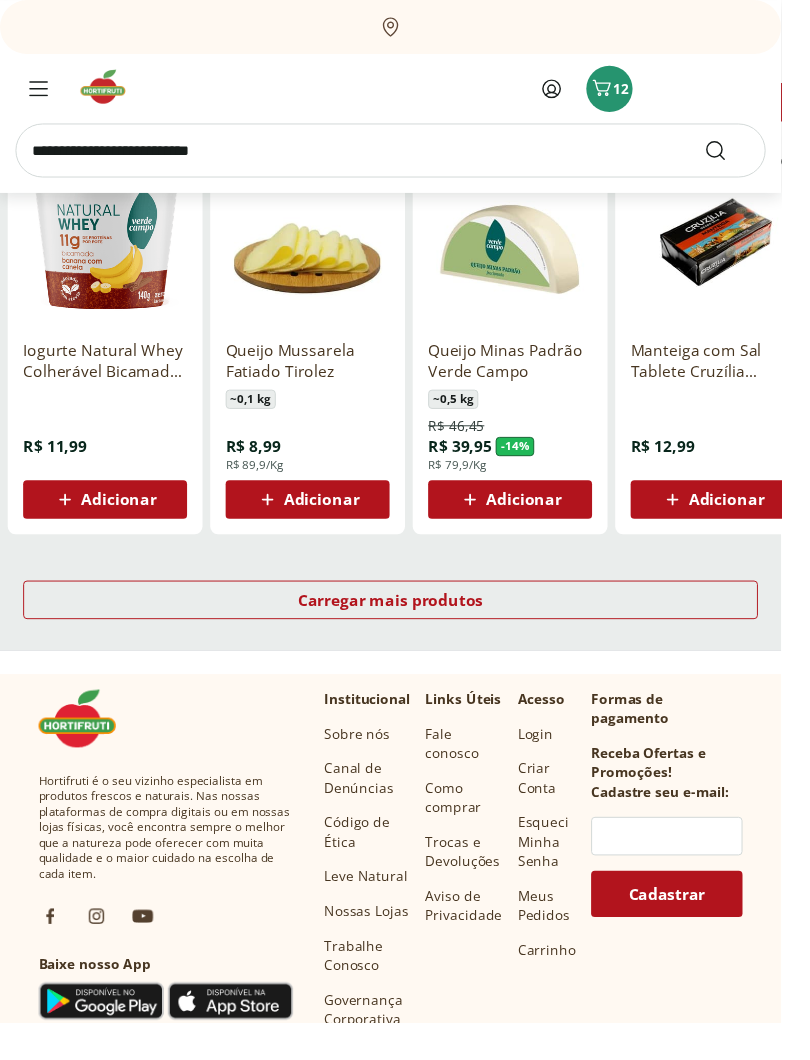 scroll, scrollTop: 1121, scrollLeft: 0, axis: vertical 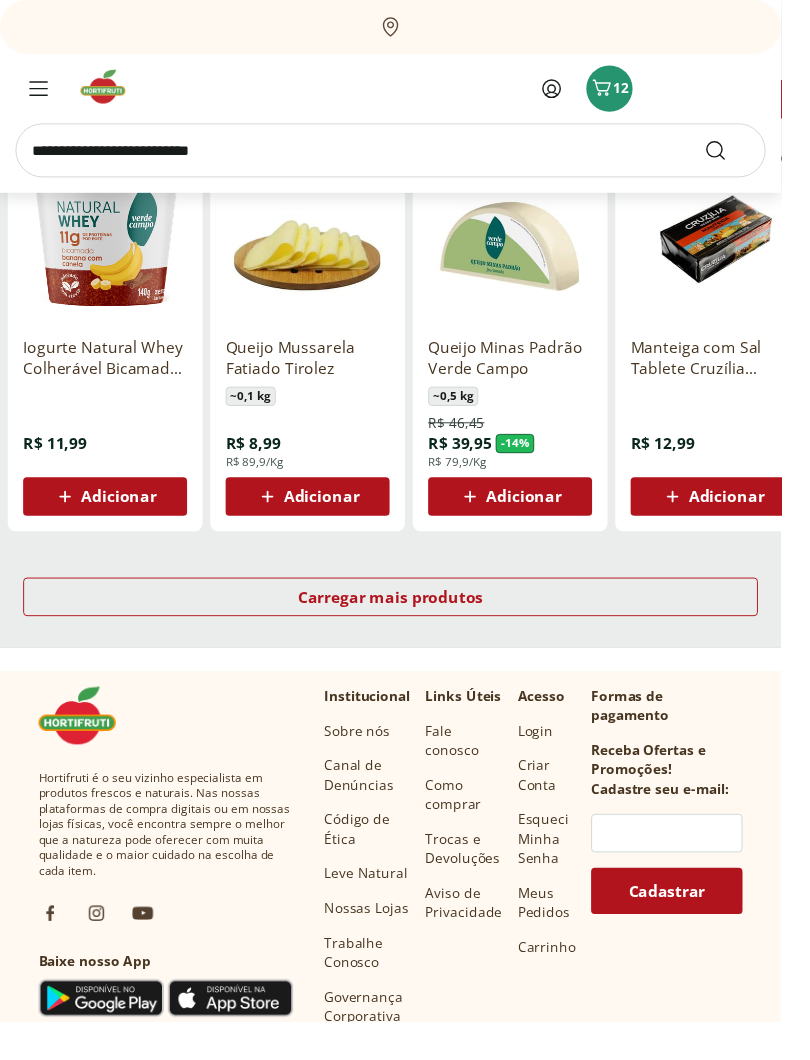 click on "Carregar mais produtos" at bounding box center [405, 619] 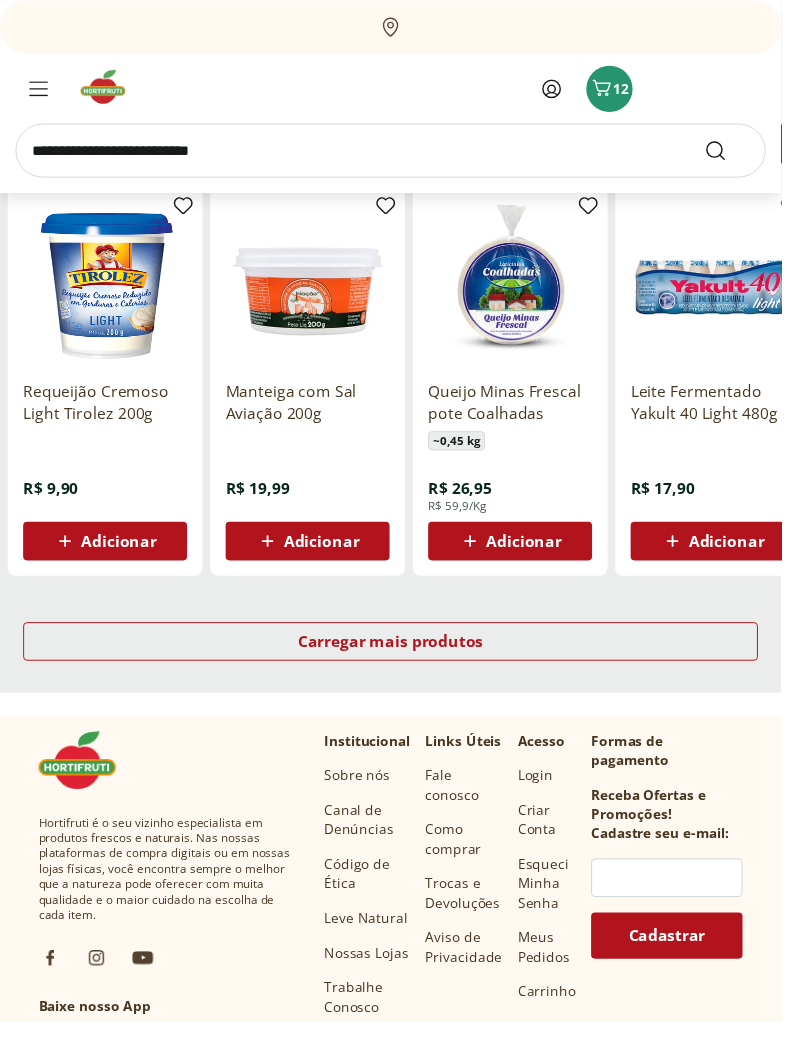 scroll, scrollTop: 2324, scrollLeft: 0, axis: vertical 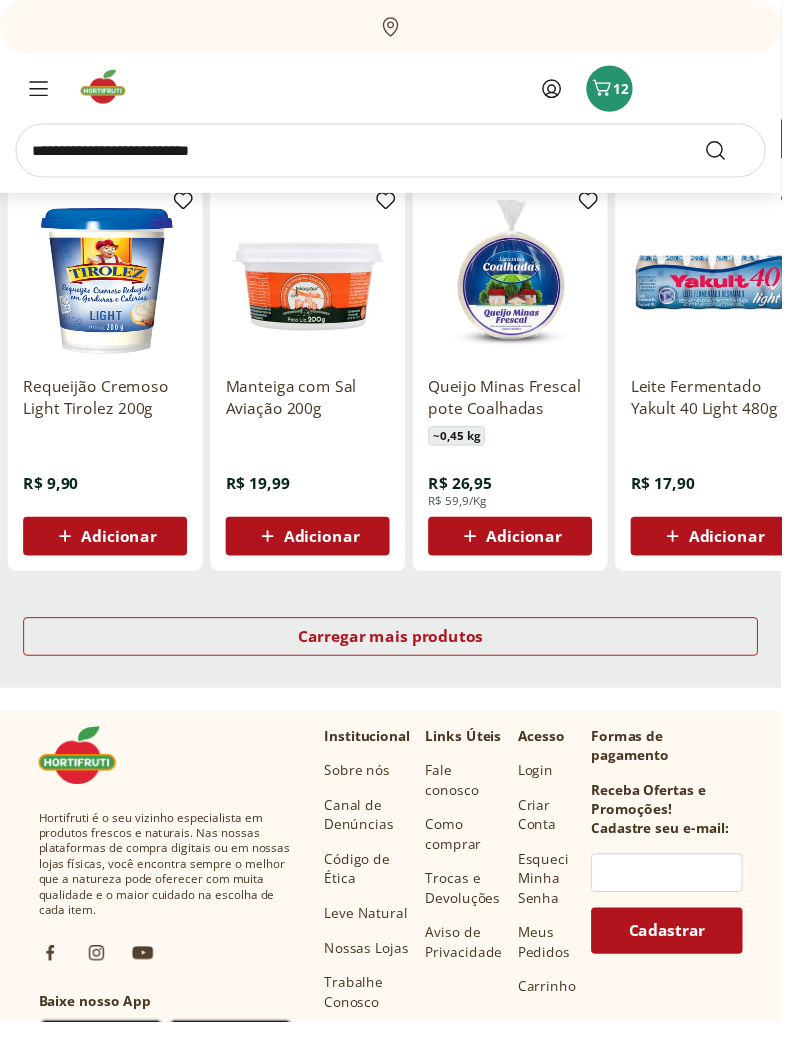 click on "Carregar mais produtos" at bounding box center [405, 660] 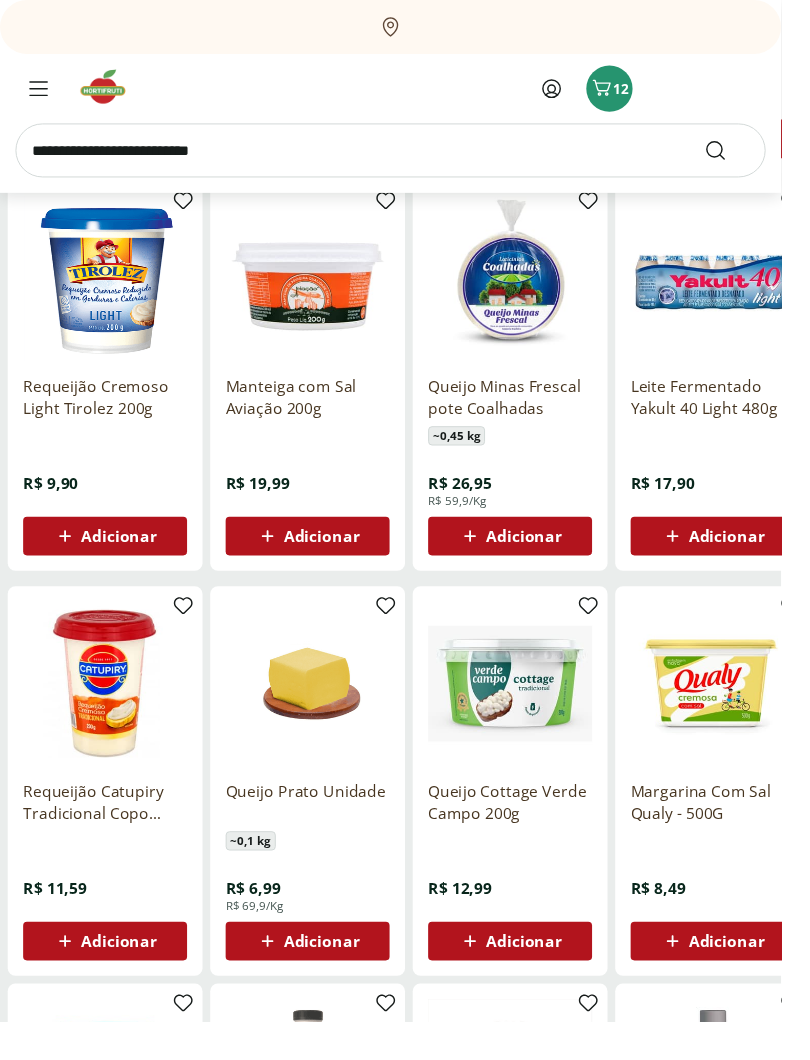 scroll, scrollTop: 2324, scrollLeft: 0, axis: vertical 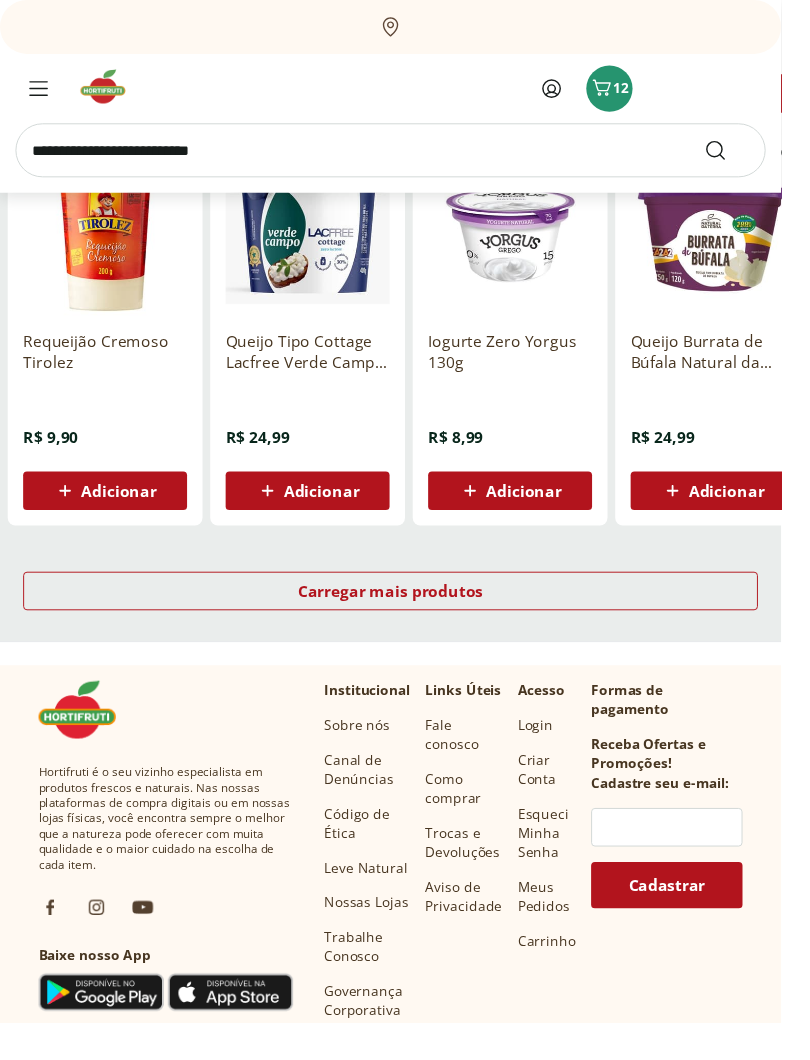 click on "Carregar mais produtos" at bounding box center [405, 613] 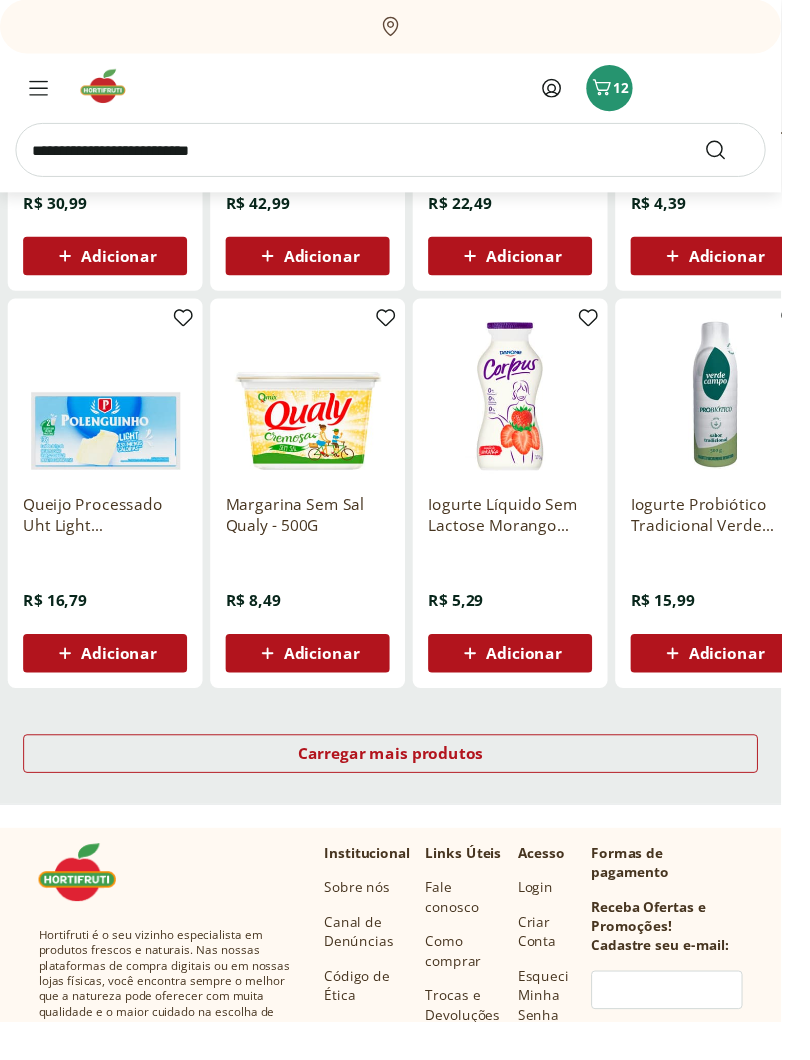 scroll, scrollTop: 4691, scrollLeft: 0, axis: vertical 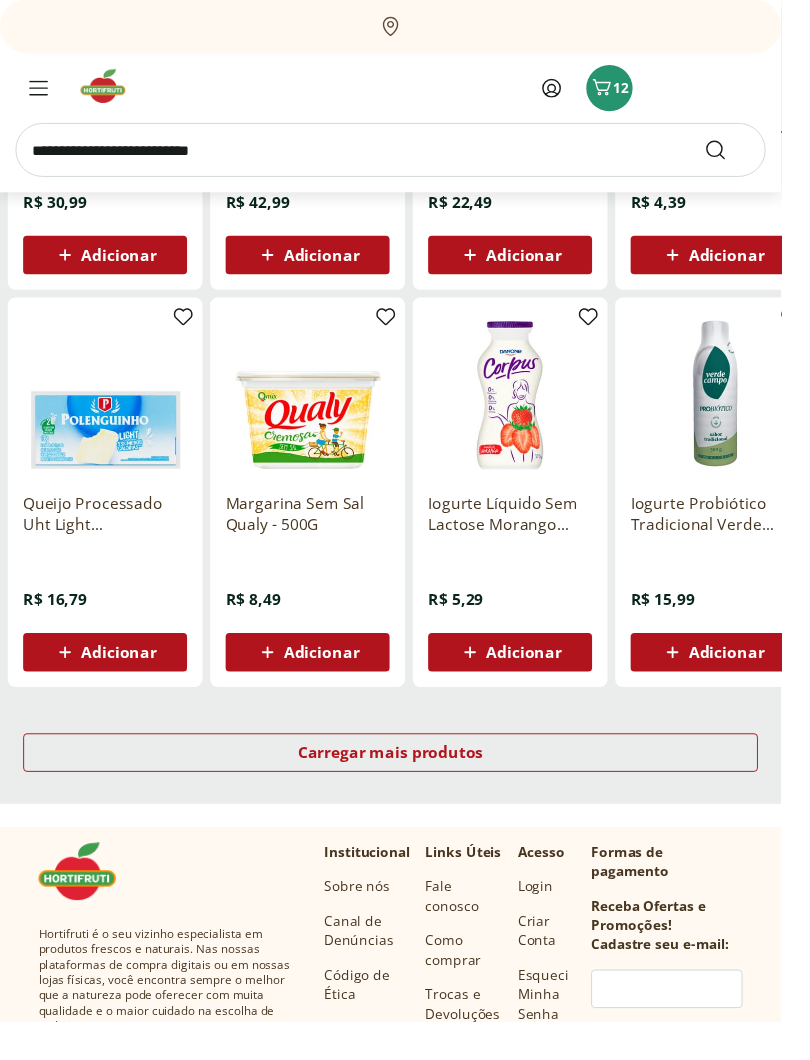 click on "Carregar mais produtos" at bounding box center [405, 781] 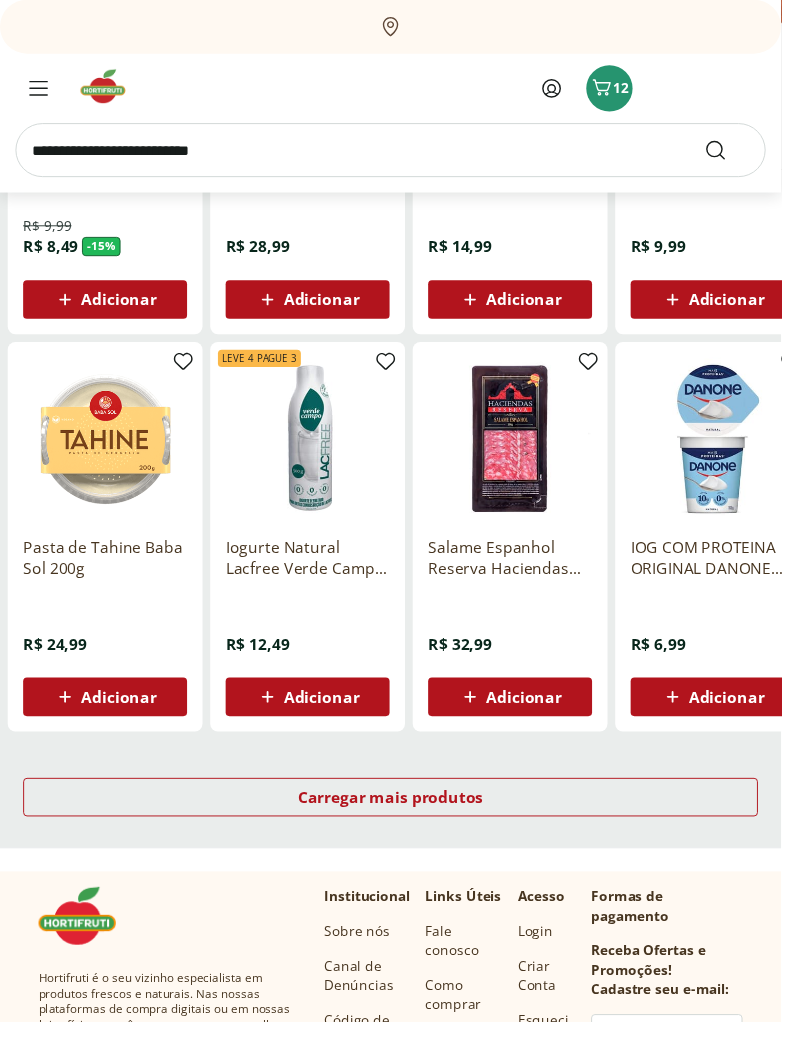 scroll, scrollTop: 5890, scrollLeft: 0, axis: vertical 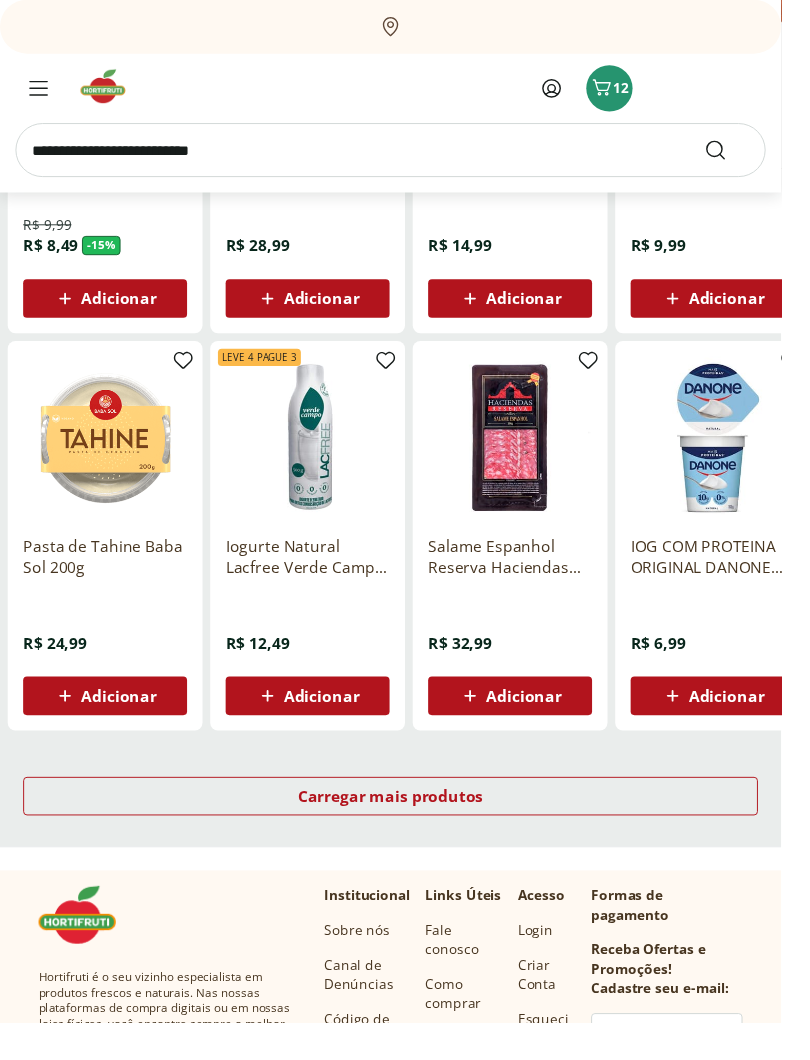 click on "Carregar mais produtos" at bounding box center (405, 826) 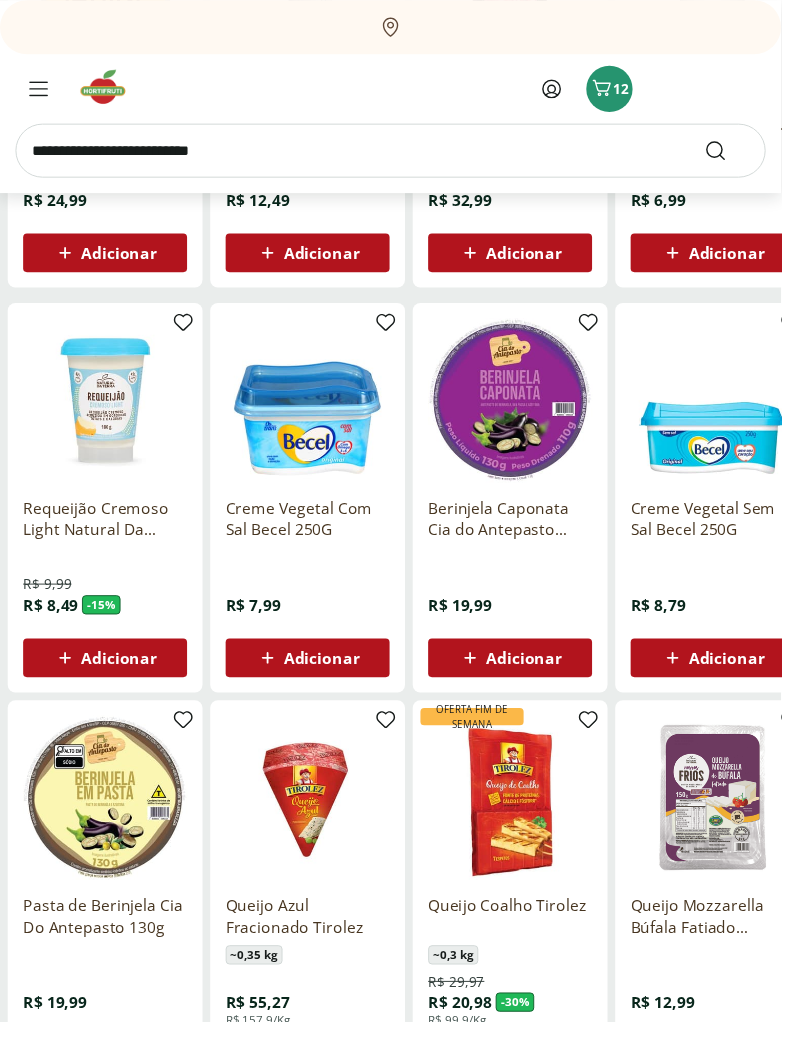 scroll, scrollTop: 6352, scrollLeft: 0, axis: vertical 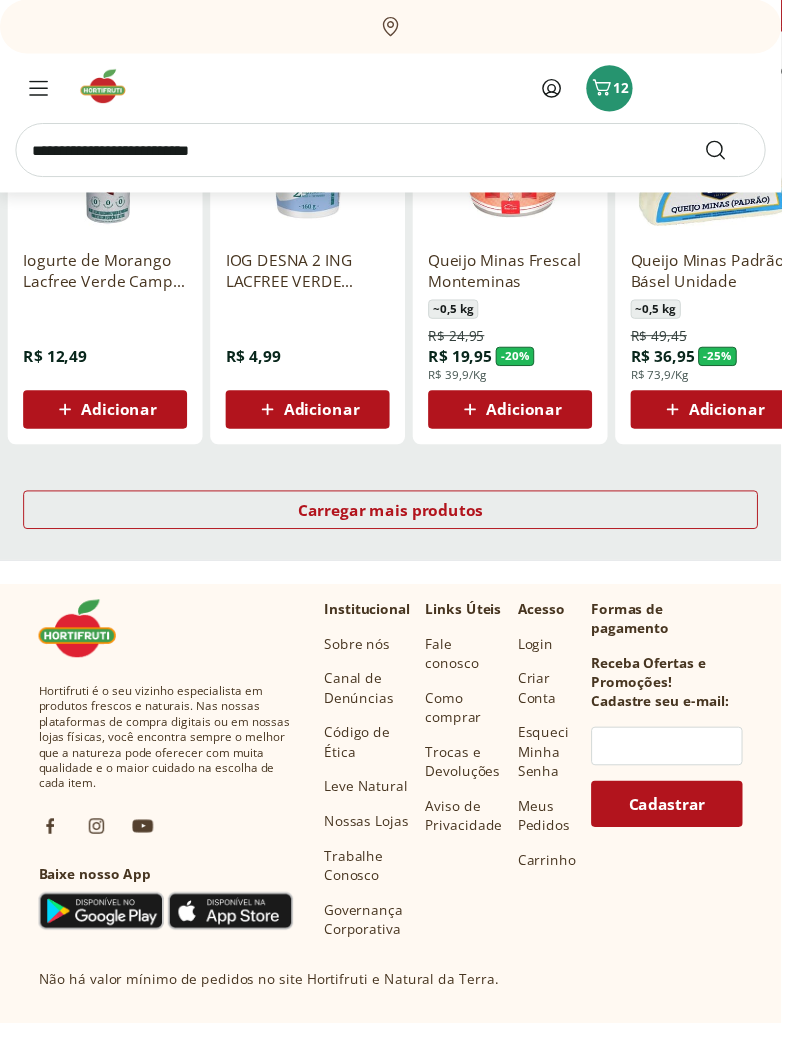 click on "Carregar mais produtos" at bounding box center [405, 529] 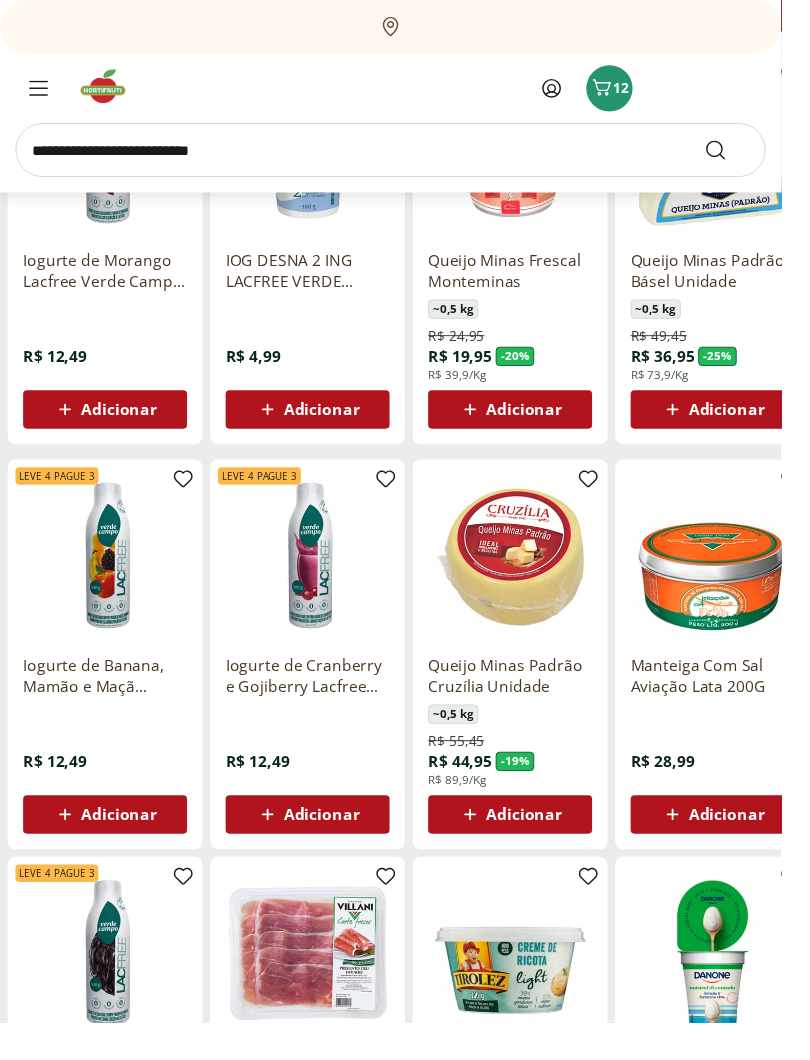 click on "R$ [PRICE] R$ [PRICE] - 15 % Adicionar Creme Vegetal Com Sal Becel 250G R$ [PRICE] Adicionar Berinjela Caponata Cia do Antepasto 130g R$ [PRICE] Adicionar Creme Vegetal Sem Sal Becel 250G R$ [PRICE] Adicionar Pasta de Berinjela Cia Do Antepasto 130g R$ [PRICE] Adicionar Queijo Azul Fracionado Tirolez ~ 0,35 kg R$ [PRICE] R$ [PRICE]/Kg Adicionar Oferta Fim de Semana Queijo Coalho Tirolez ~ 0,3 kg R$ [PRICE] R$ [PRICE] - 30 % R$ [PRICE]/Kg Adicionar Queijo Mozzarella Búfala Fatiado Natural da Terra 150g R$ [PRICE] Adicionar Leve 4 Pague 3 Iogurte de Morango Lacfree Verde Campo 500g R$ [PRICE] Adicionar IOG DESNA 2 ING LACFREE VERDE CAMPO 160G R$ [PRICE] Adicionar Queijo Minas Frescal Monteminas ~ 0,5 kg R$ [PRICE] R$ [PRICE] - 20 % R$ [PRICE]/Kg Adicionar Queijo Minas Padrão Básel Unidade ~ 0,5 kg R$ [PRICE] R$ [PRICE] - 25 % R$ [PRICE]/Kg Adicionar" at bounding box center [405, -145] 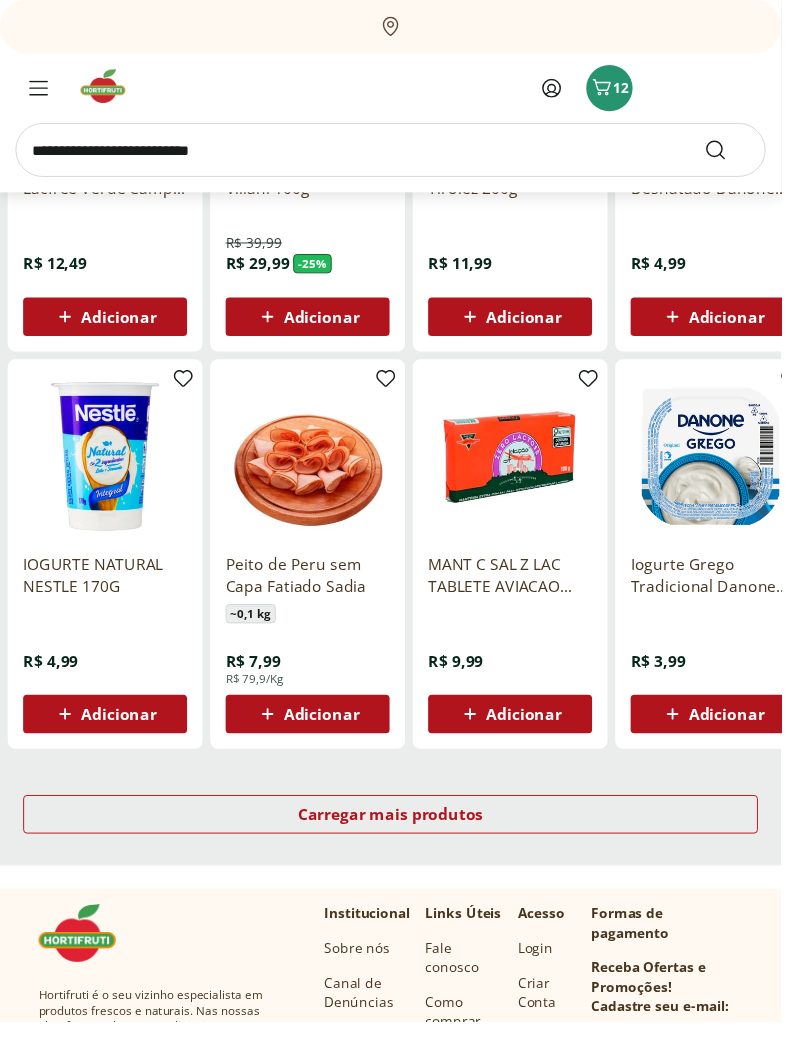 scroll, scrollTop: 8364, scrollLeft: 0, axis: vertical 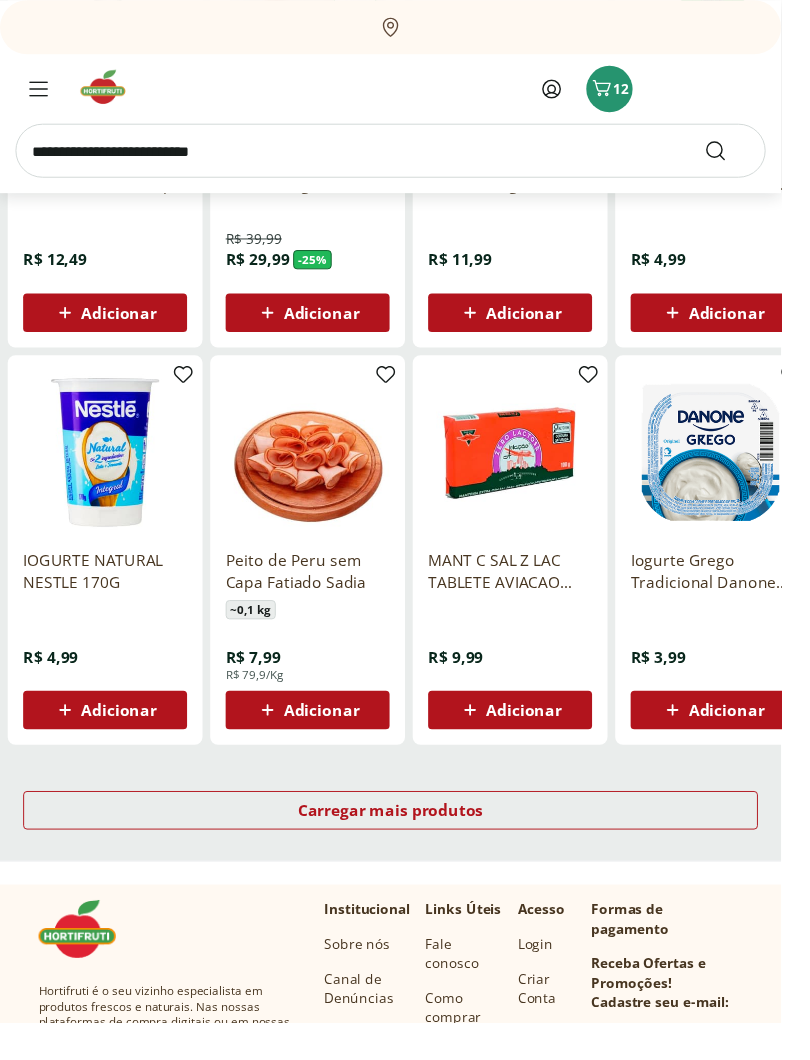 click on "Carregar mais produtos" at bounding box center [405, 840] 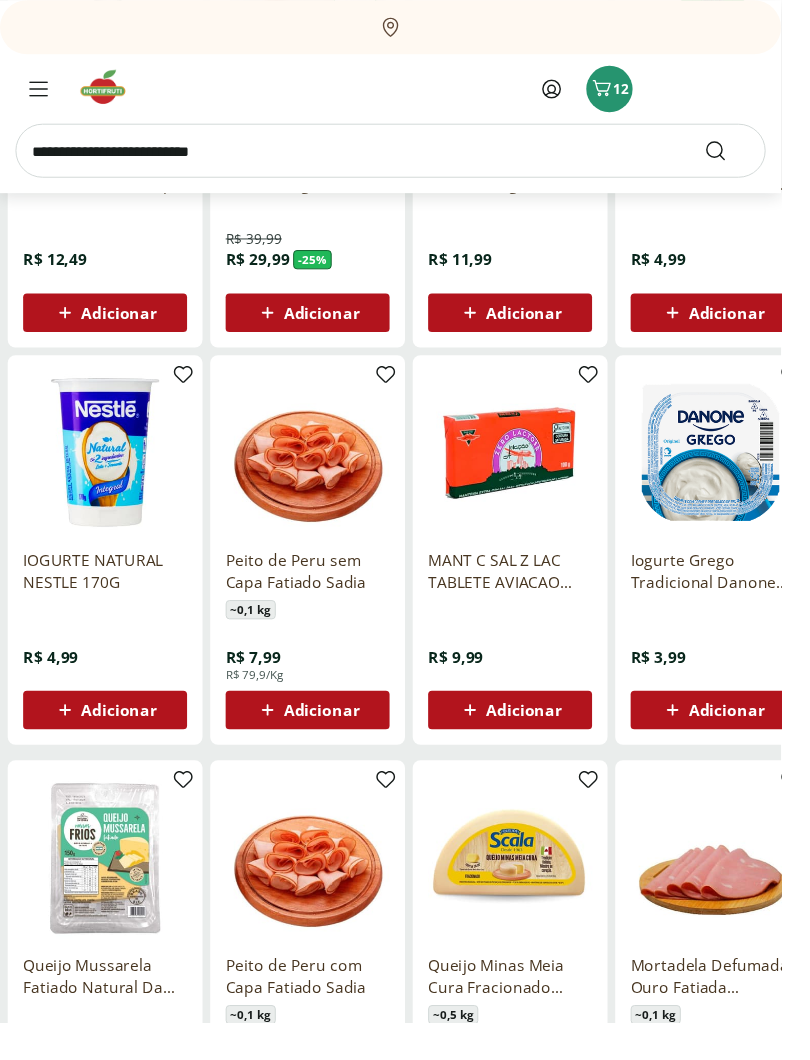 click at bounding box center [405, 156] 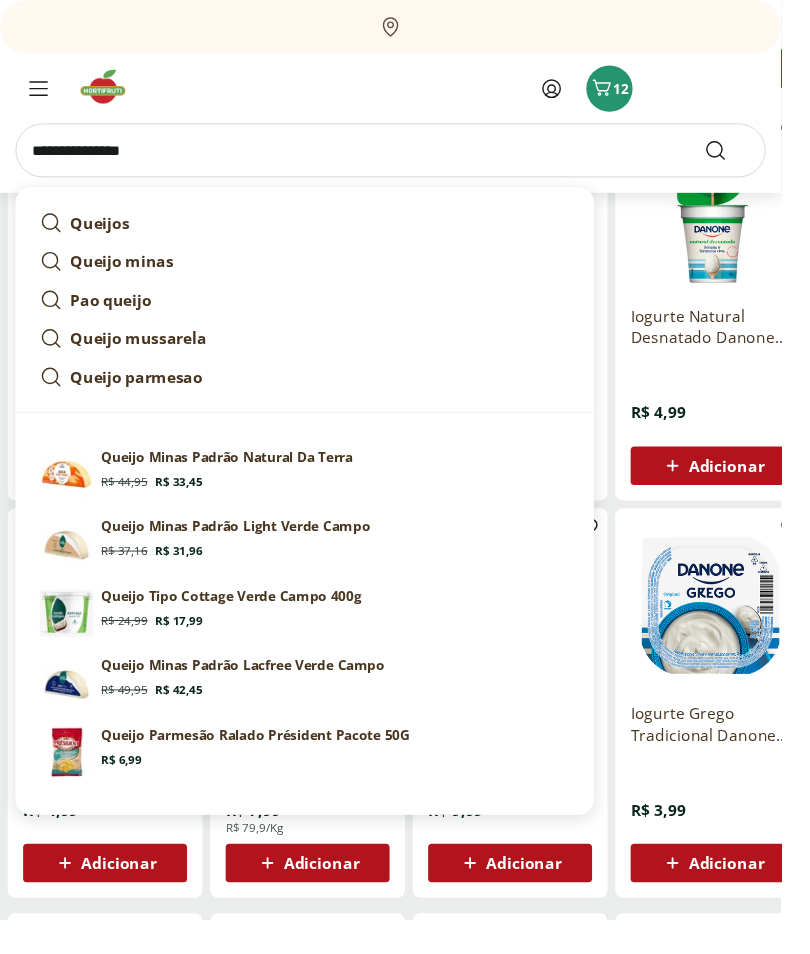 scroll, scrollTop: 8201, scrollLeft: 0, axis: vertical 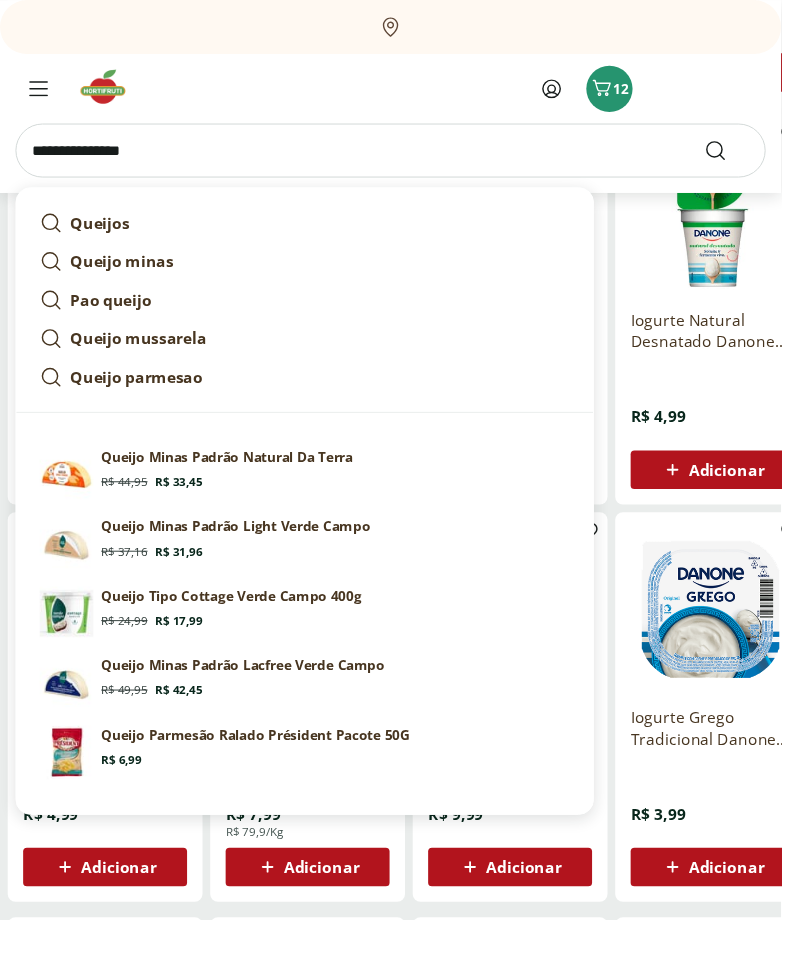 click on "**********" at bounding box center (405, 156) 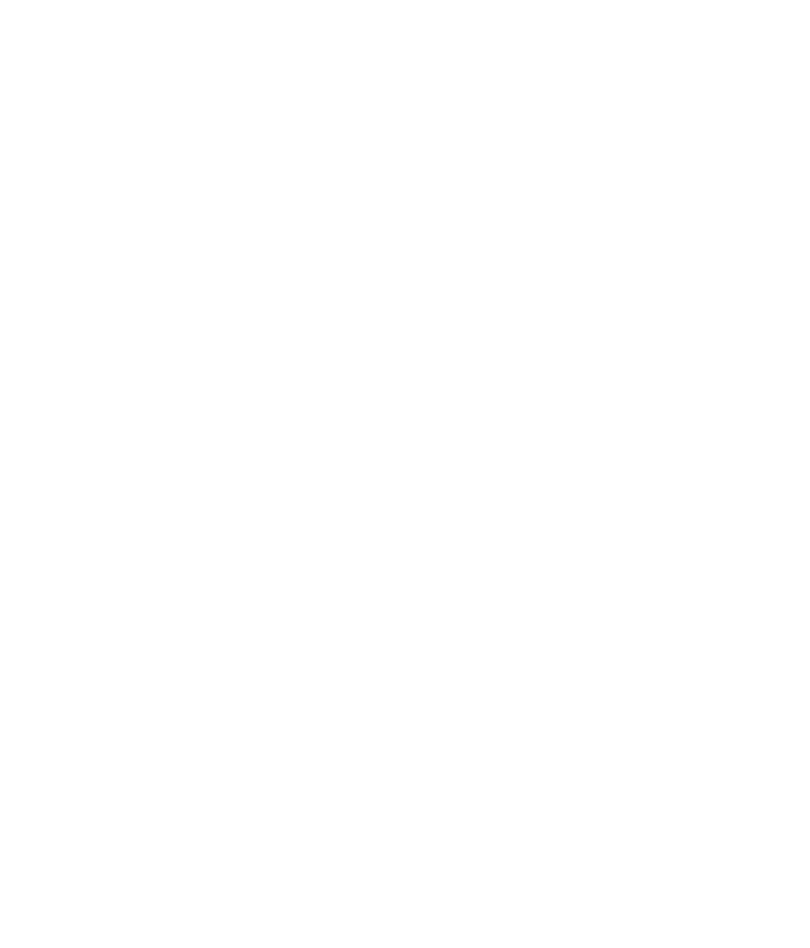 scroll, scrollTop: 0, scrollLeft: 0, axis: both 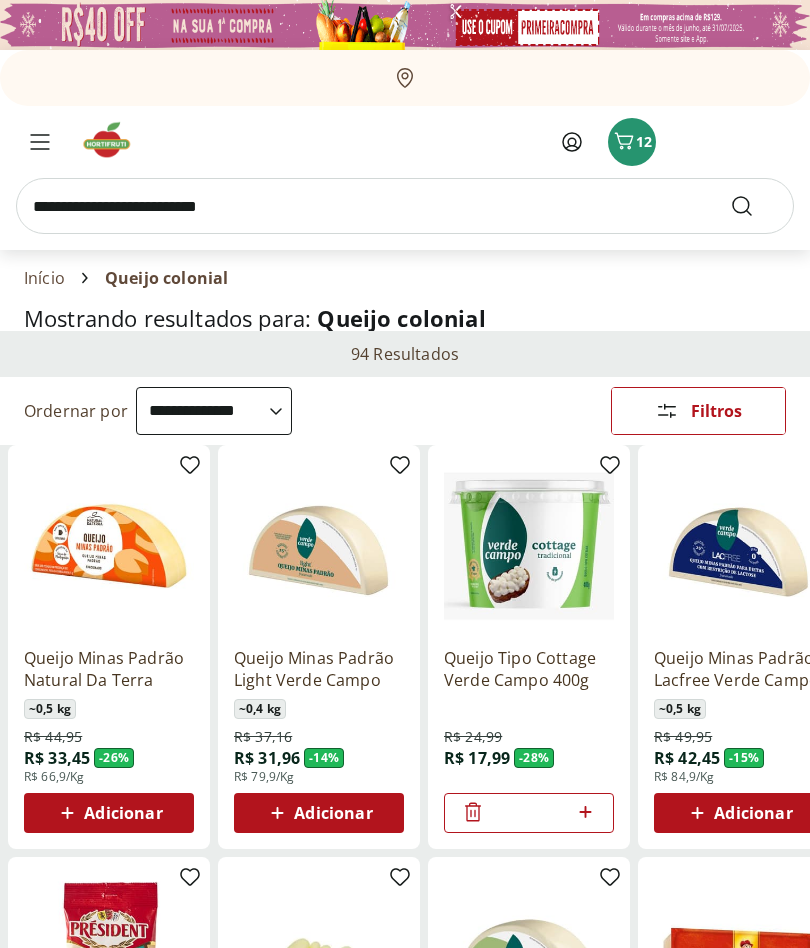 type on "*" 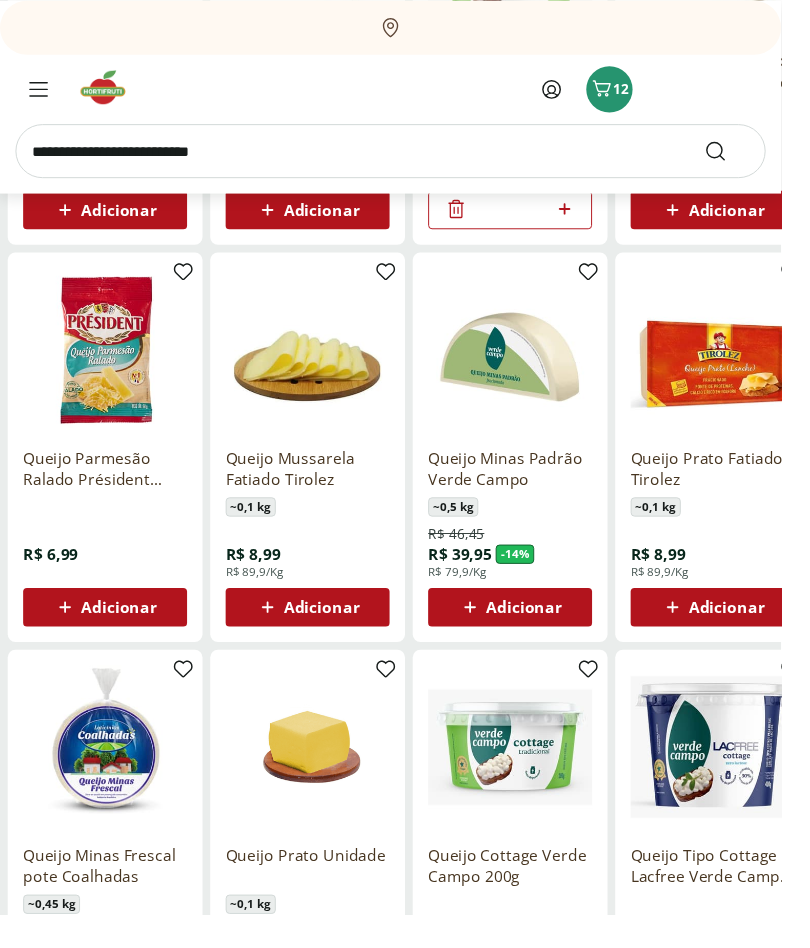 scroll, scrollTop: 566, scrollLeft: 0, axis: vertical 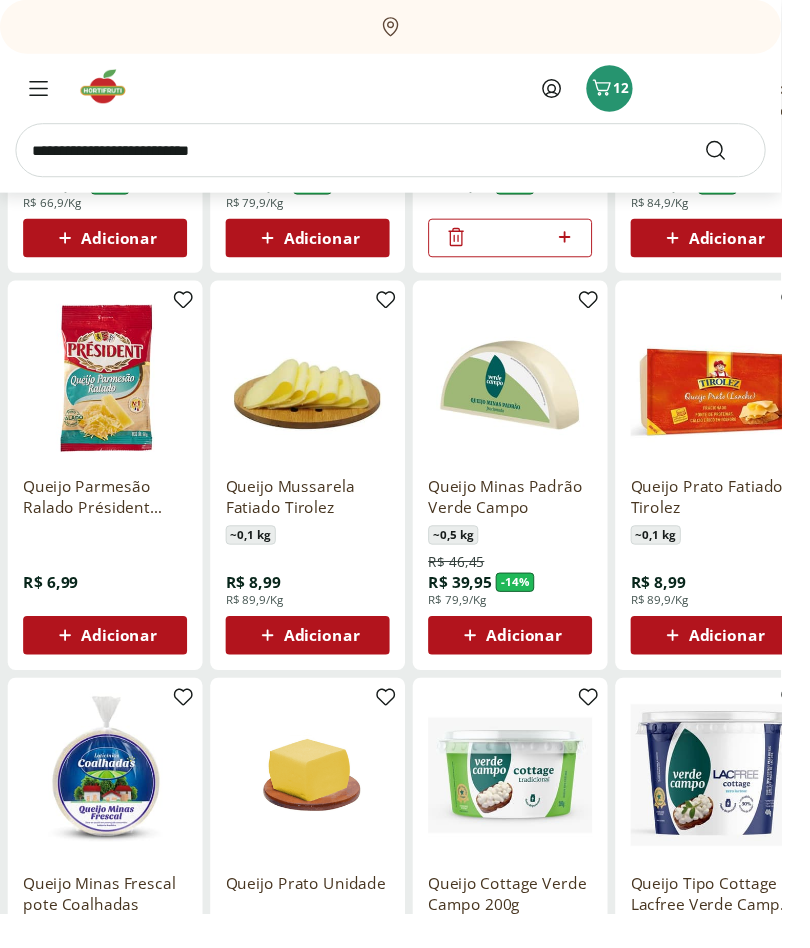 click 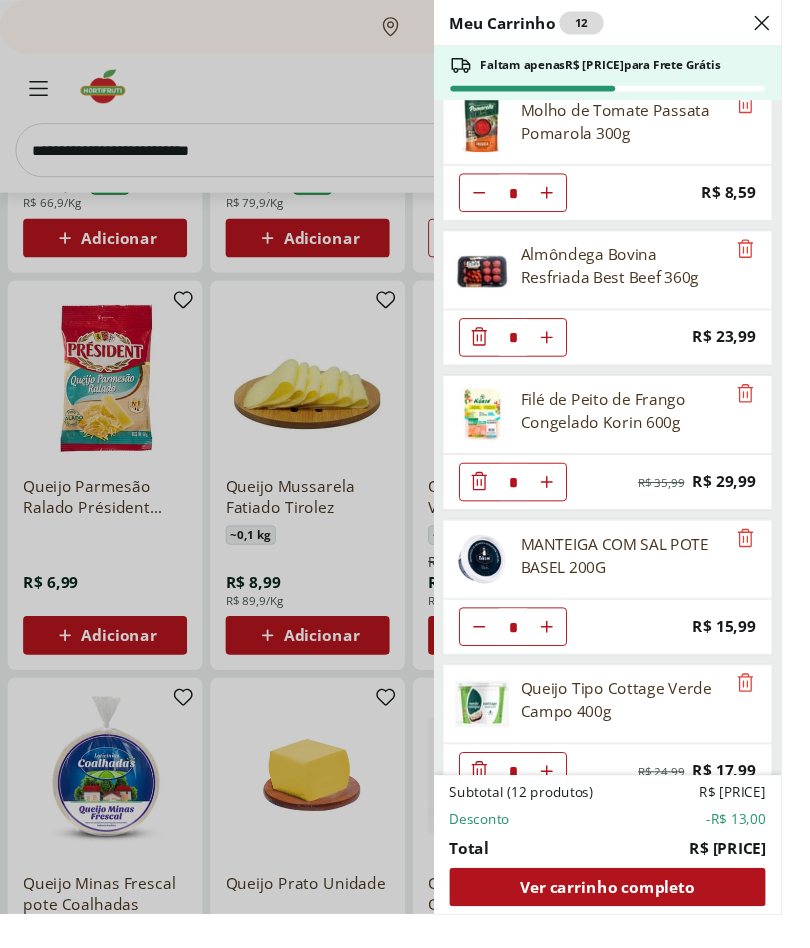 scroll, scrollTop: 323, scrollLeft: 0, axis: vertical 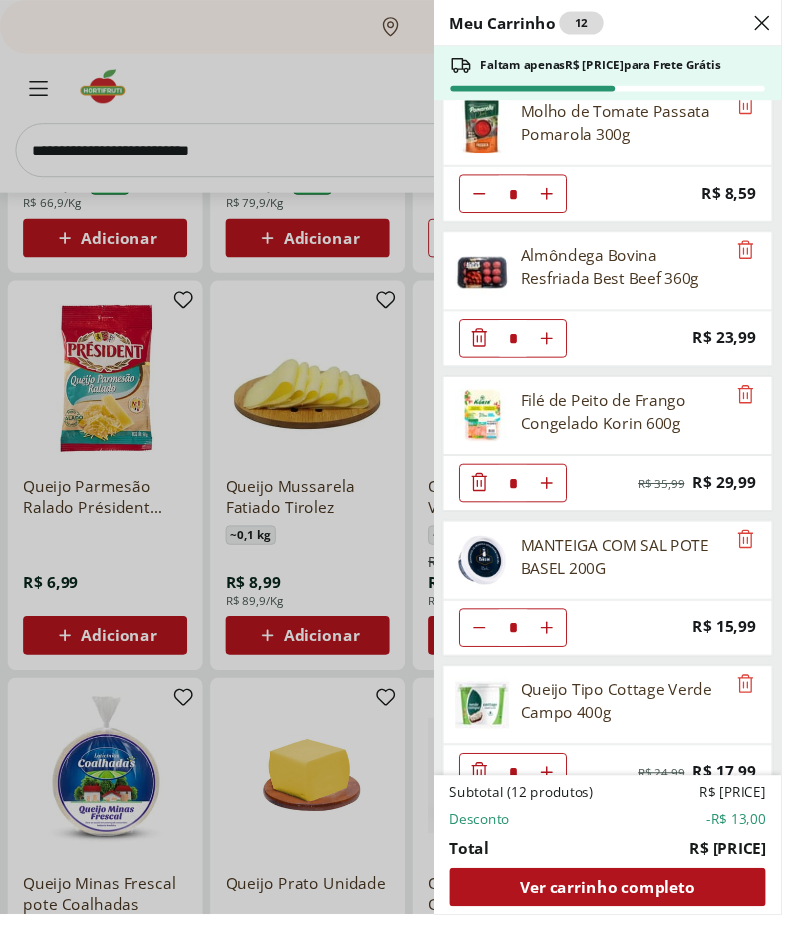 click 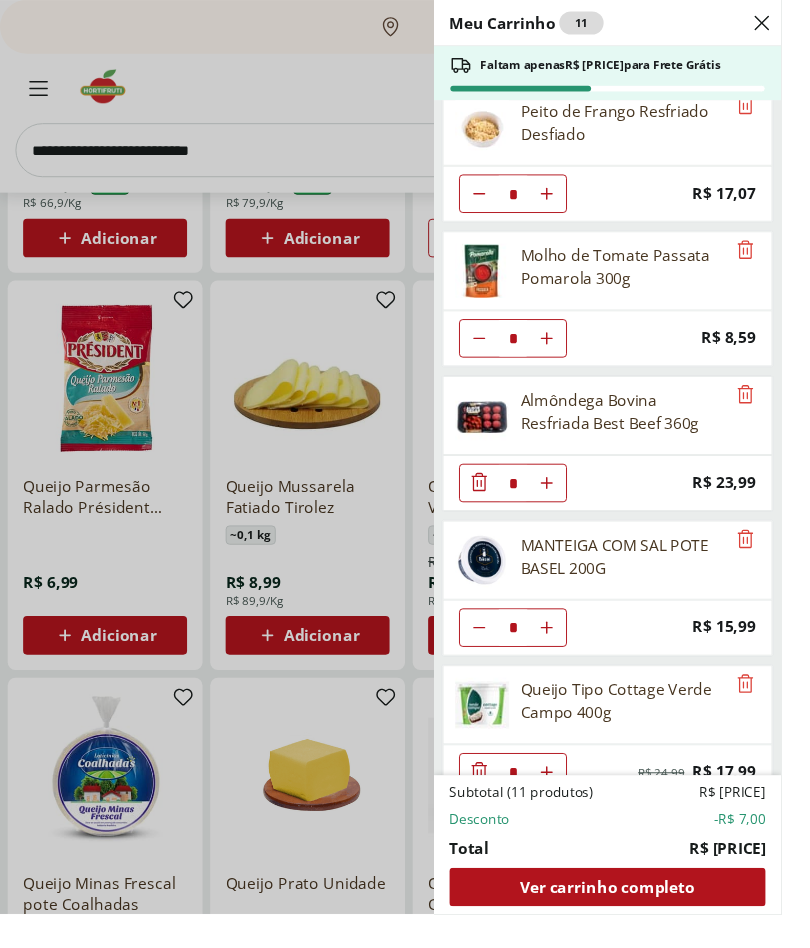 click on "Meu Carrinho 11 Faltam apenas  R$ [PRICE]  para Frete Grátis Ovos Caipiras Country Ito 10 Unidades * Price: R$ [PRICE] Peito de Frango Resfriado Desfiado * Price: R$ [PRICE] Molho de Tomate Passata Pomarola 300g * Price: R$ [PRICE] Almôndega Bovina Resfriada Best Beef 360g * Price: R$ [PRICE] MANTEIGA COM SAL POTE BASEL 200G * Price: R$ [PRICE] Queijo Tipo Cottage Verde Campo 400g * Original price: R$ [PRICE] Price: R$ [PRICE] Subtotal (11 produtos) R$ [PRICE] Desconto -R$ [PRICE] Total R$ [PRICE] Ver carrinho completo" at bounding box center [405, 474] 